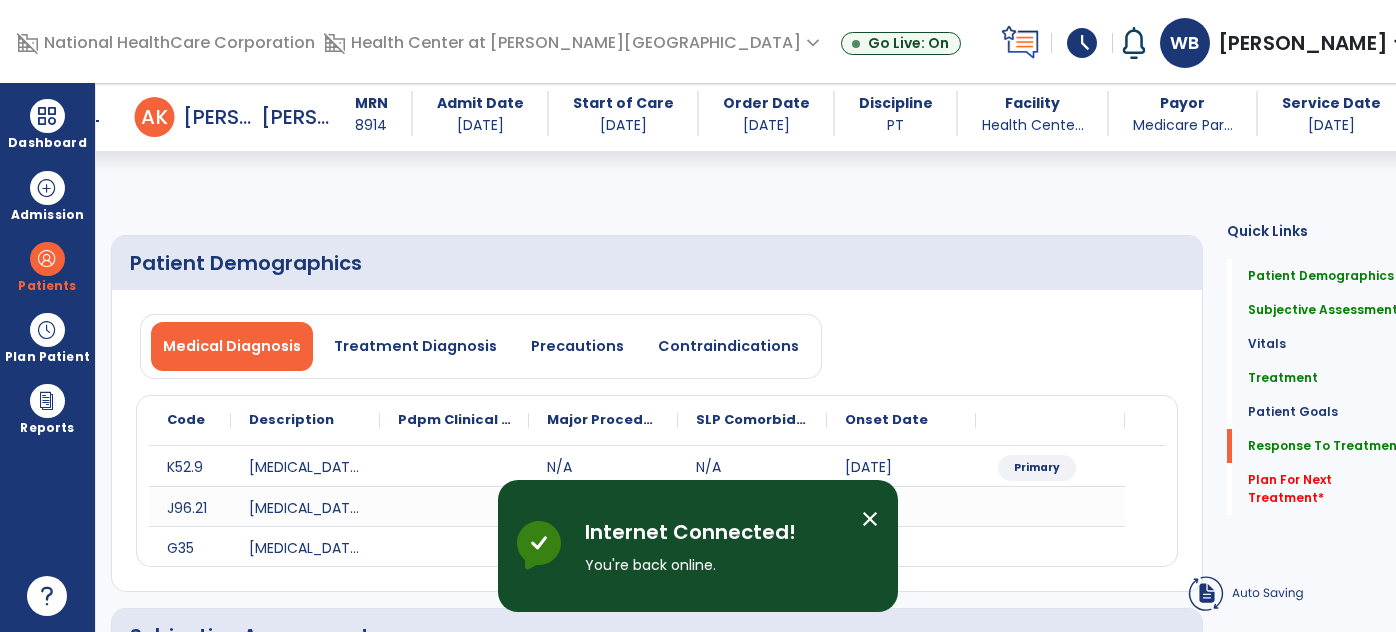 select on "*" 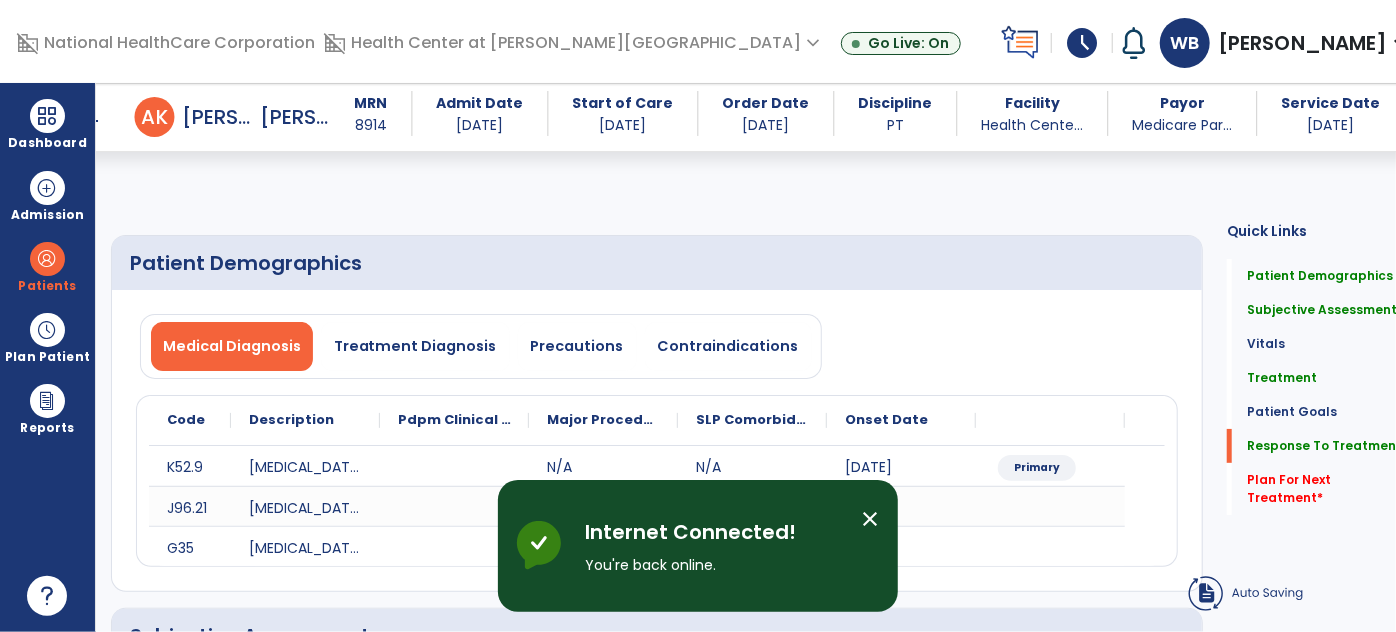 scroll, scrollTop: 2544, scrollLeft: 0, axis: vertical 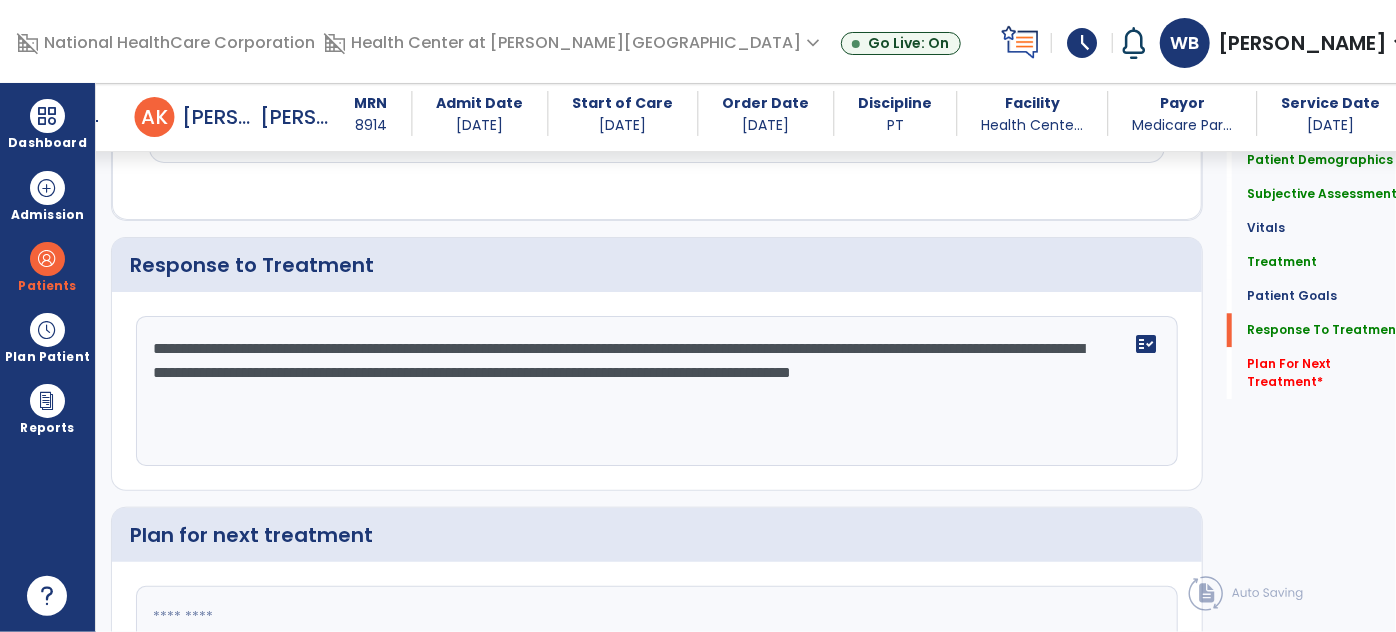 type on "**********" 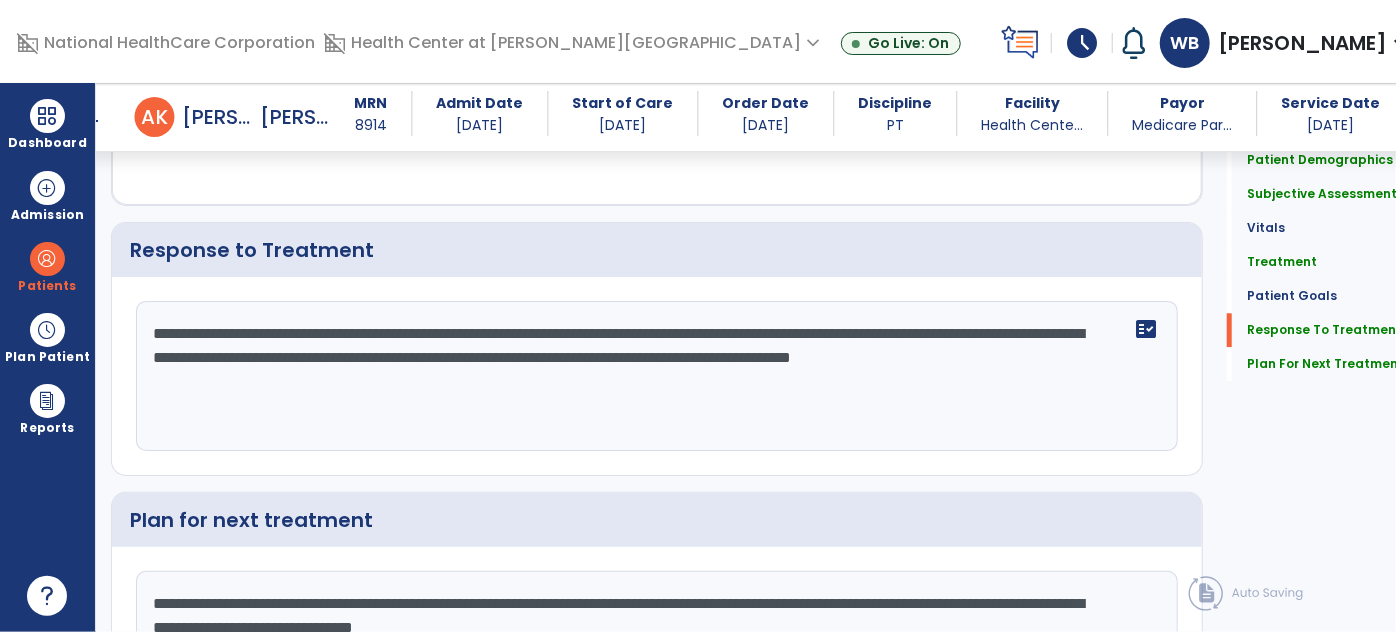 scroll, scrollTop: 2559, scrollLeft: 0, axis: vertical 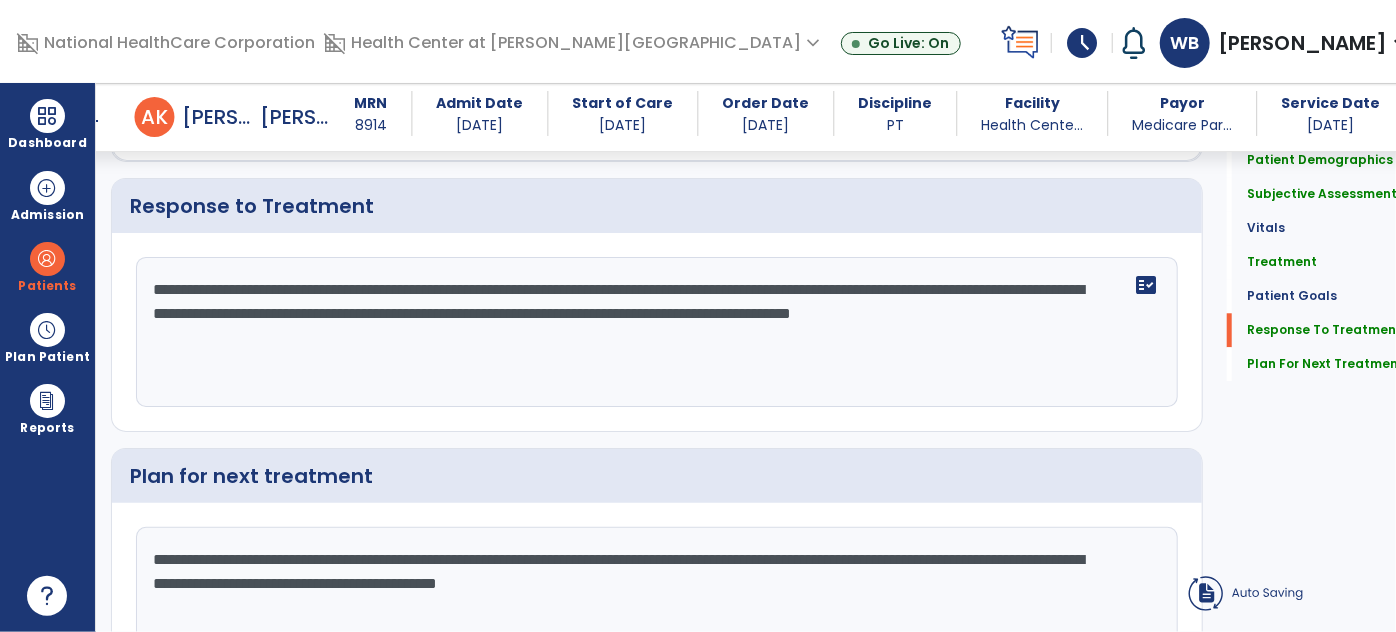 click on "**********" 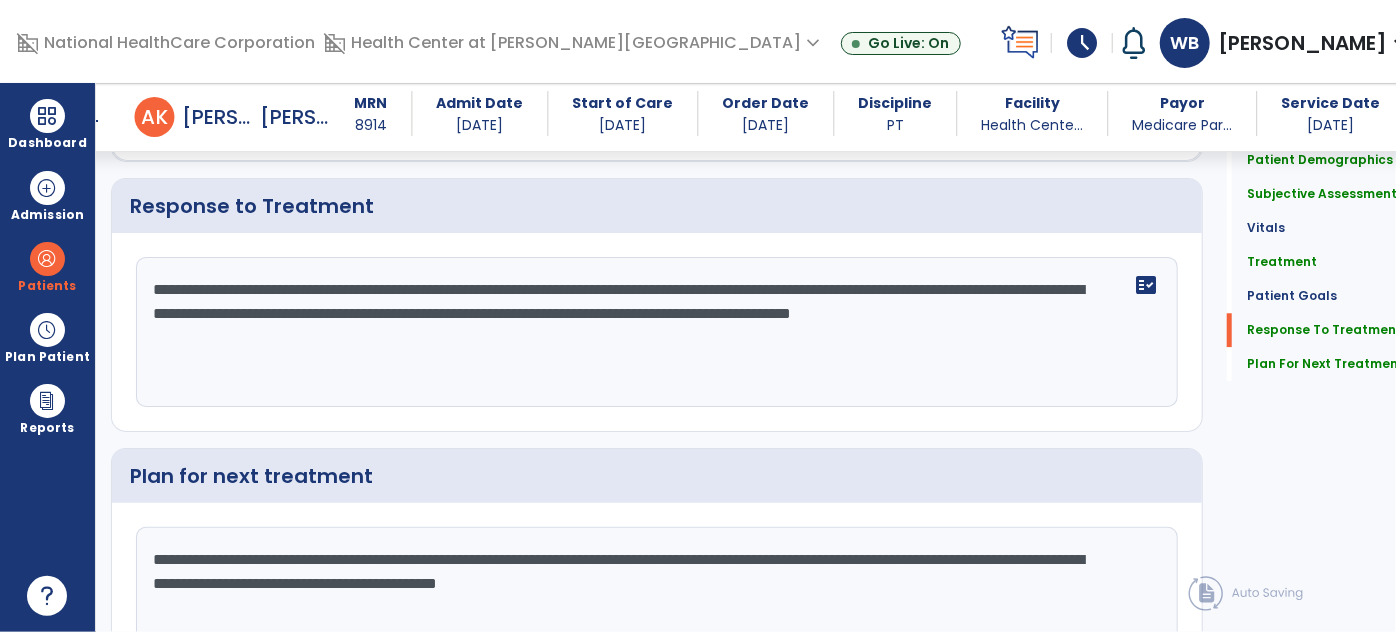 scroll, scrollTop: 2559, scrollLeft: 0, axis: vertical 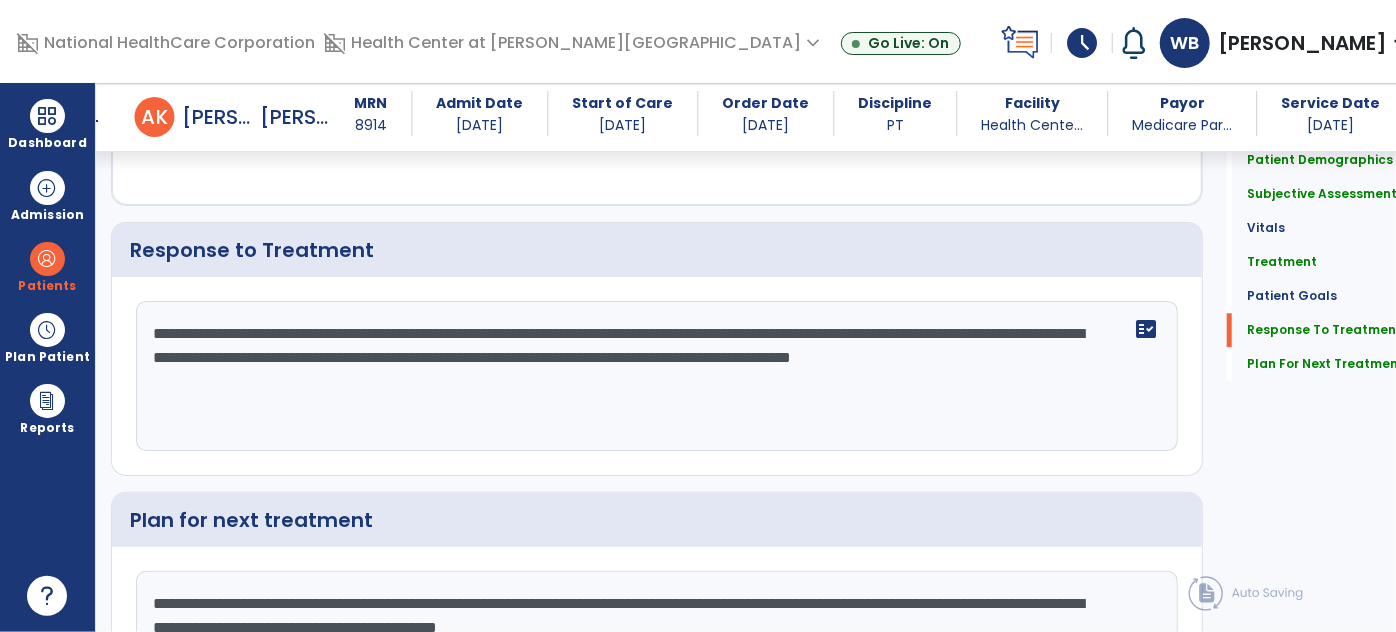 click on "**********" 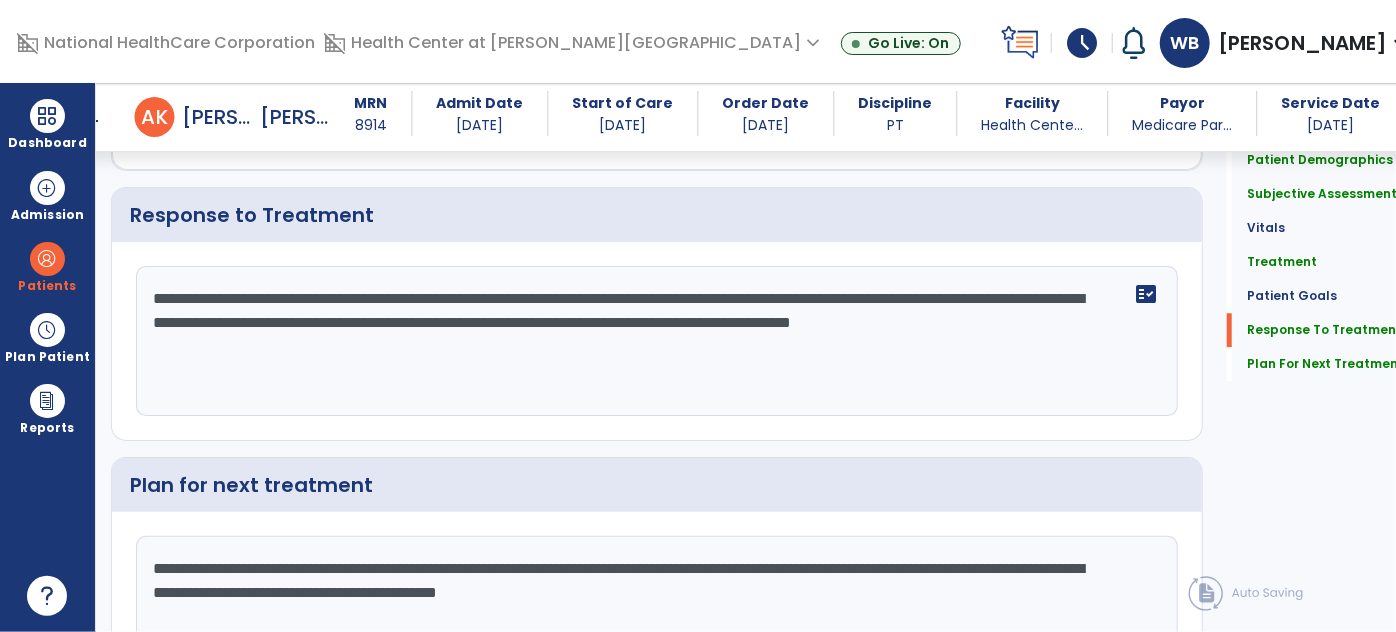 click on "**********" 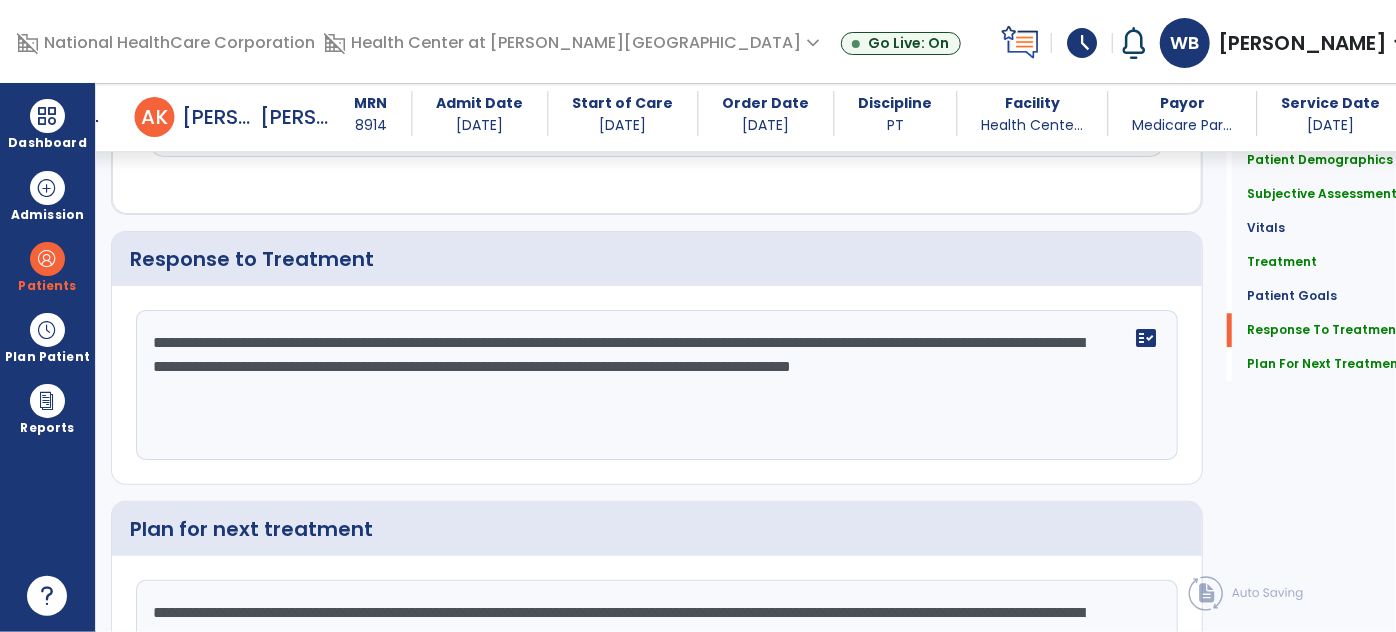 scroll, scrollTop: 2602, scrollLeft: 0, axis: vertical 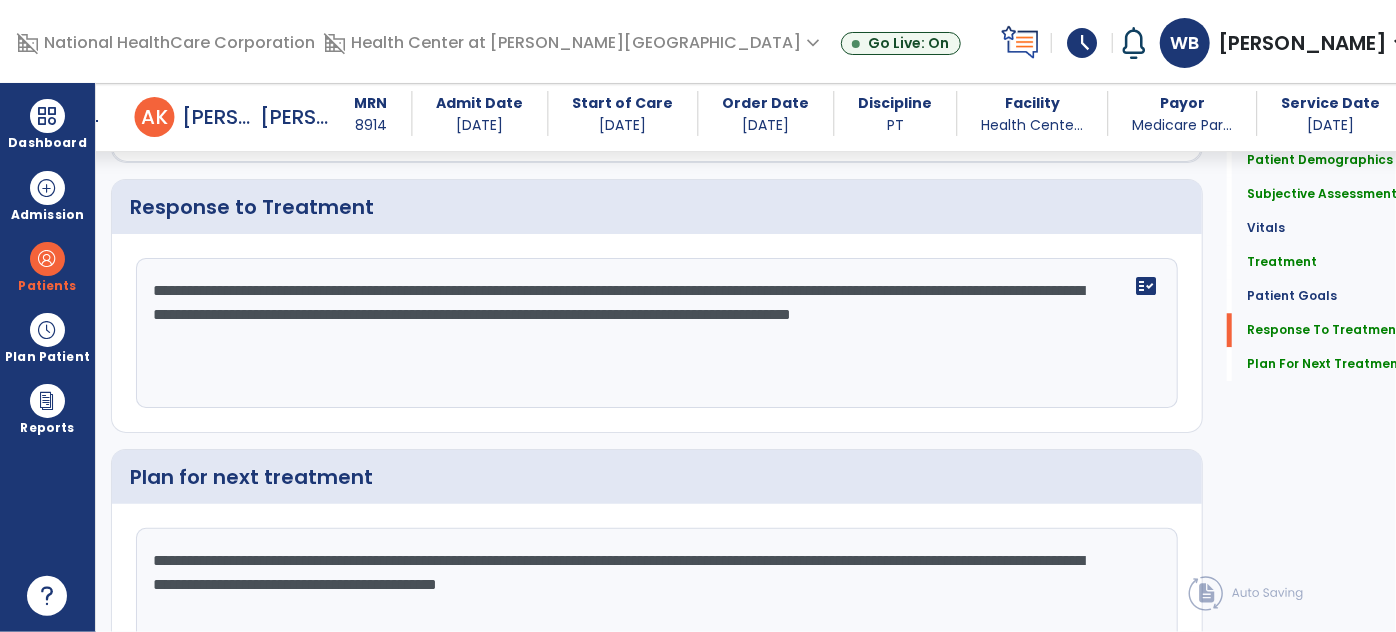 click on "**********" 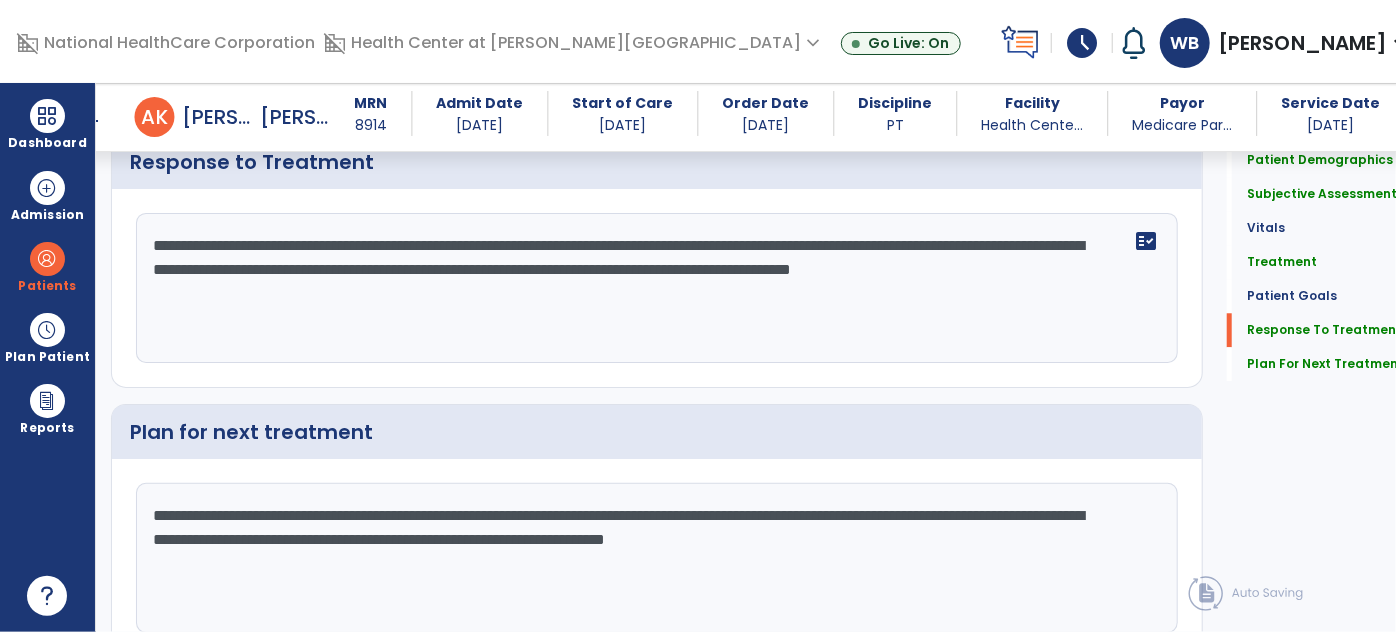 scroll, scrollTop: 2602, scrollLeft: 0, axis: vertical 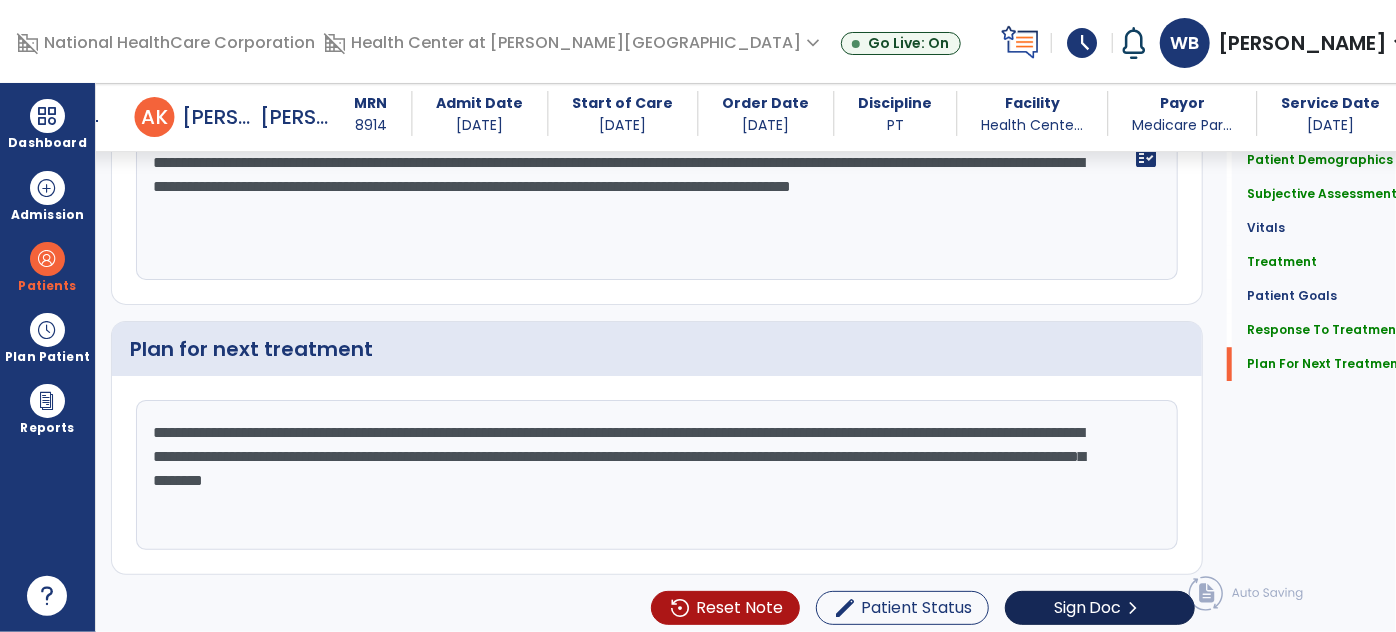 type on "**********" 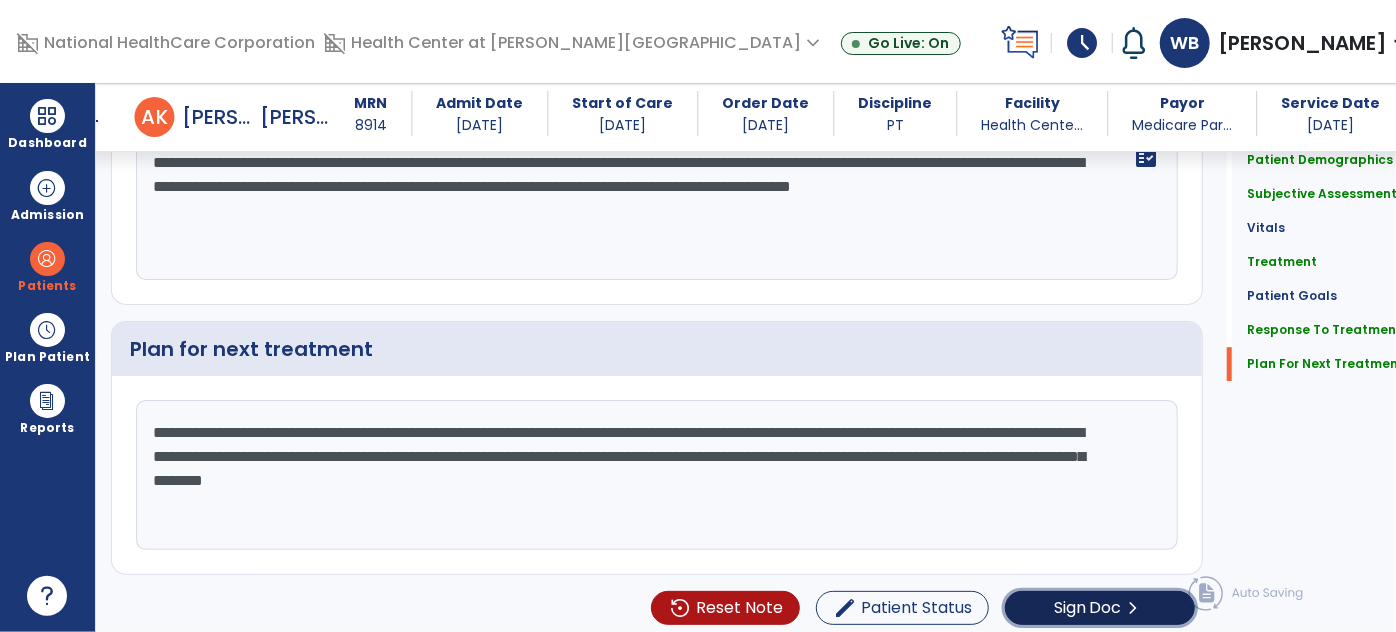 click on "Sign Doc  chevron_right" 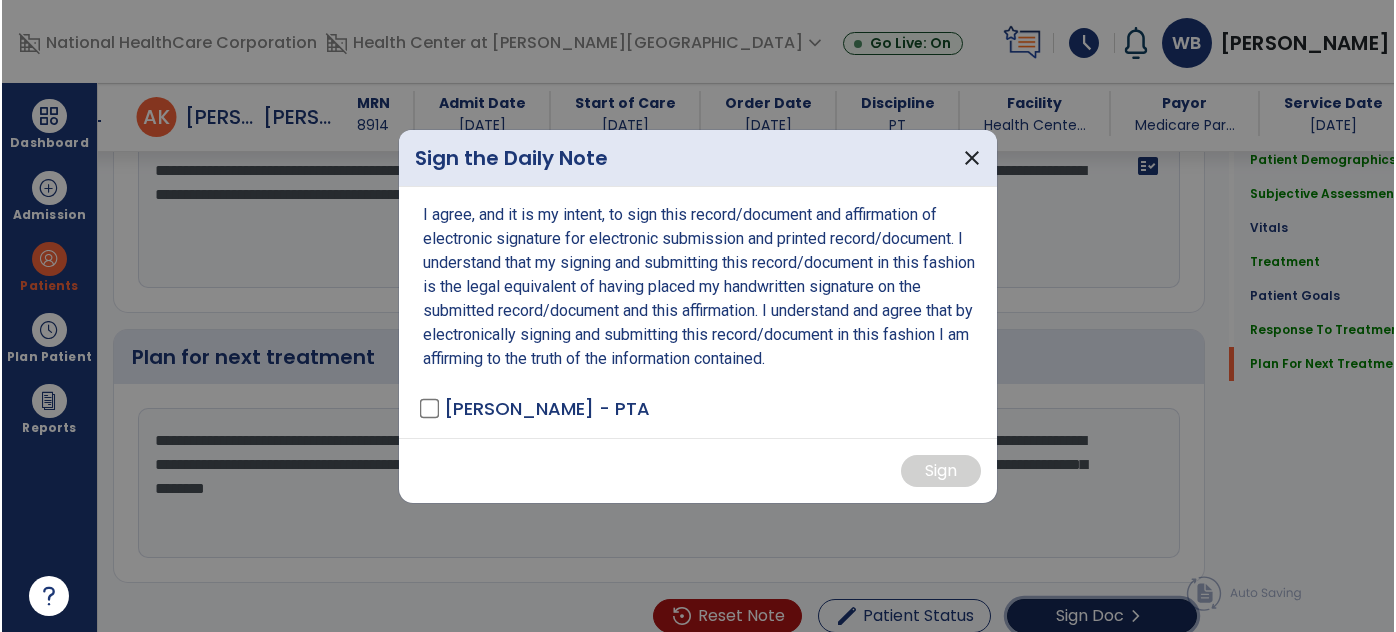 scroll, scrollTop: 2730, scrollLeft: 0, axis: vertical 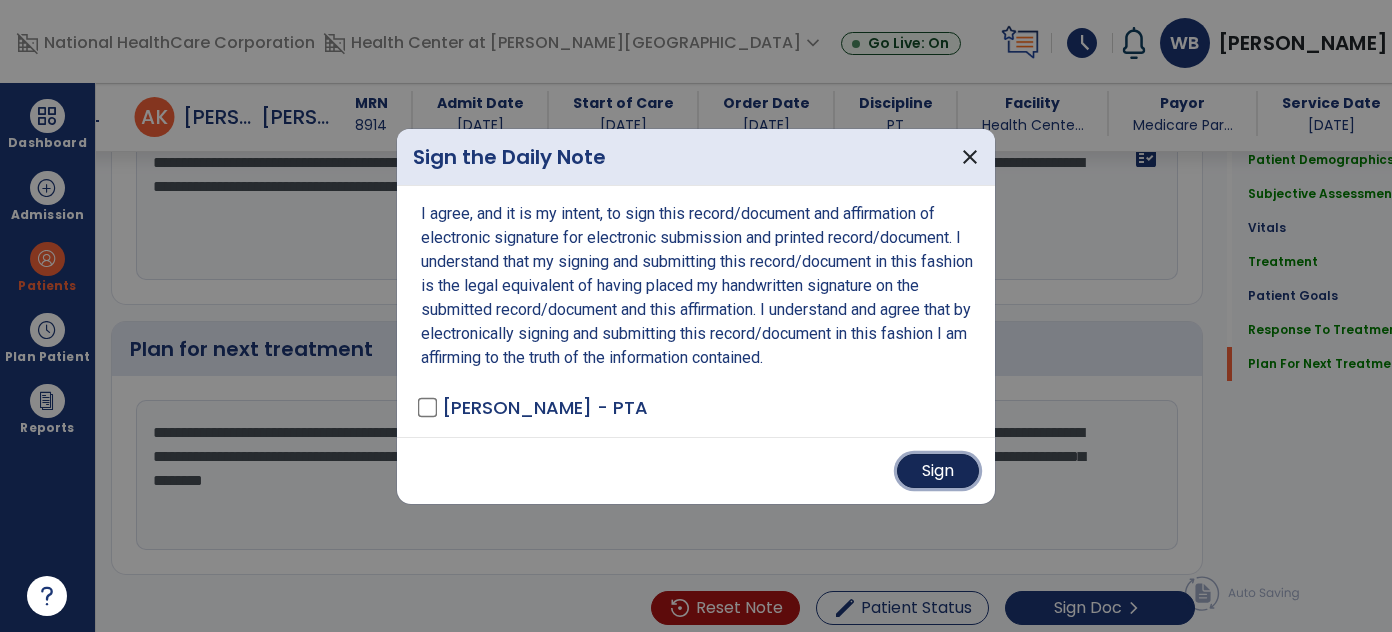click on "Sign" at bounding box center [938, 471] 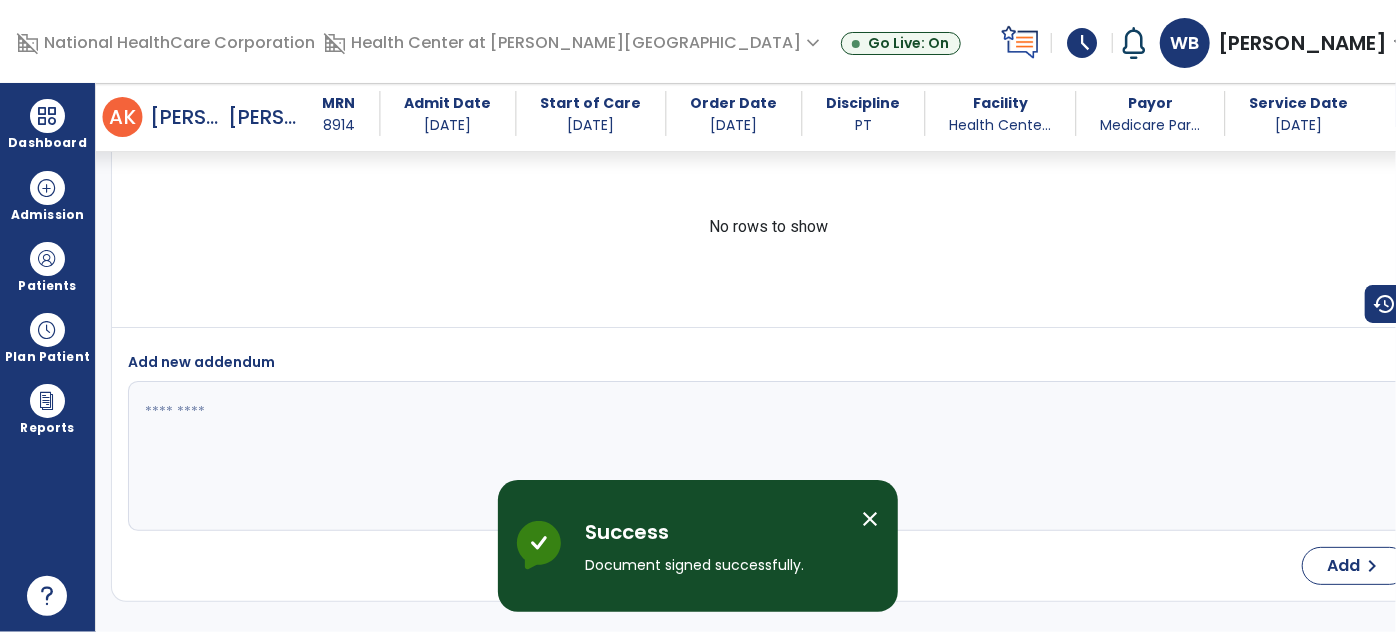 scroll, scrollTop: 4781, scrollLeft: 0, axis: vertical 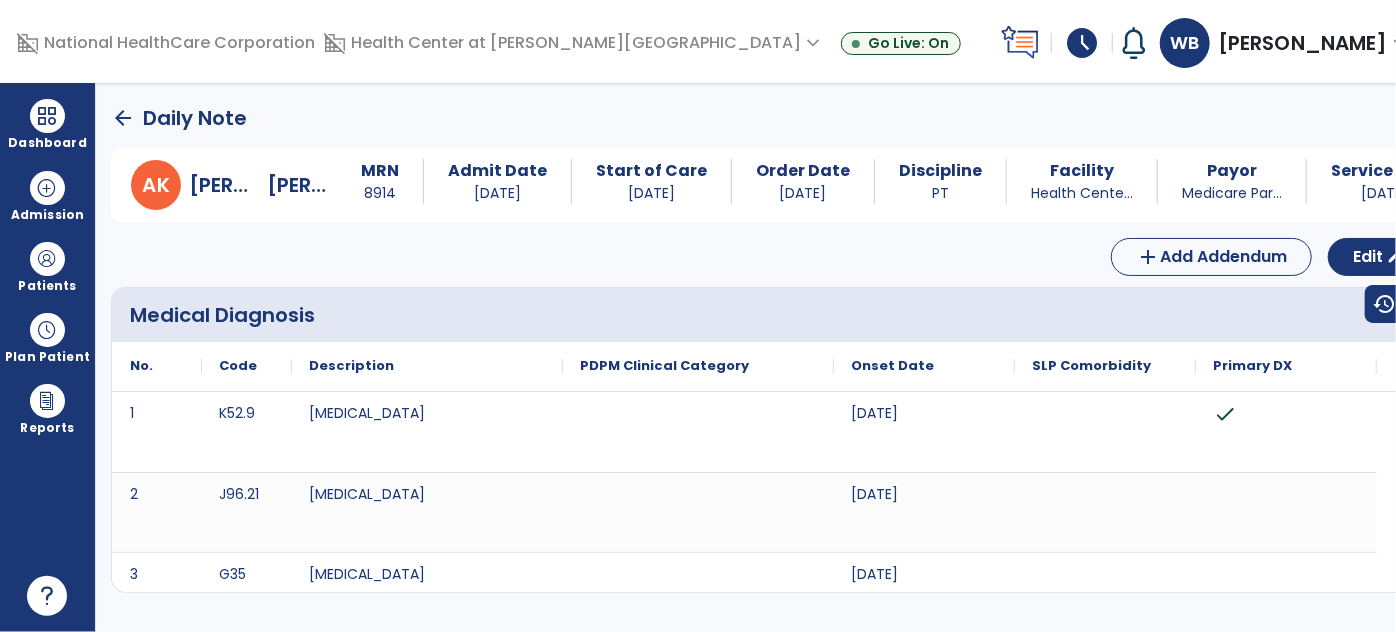 click on "arrow_back" 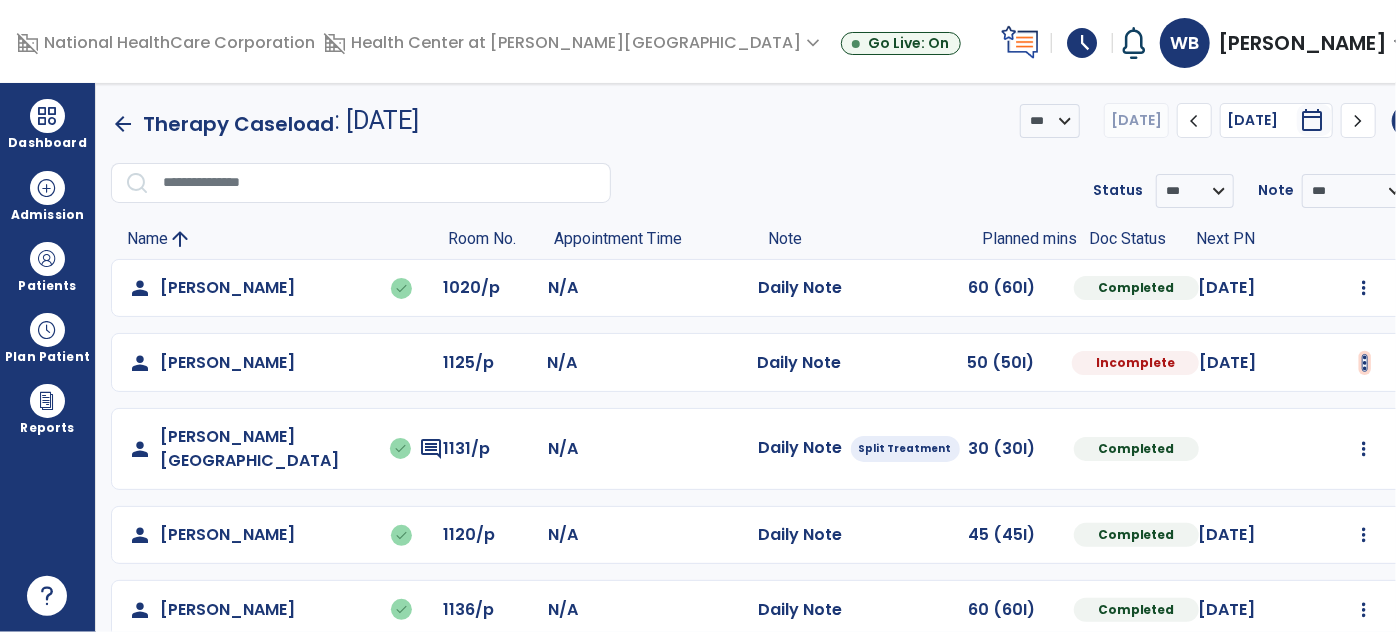 click at bounding box center [1364, 288] 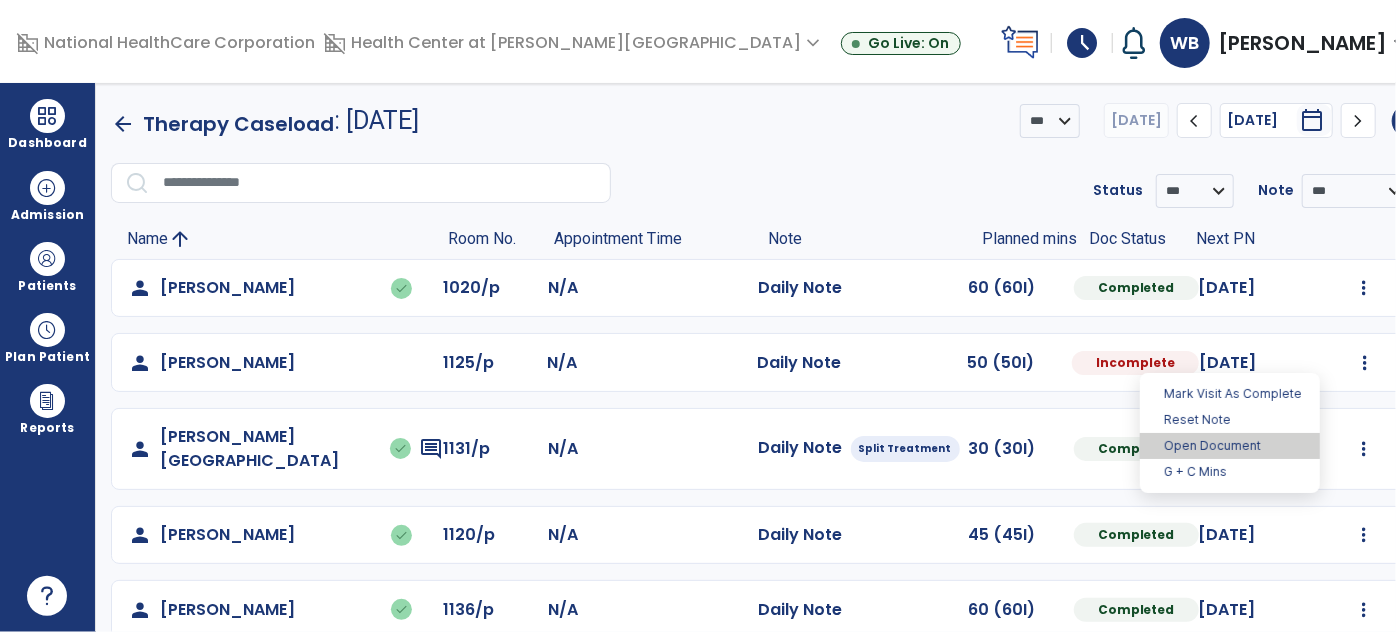 click on "Open Document" at bounding box center (1230, 446) 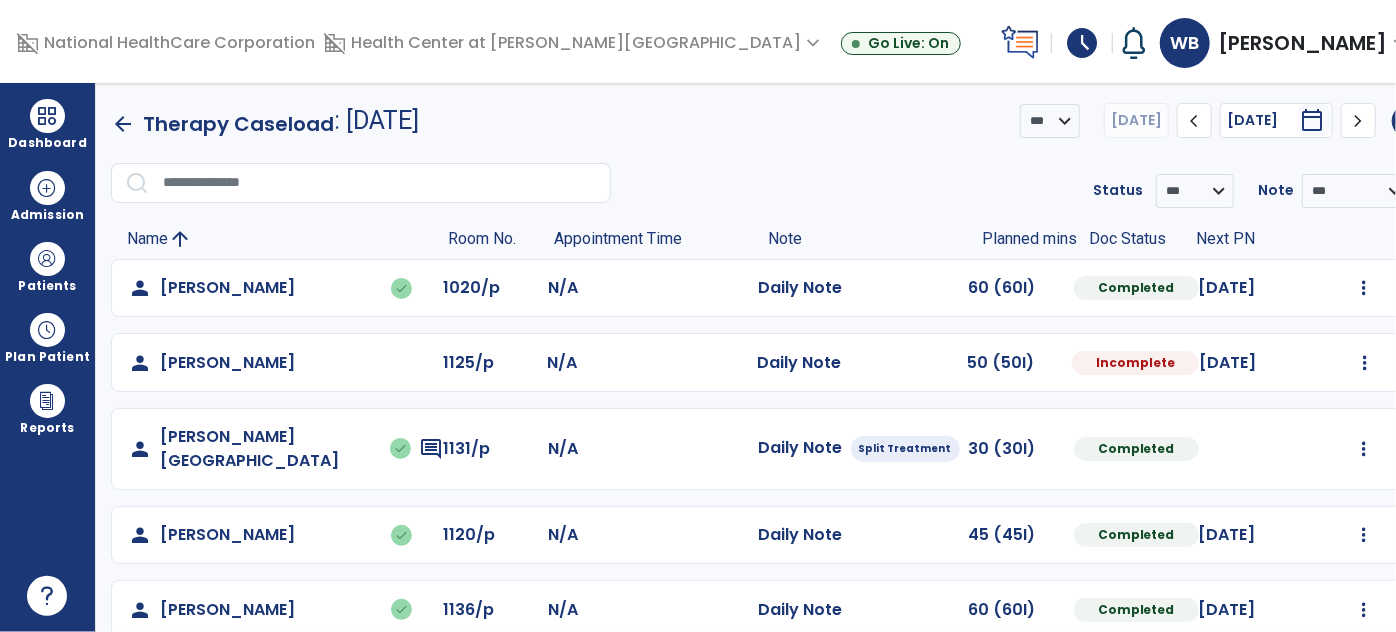select on "*" 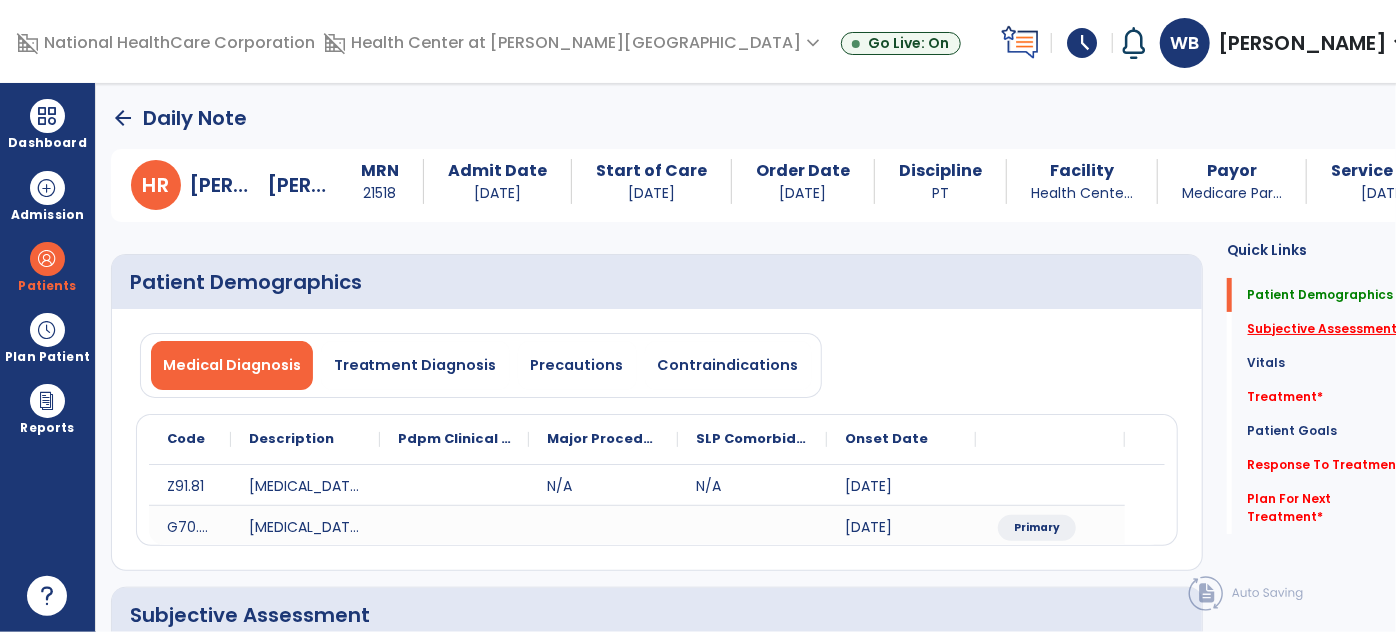 click on "Subjective Assessment   *" 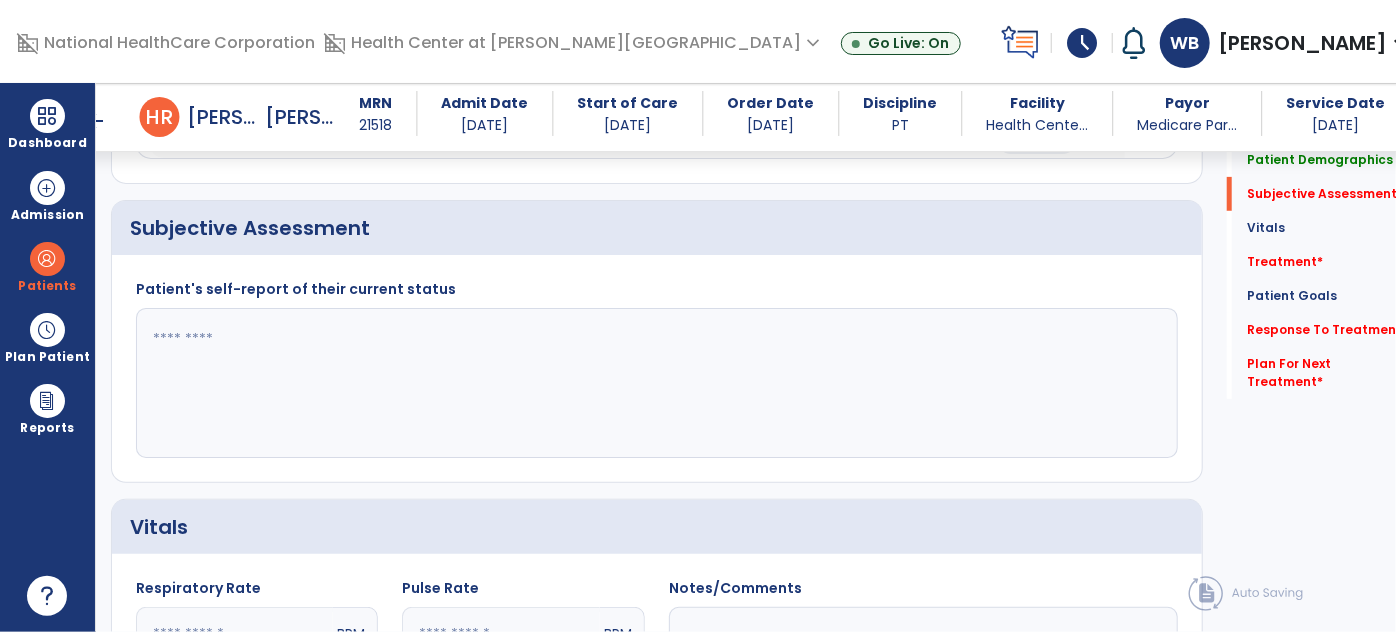 scroll, scrollTop: 369, scrollLeft: 0, axis: vertical 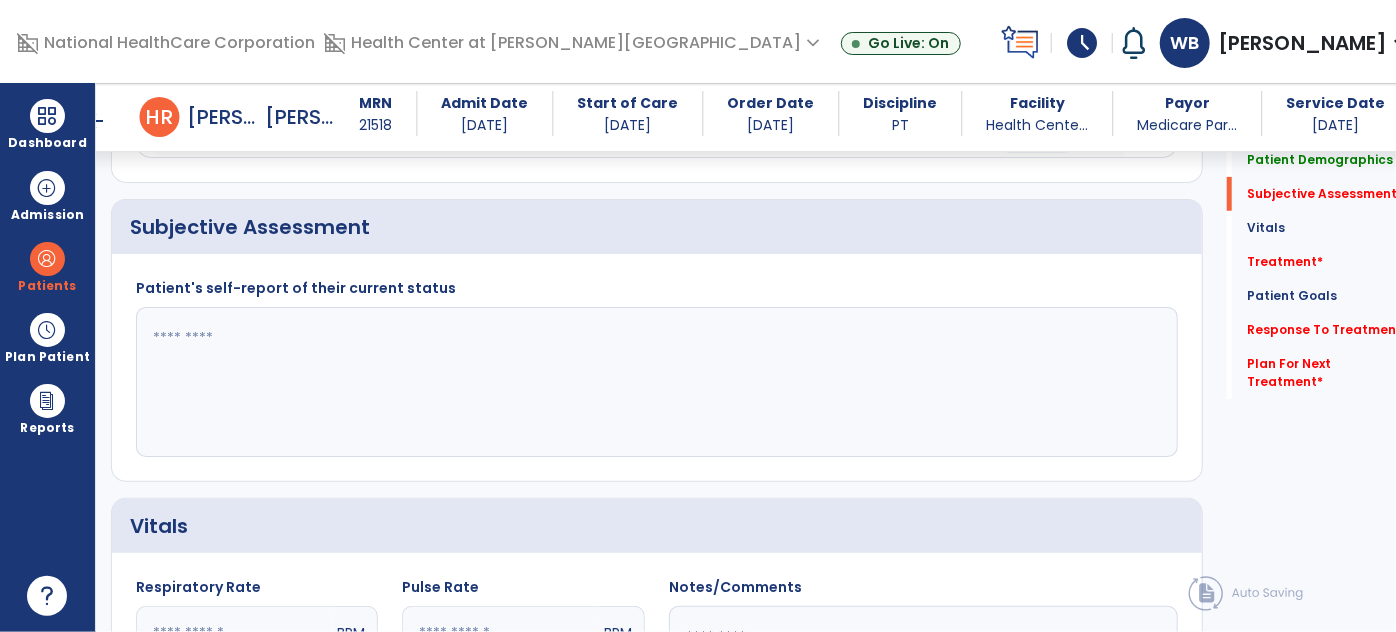 click 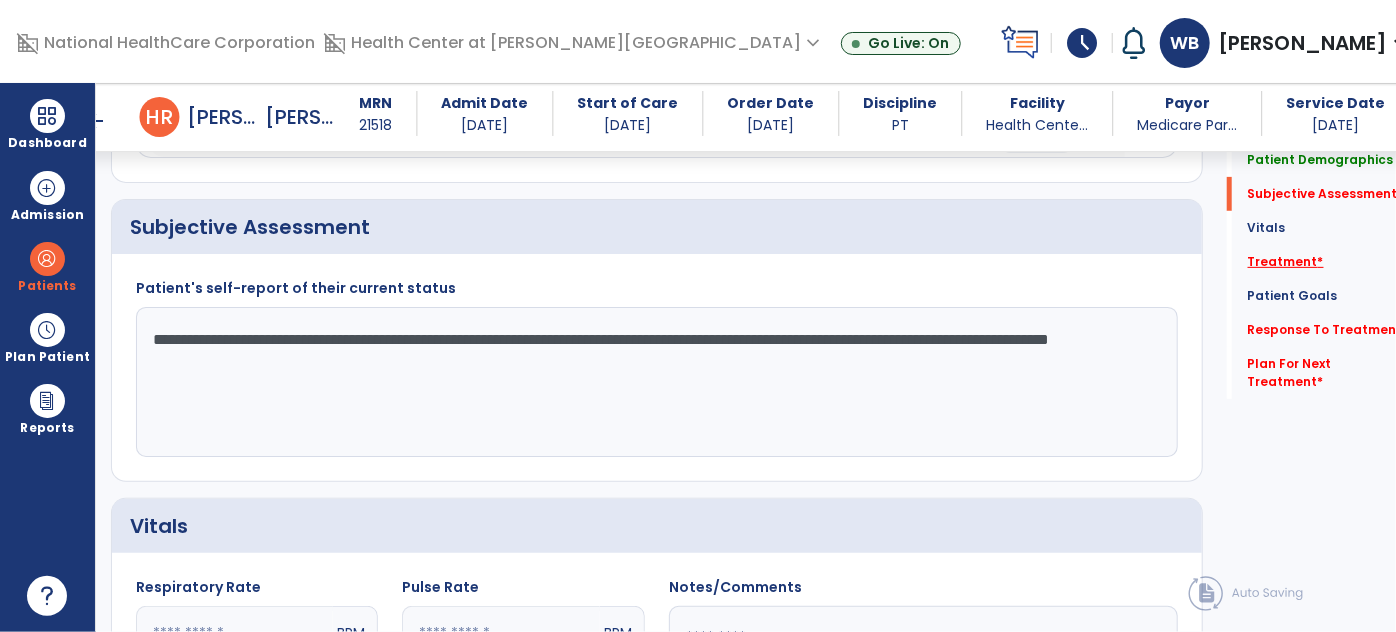 type on "**********" 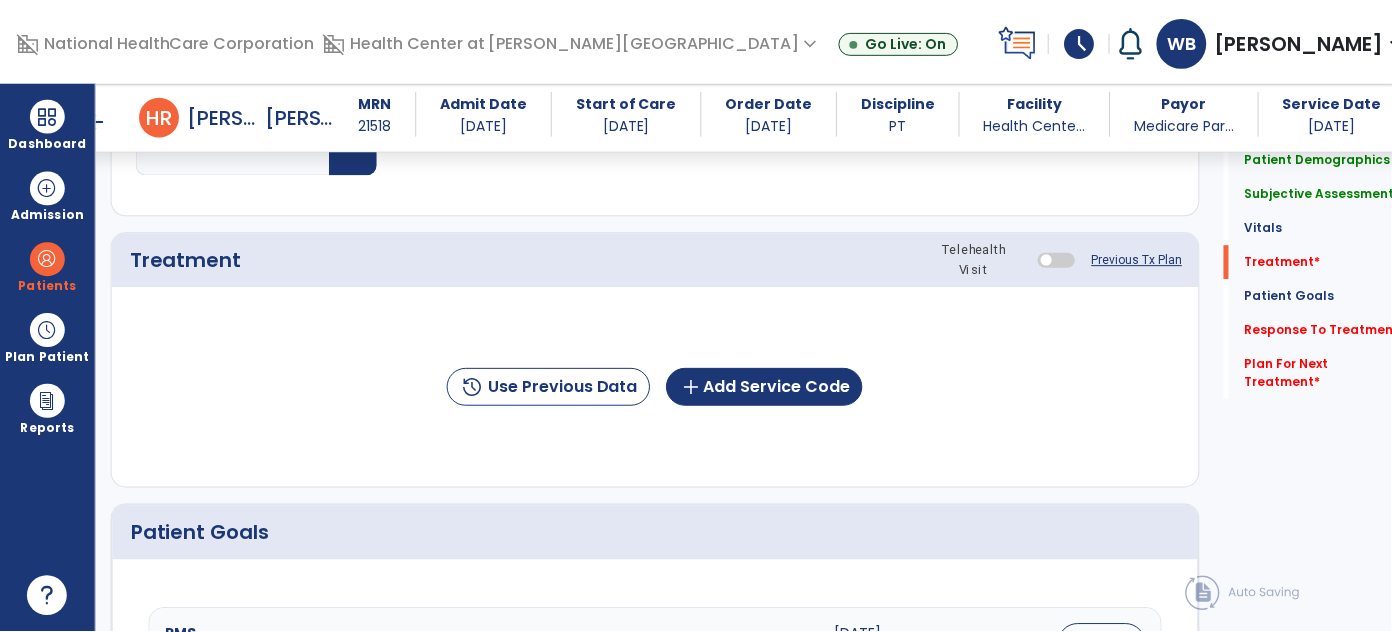 scroll, scrollTop: 1058, scrollLeft: 0, axis: vertical 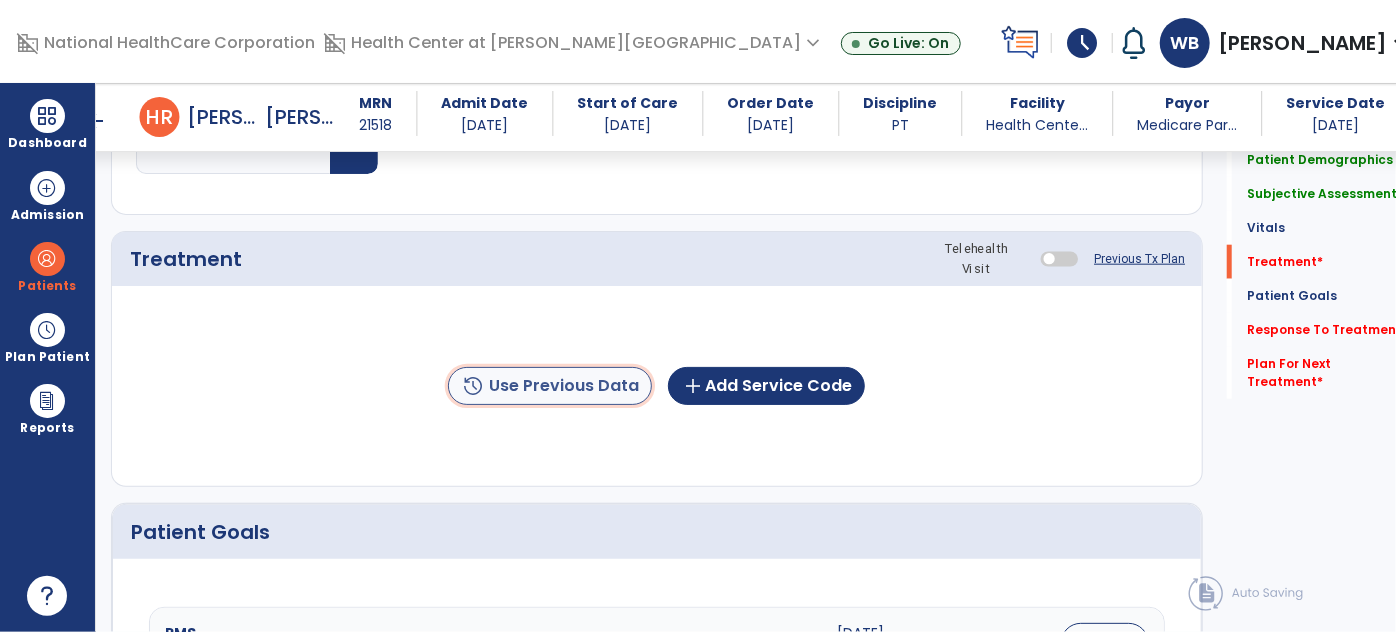 click on "history  Use Previous Data" 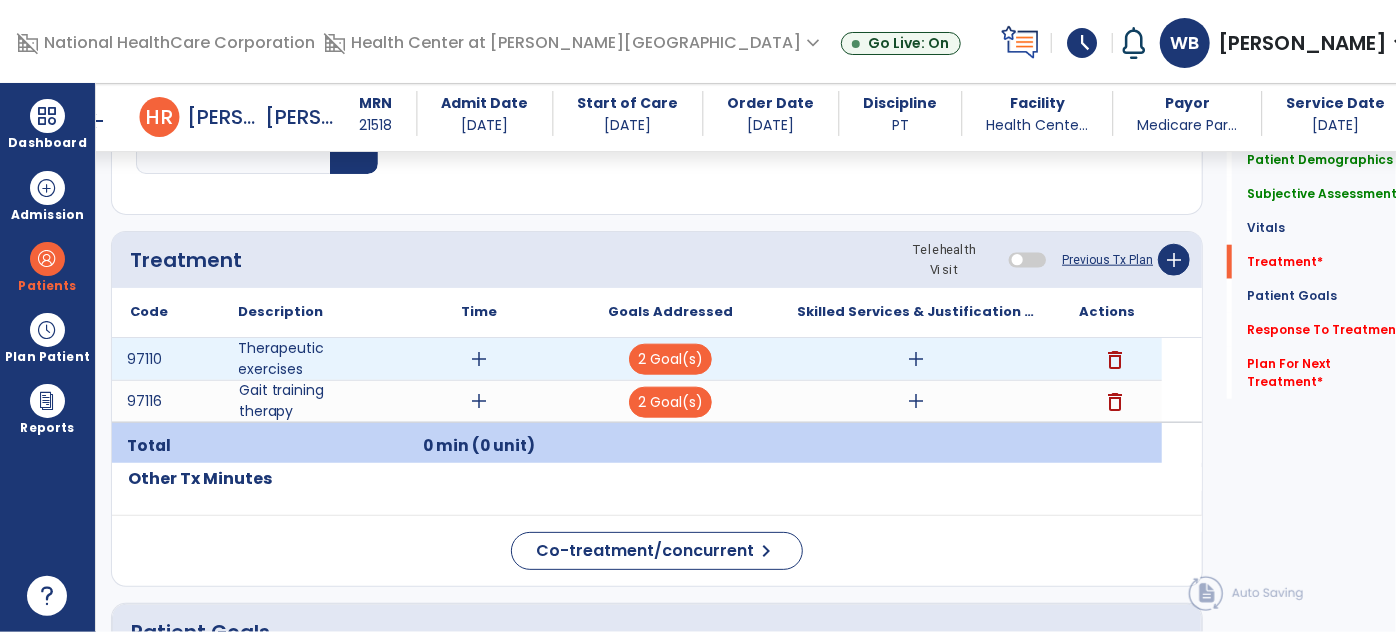 click on "add" at bounding box center (480, 359) 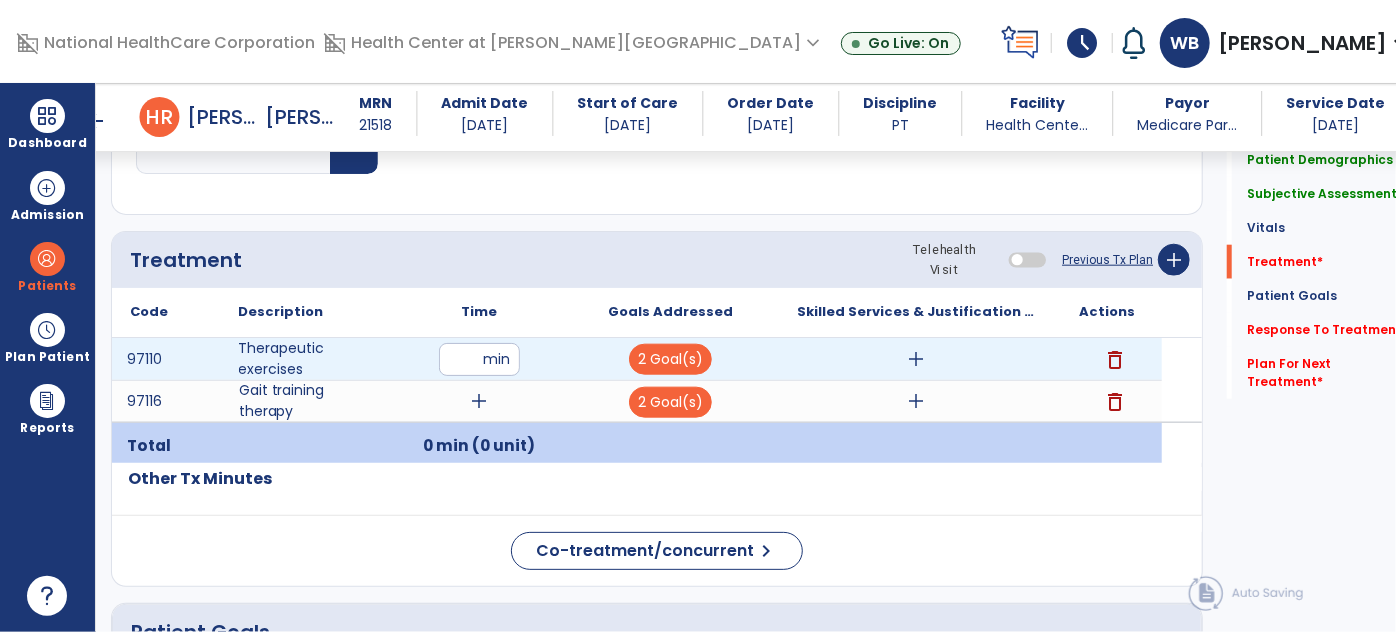 type on "**" 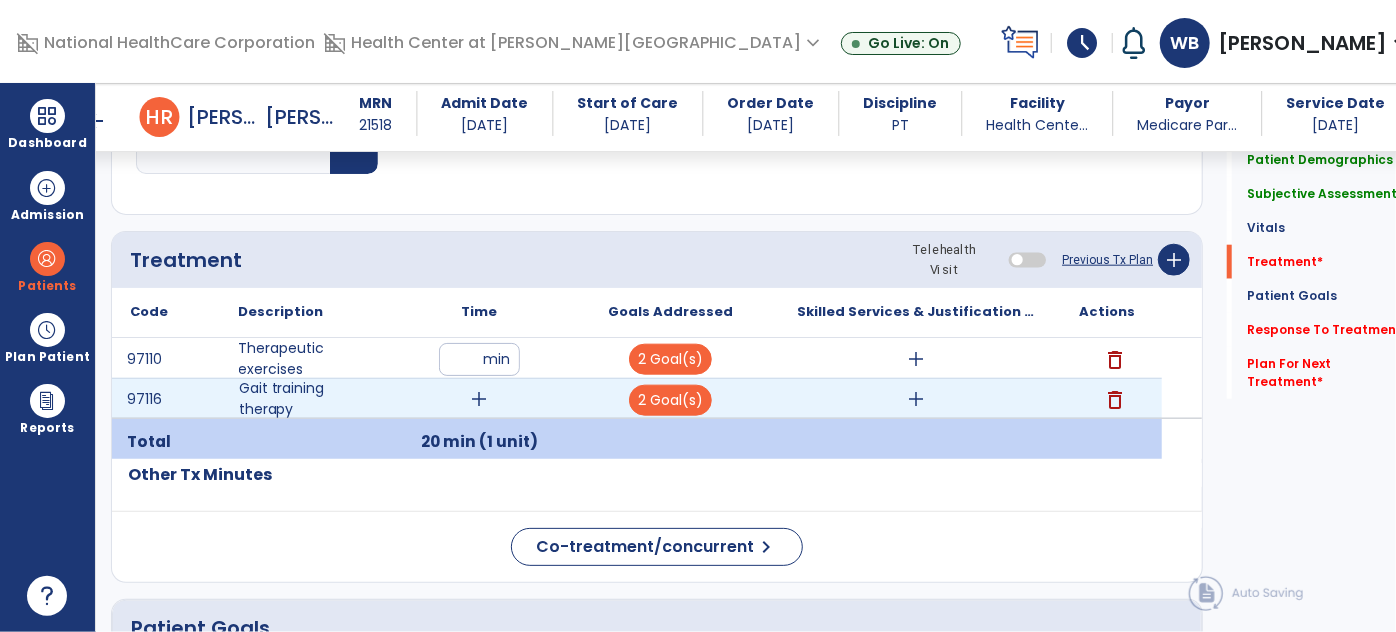 click on "add" at bounding box center (480, 399) 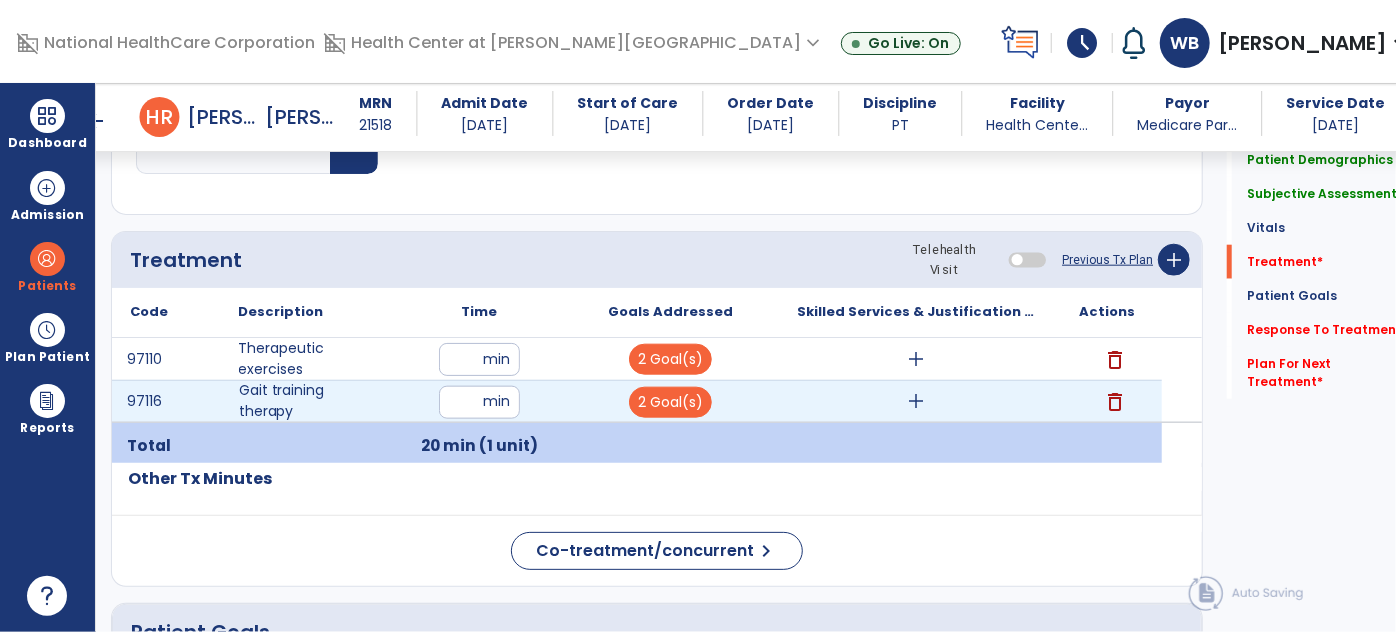 click at bounding box center [479, 402] 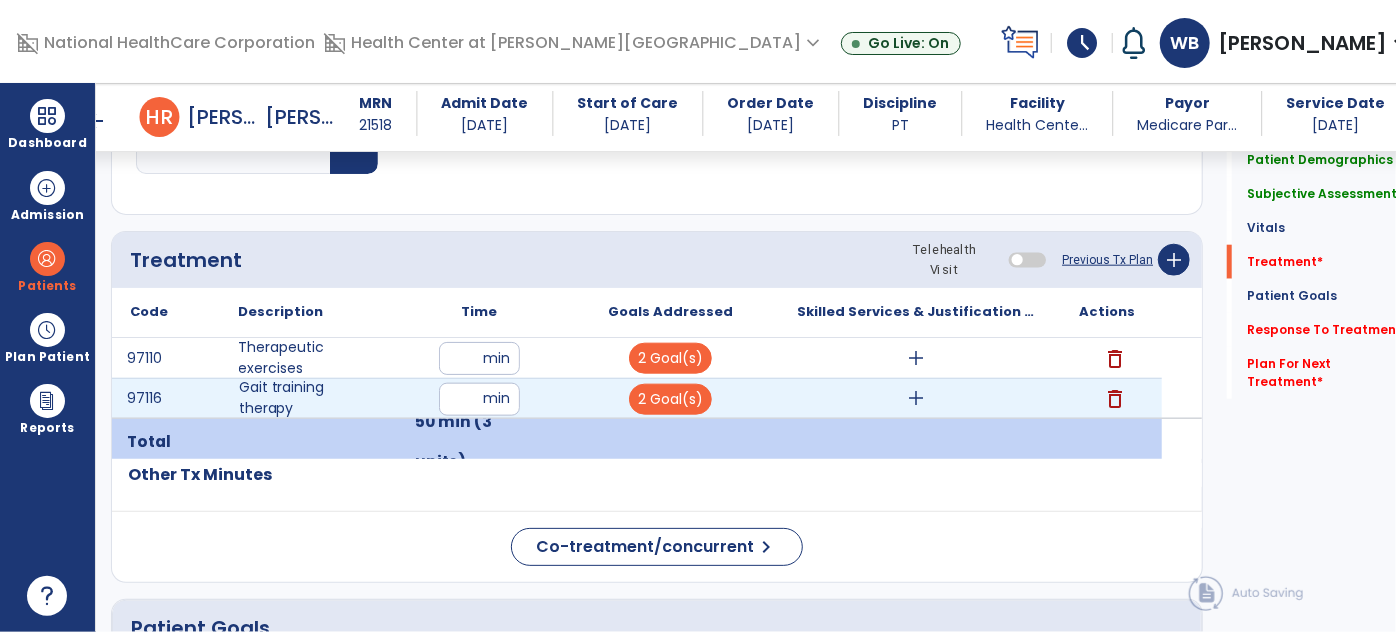 click on "add" at bounding box center [916, 398] 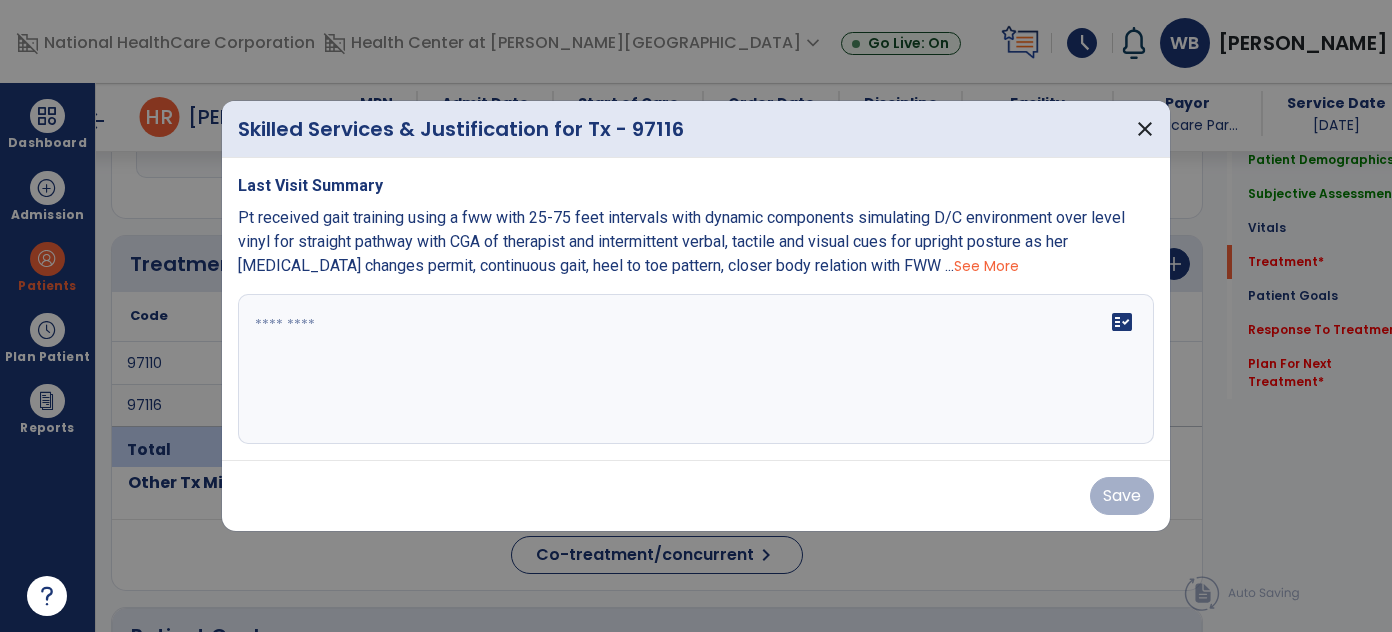 scroll, scrollTop: 1058, scrollLeft: 0, axis: vertical 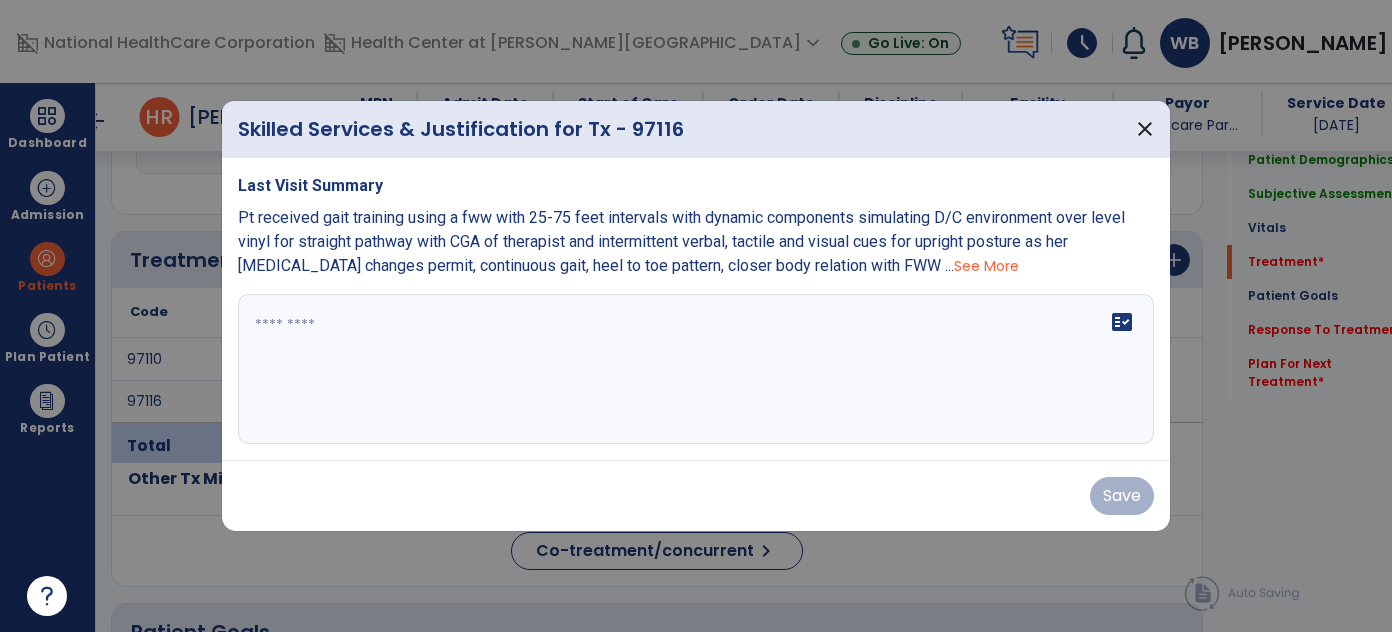 click on "See More" at bounding box center (986, 266) 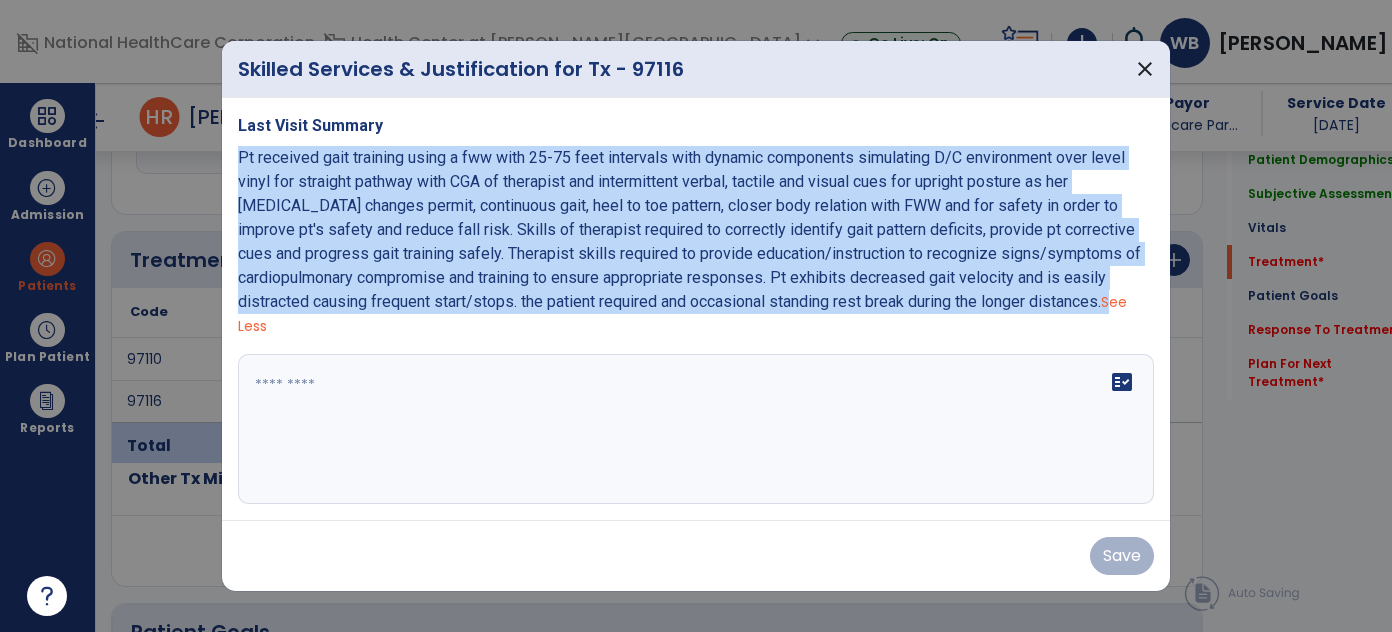 drag, startPoint x: 235, startPoint y: 156, endPoint x: 1111, endPoint y: 300, distance: 887.7567 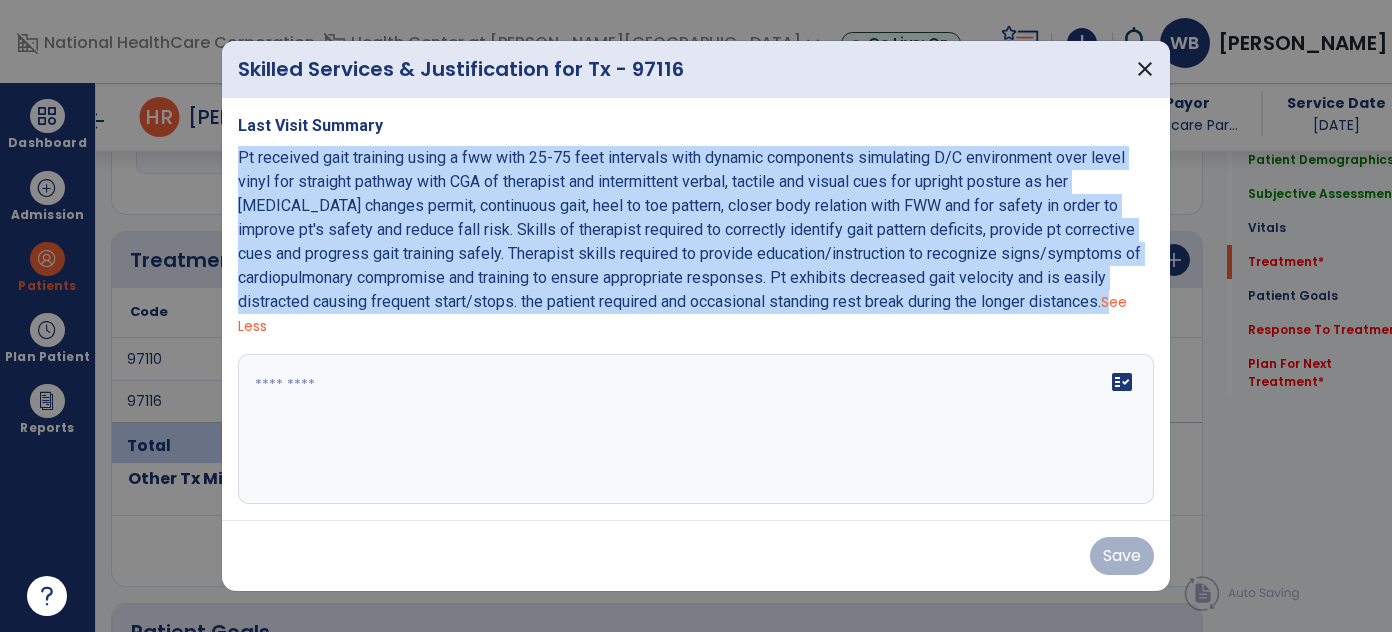 click on "Last Visit Summary Pt received gait training using a fww with 25-75 feet intervals with dynamic components simulating D/C environment over level vinyl for straight pathway with CGA of therapist and intermittent verbal, tactile and visual cues for upright posture as her [MEDICAL_DATA] changes permit, continuous gait, heel to toe pattern, closer body relation with FWW and for safety in order to improve pt's safety and reduce fall risk. Skills of therapist required to correctly identify gait pattern deficits, provide pt corrective cues and progress gait training safely. Therapist skills required to provide education/instruction to recognize signs/symptoms of cardiopulmonary compromise and training to ensure appropriate responses. Pt exhibits decreased gait velocity and is easily distracted causing frequent start/stops. the patient required and occasional standing rest break during the longer distances.  See Less   fact_check" at bounding box center [696, 309] 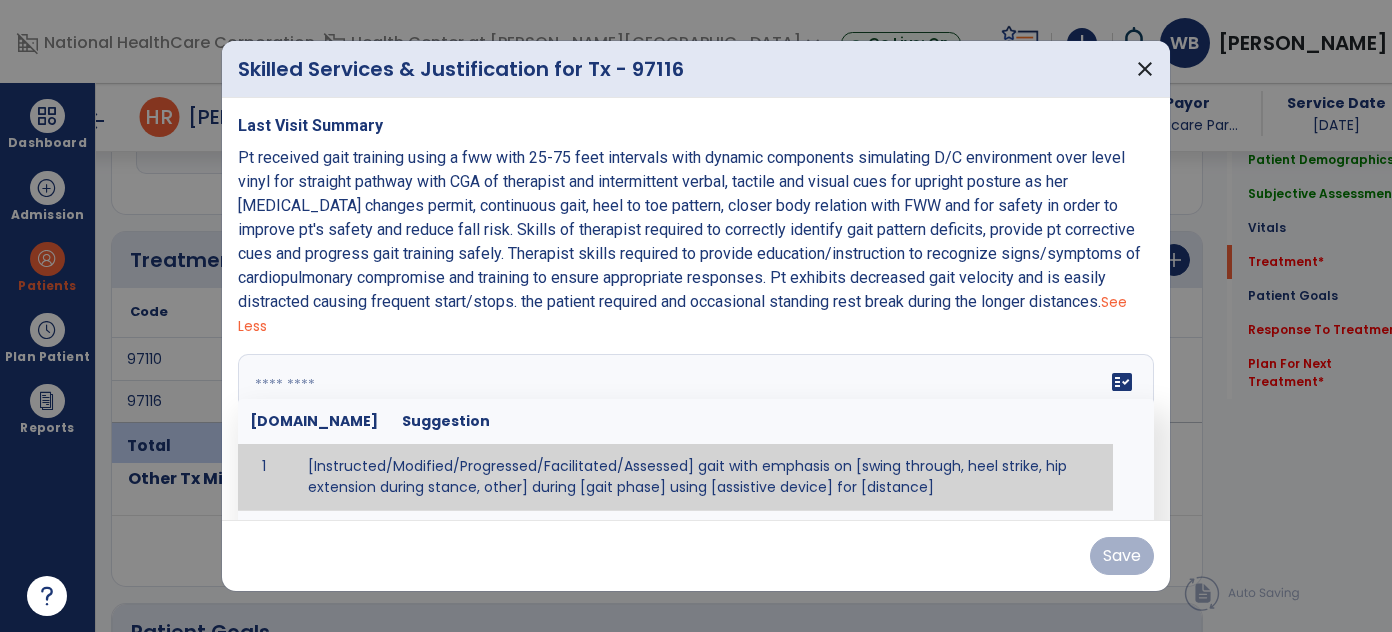 paste on "**********" 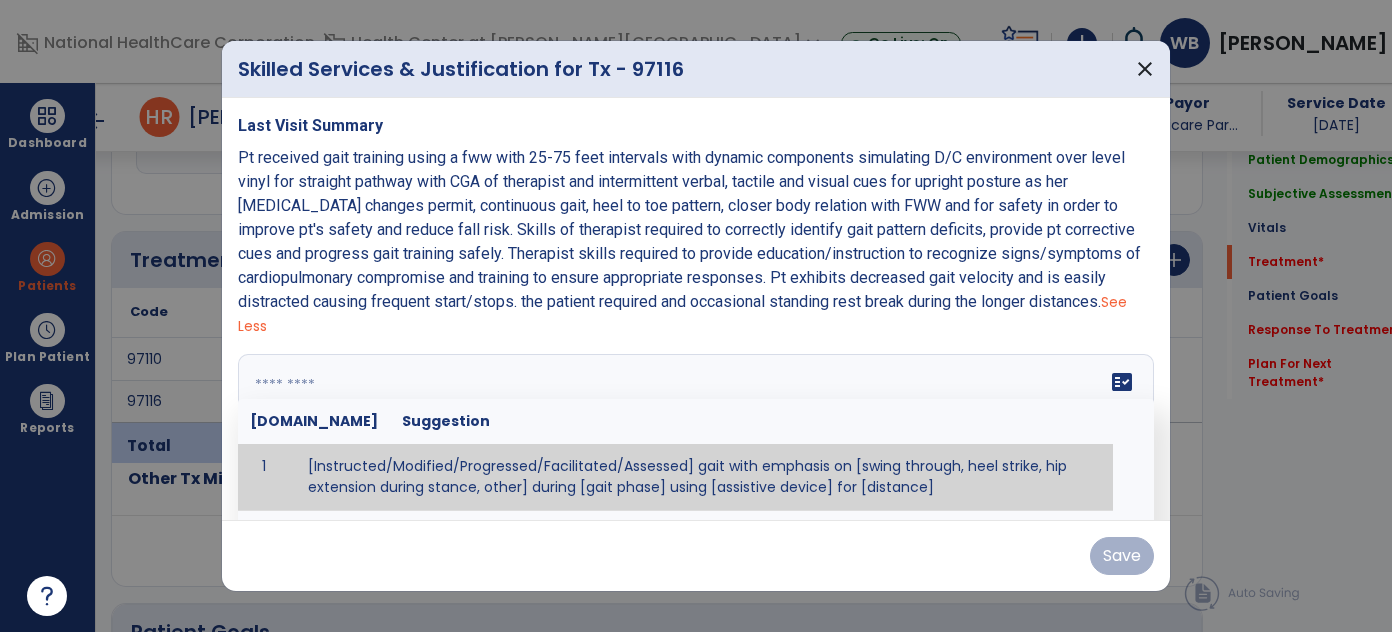 click at bounding box center [694, 429] 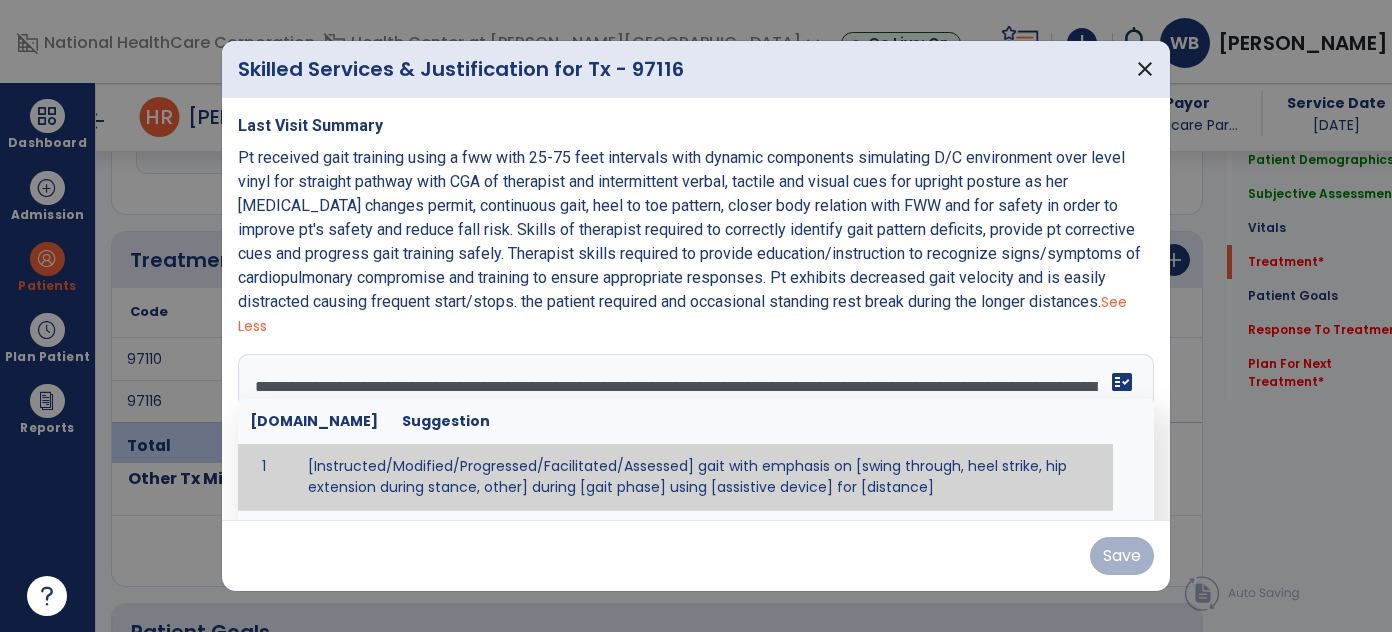 scroll, scrollTop: 88, scrollLeft: 0, axis: vertical 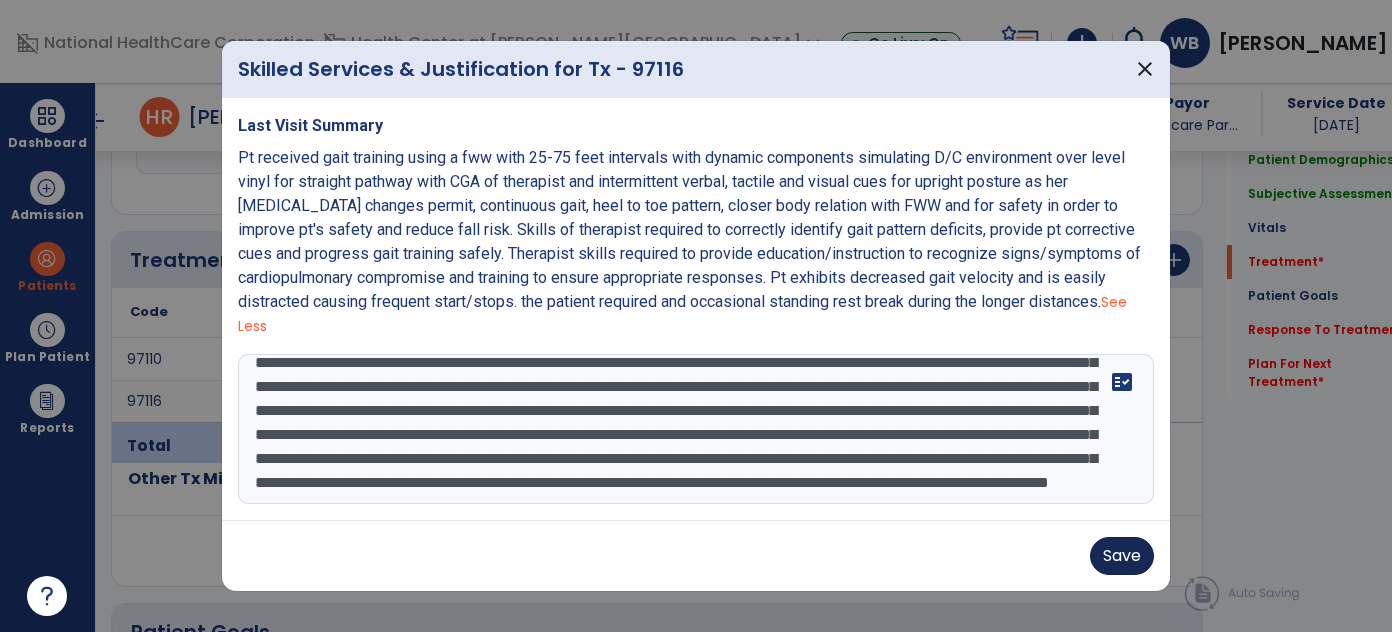 type on "**********" 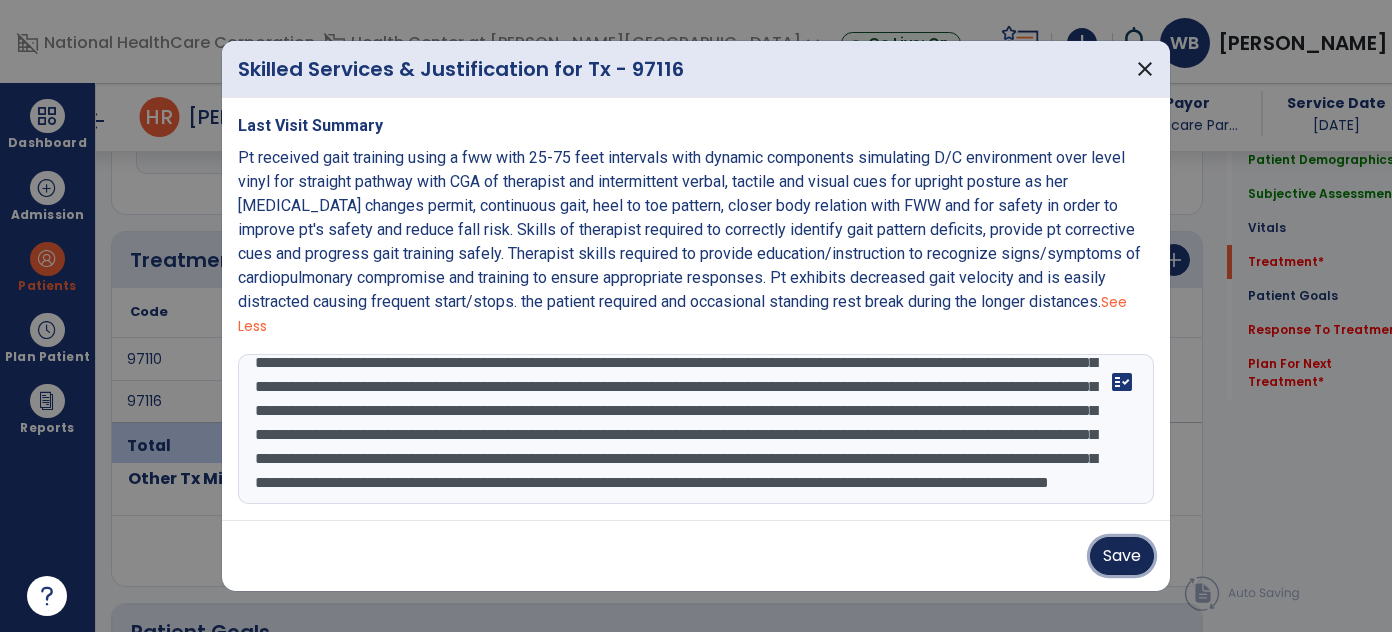 click on "Save" at bounding box center (1122, 556) 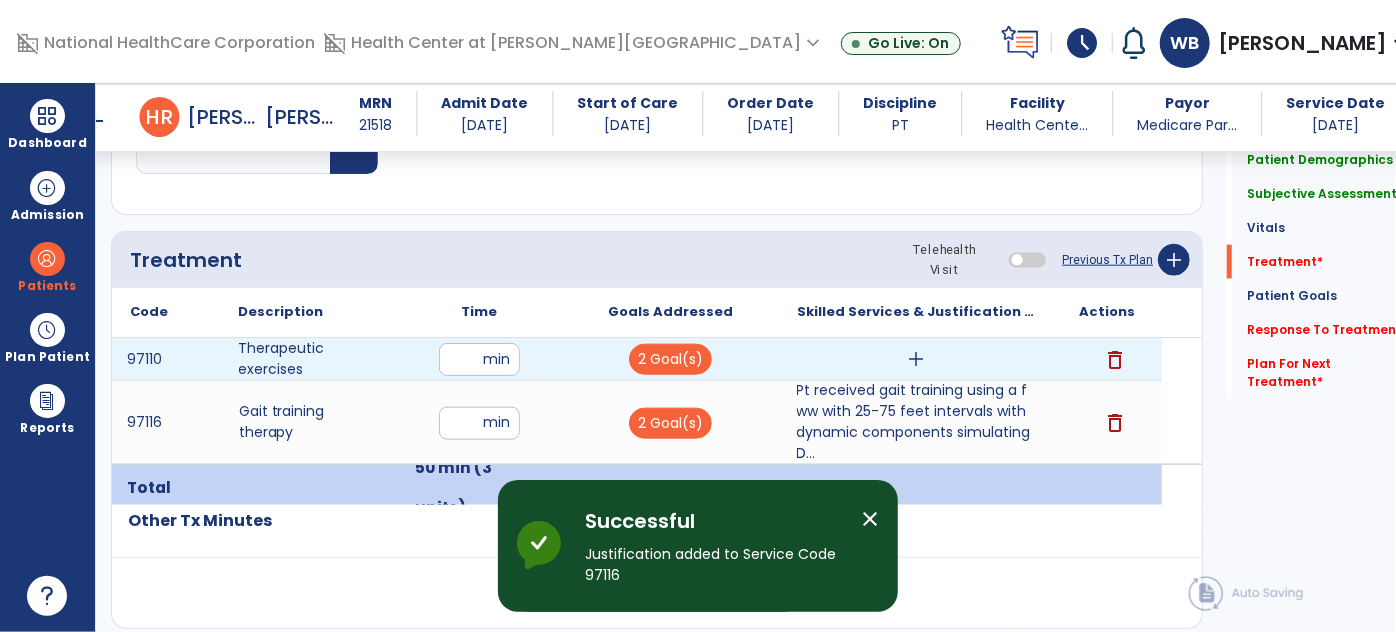 click on "add" at bounding box center (916, 359) 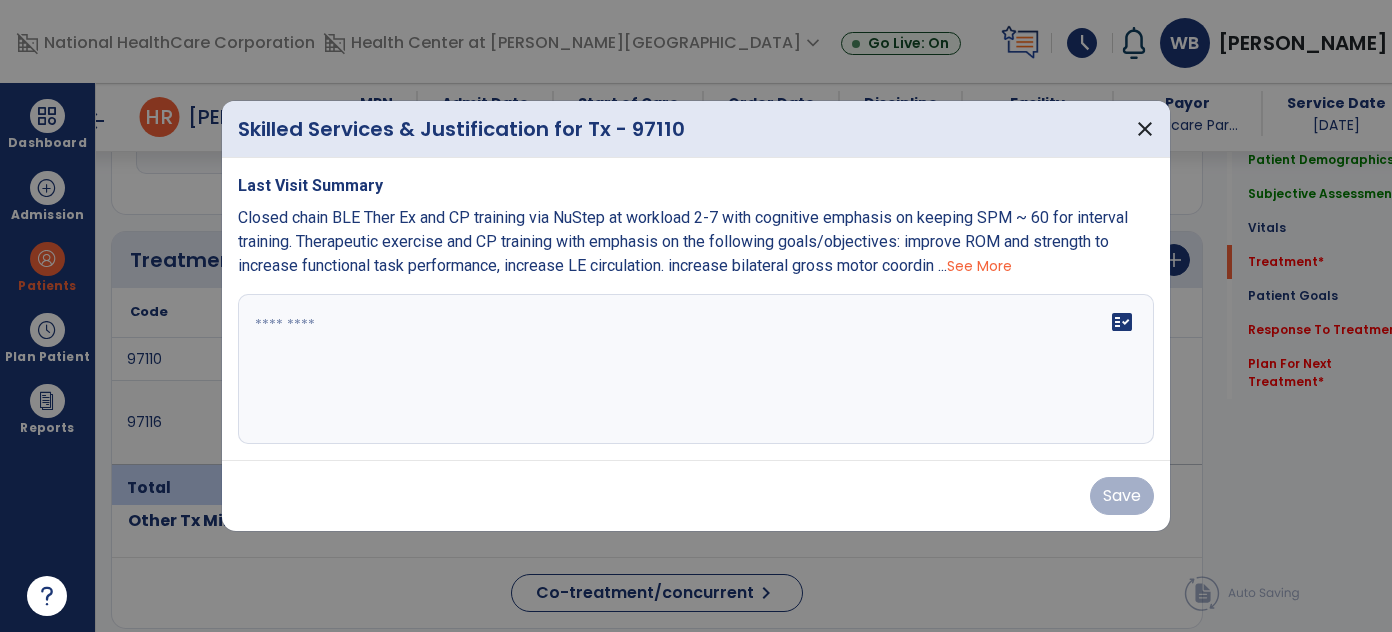 scroll, scrollTop: 1058, scrollLeft: 0, axis: vertical 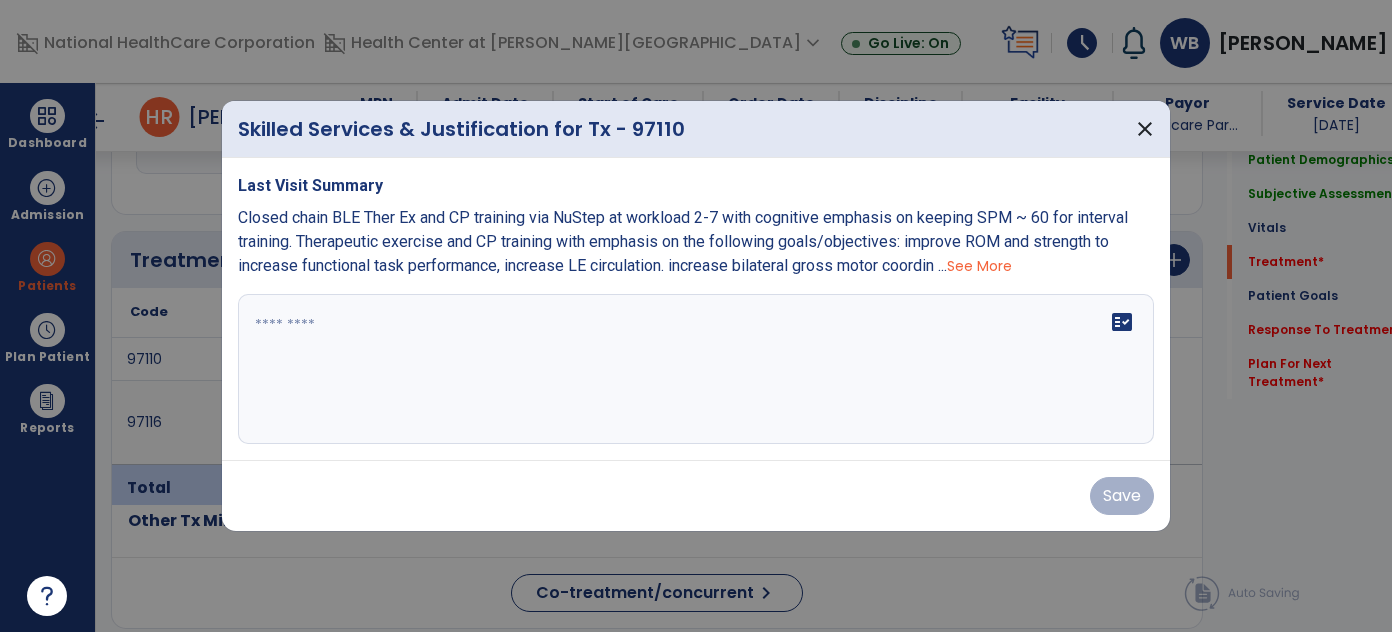 click on "See More" at bounding box center [979, 266] 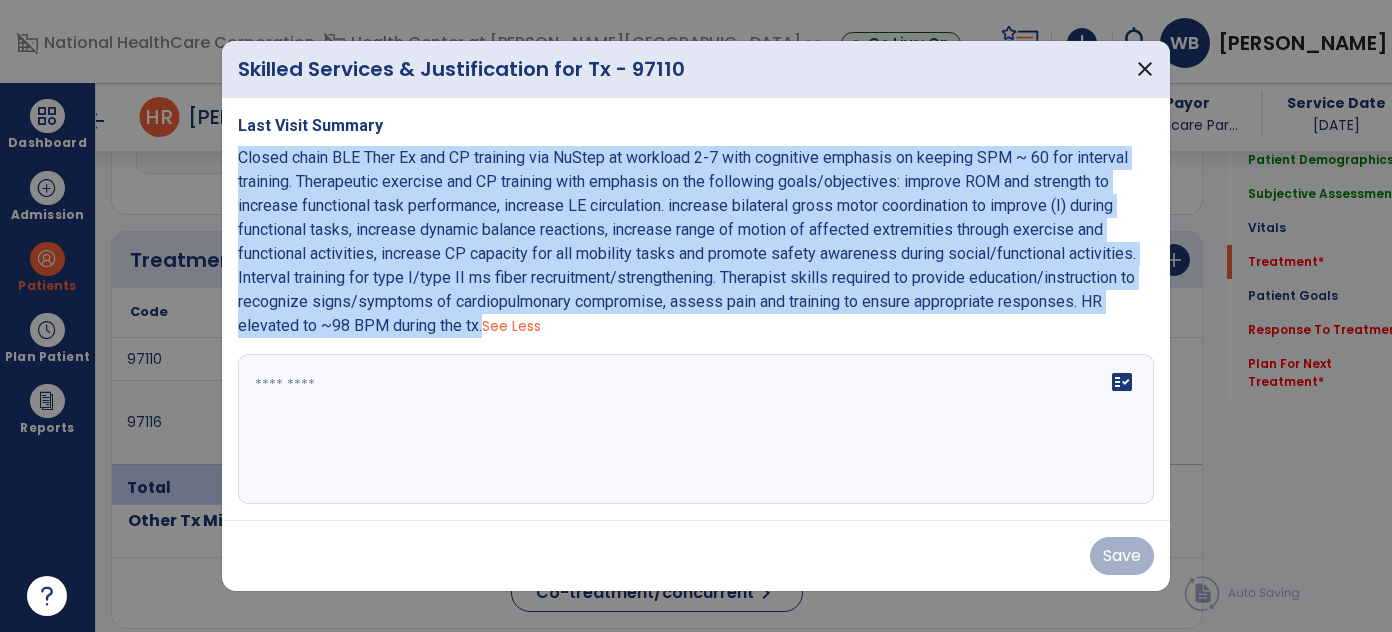 drag, startPoint x: 484, startPoint y: 326, endPoint x: 238, endPoint y: 158, distance: 297.8926 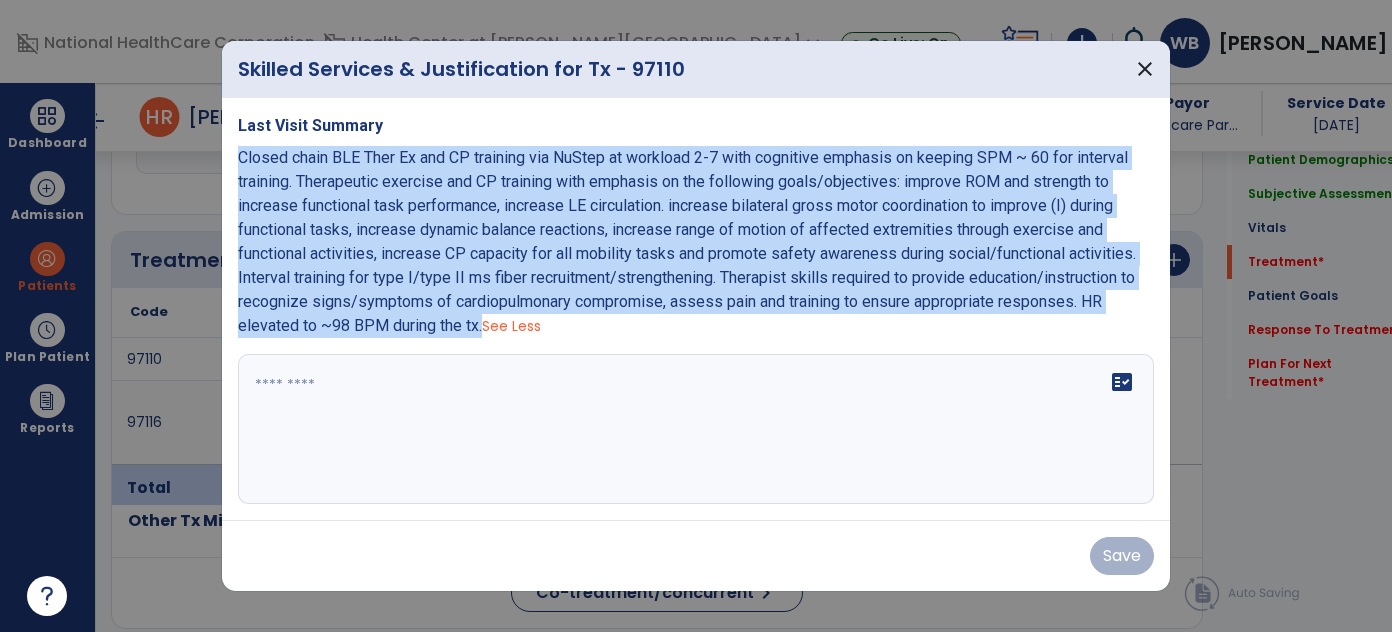 click on "Closed chain BLE Ther Ex and CP training via NuStep at workload 2-7 with cognitive emphasis on keeping SPM ~ 60 for interval training. Therapeutic exercise and CP training with emphasis on the following goals/objectives: improve ROM and strength to increase functional task performance, increase LE circulation. increase bilateral gross motor coordination to improve (I) during functional tasks, increase dynamic balance reactions, increase range of motion of affected extremities through exercise and functional activities, increase CP capacity for all mobility tasks and promote safety awareness during social/functional activities. Interval training for type I/type II ms fiber recruitment/strengthening. Therapist skills required to provide education/instruction to recognize signs/symptoms of cardiopulmonary compromise, assess pain and training to ensure appropriate responses. HR elevated to ~98 BPM during the tx." at bounding box center (687, 241) 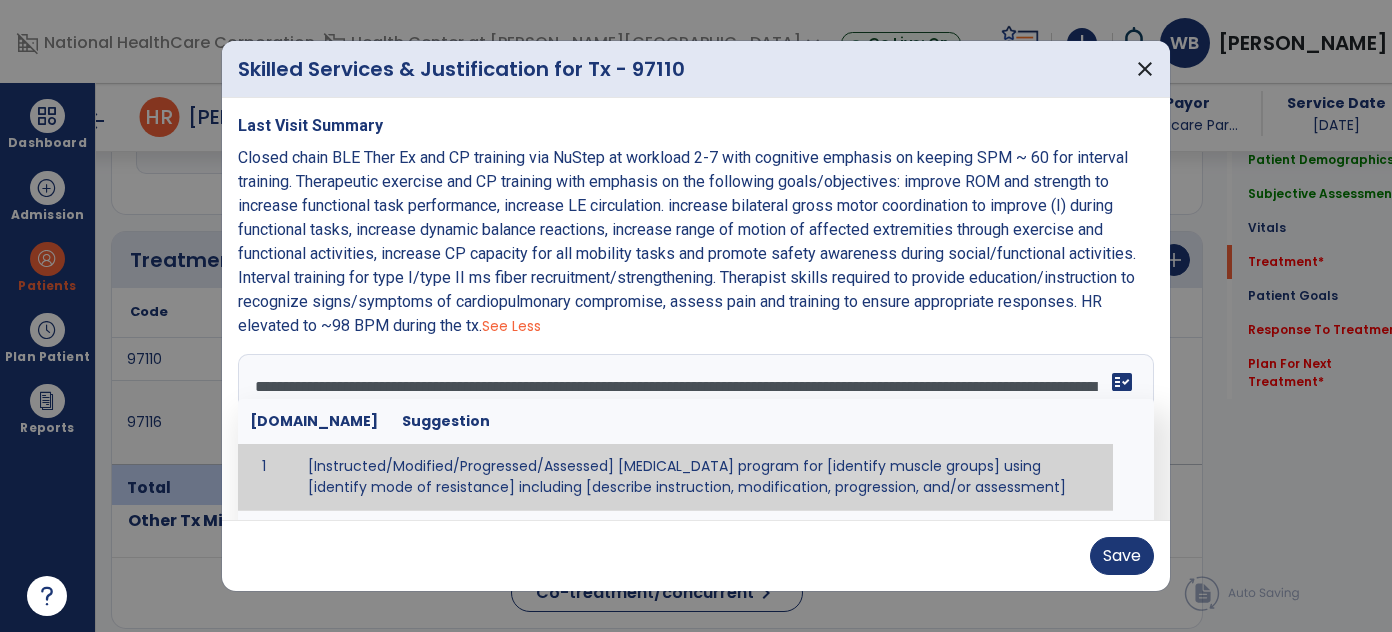 scroll, scrollTop: 111, scrollLeft: 0, axis: vertical 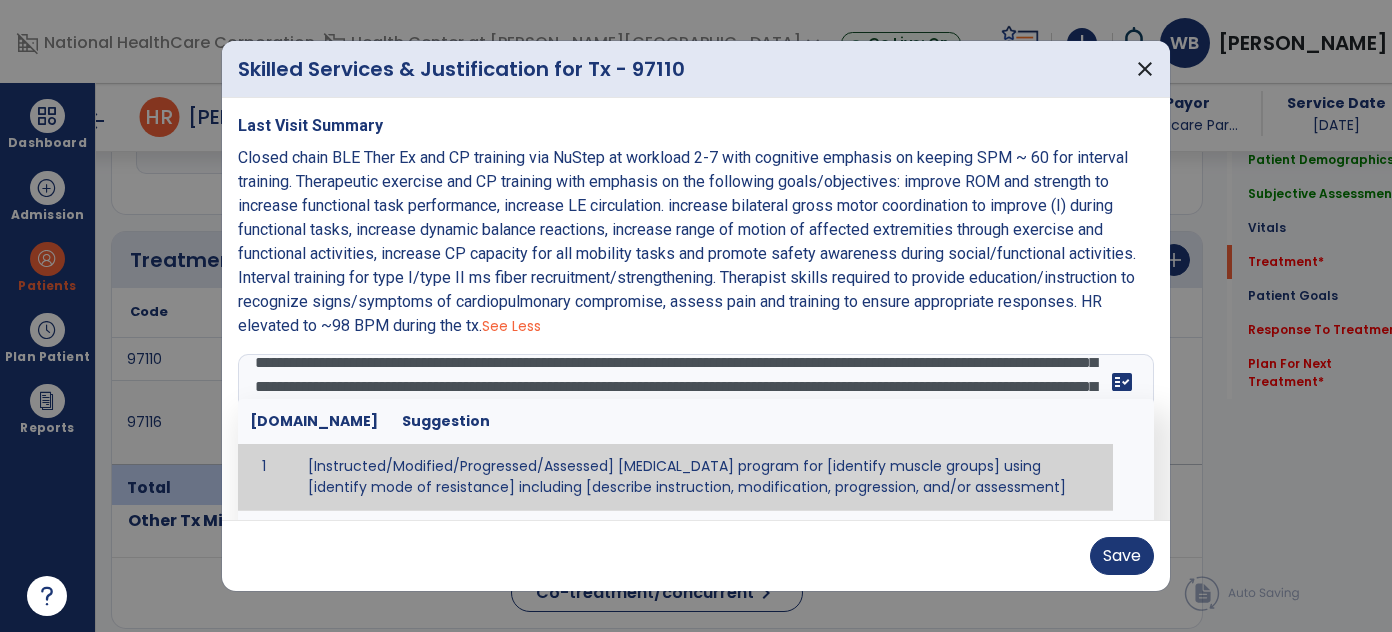 click on "**********" at bounding box center [694, 429] 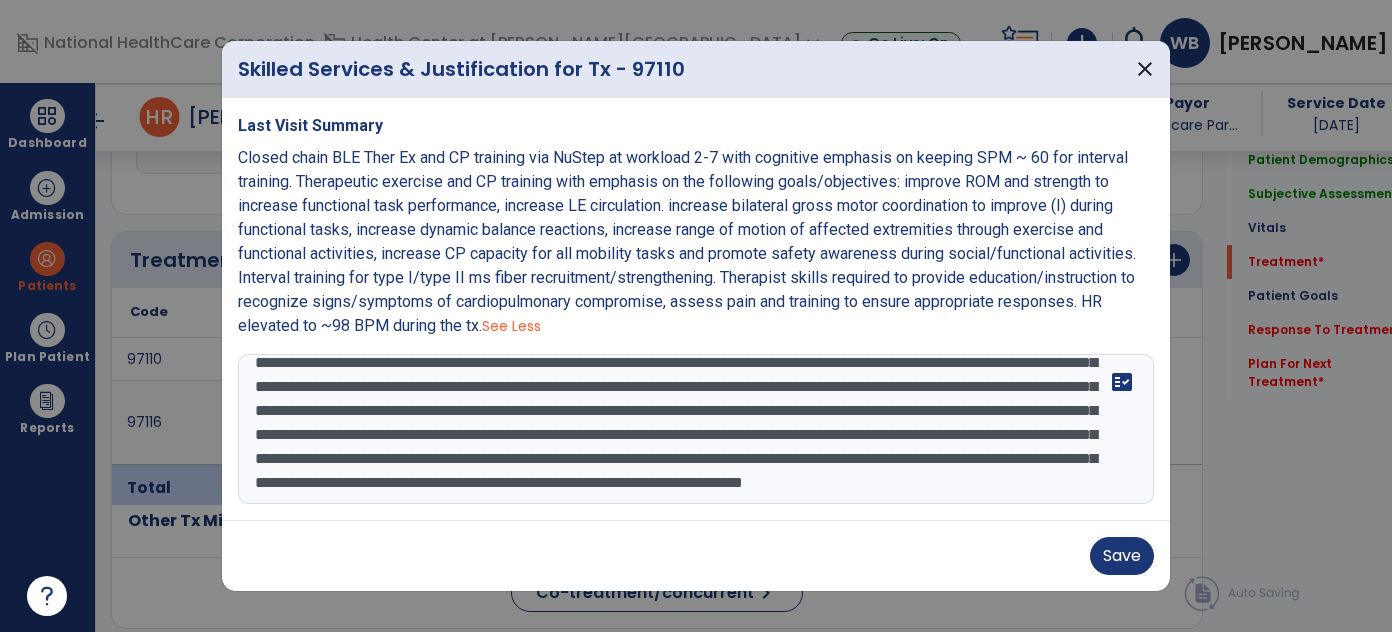 click on "**********" at bounding box center [696, 429] 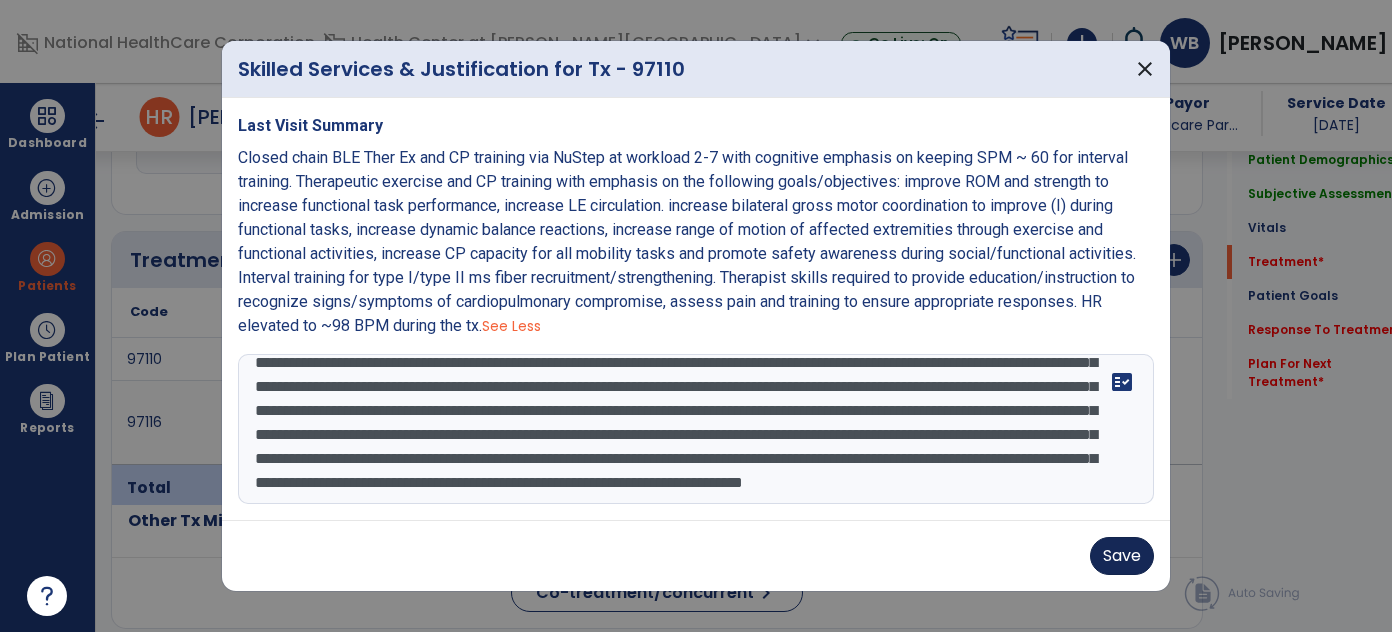 type on "**********" 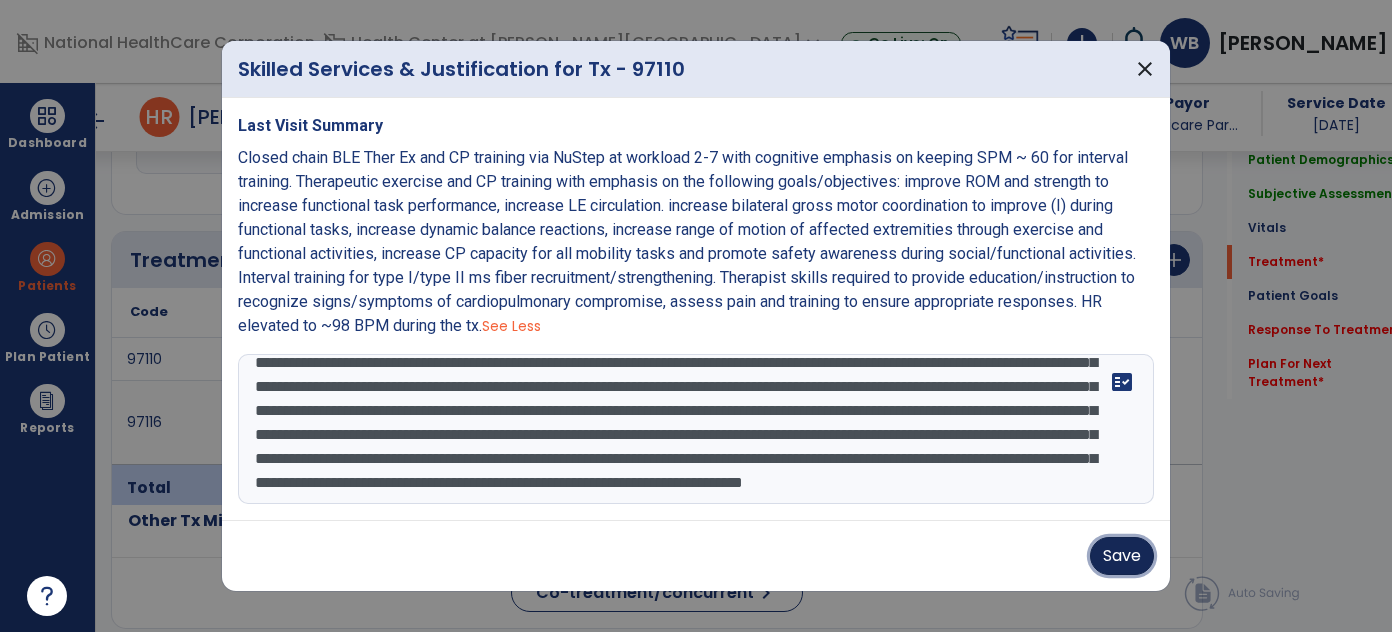 click on "Save" at bounding box center [1122, 556] 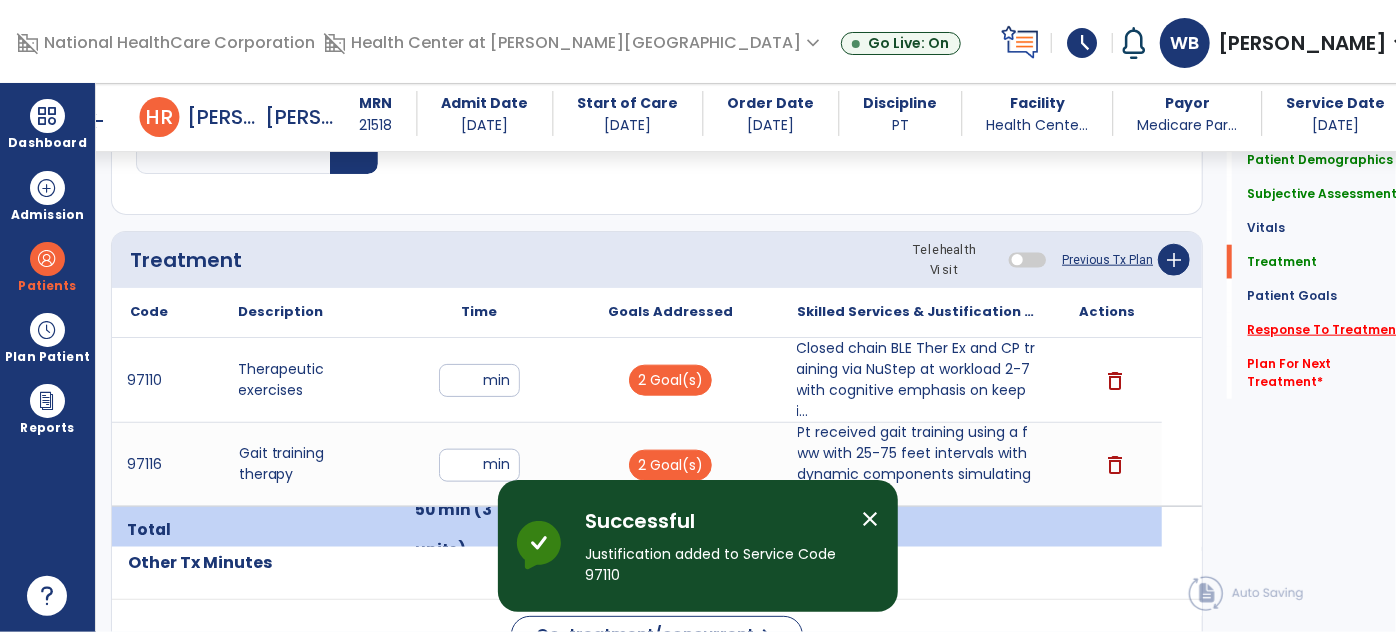 click on "Response To Treatment   *" 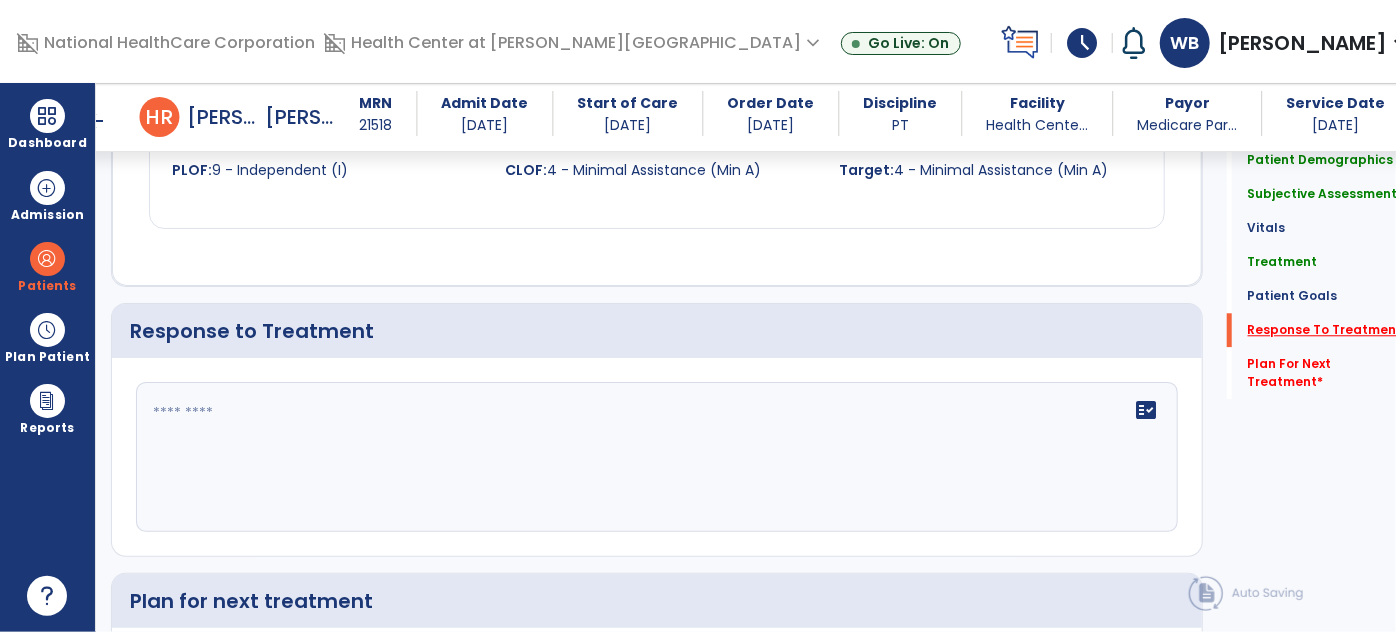 scroll, scrollTop: 2615, scrollLeft: 0, axis: vertical 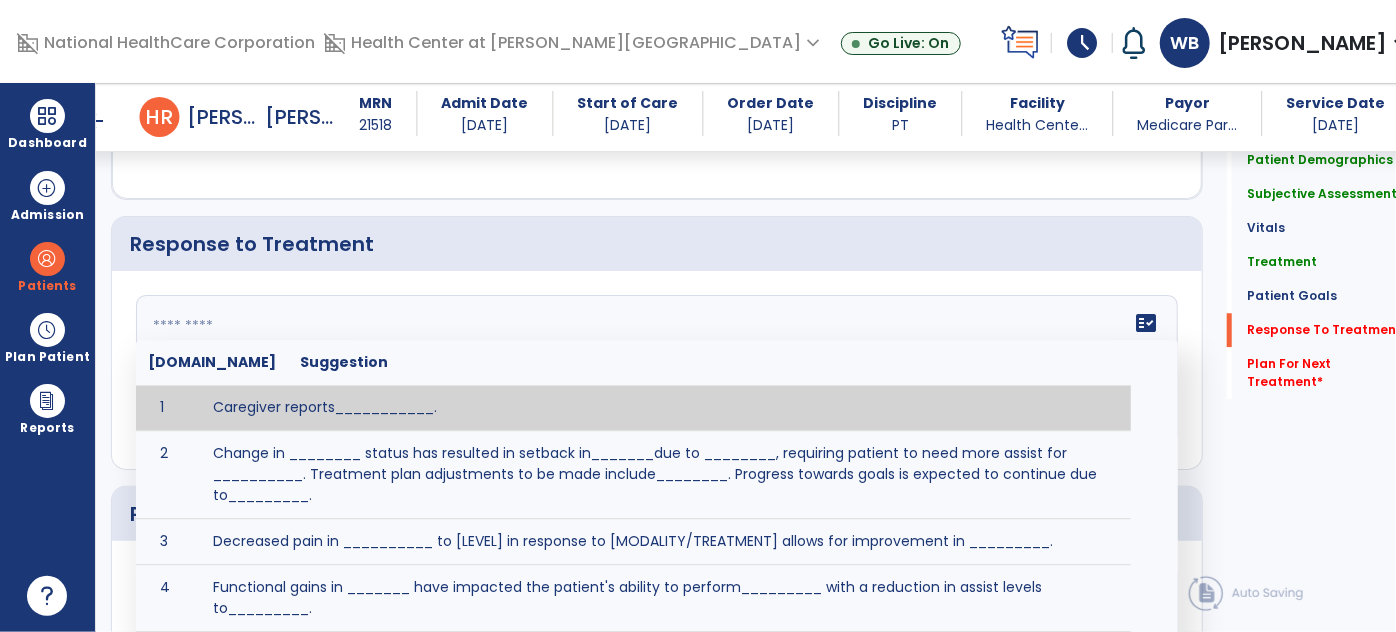 click on "fact_check  [DOMAIN_NAME] Suggestion 1 Caregiver reports___________. 2 Change in ________ status has resulted in setback in_______due to ________, requiring patient to need more assist for __________.   Treatment plan adjustments to be made include________.  Progress towards goals is expected to continue due to_________. 3 Decreased pain in __________ to [LEVEL] in response to [MODALITY/TREATMENT] allows for improvement in _________. 4 Functional gains in _______ have impacted the patient's ability to perform_________ with a reduction in assist levels to_________. 5 Functional progress this week has been significant due to__________. 6 Gains in ________ have improved the patient's ability to perform ______with decreased levels of assist to___________. 7 Improvement in ________allows patient to tolerate higher levels of challenges in_________. 8 Pain in [AREA] has decreased to [LEVEL] in response to [TREATMENT/MODALITY], allowing fore ease in completing__________. 9 10 11 12 13 14 15 16 17 18 19 20 21" 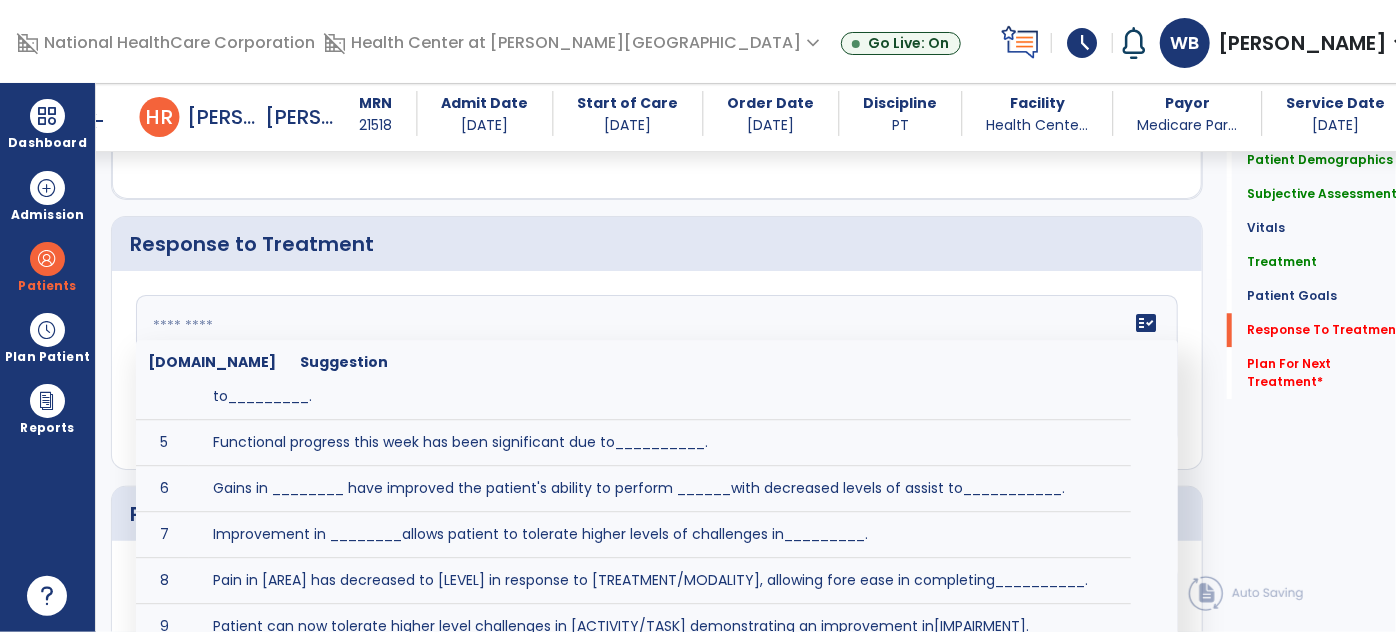 scroll, scrollTop: 226, scrollLeft: 0, axis: vertical 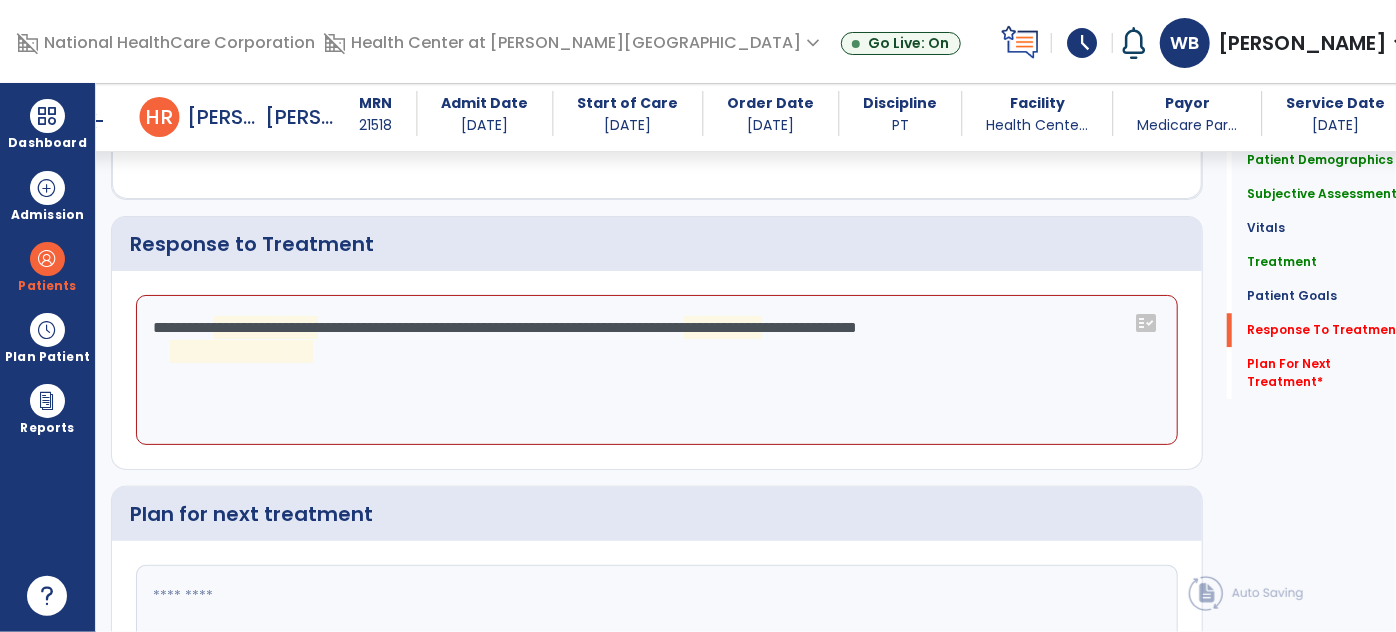click on "**********" 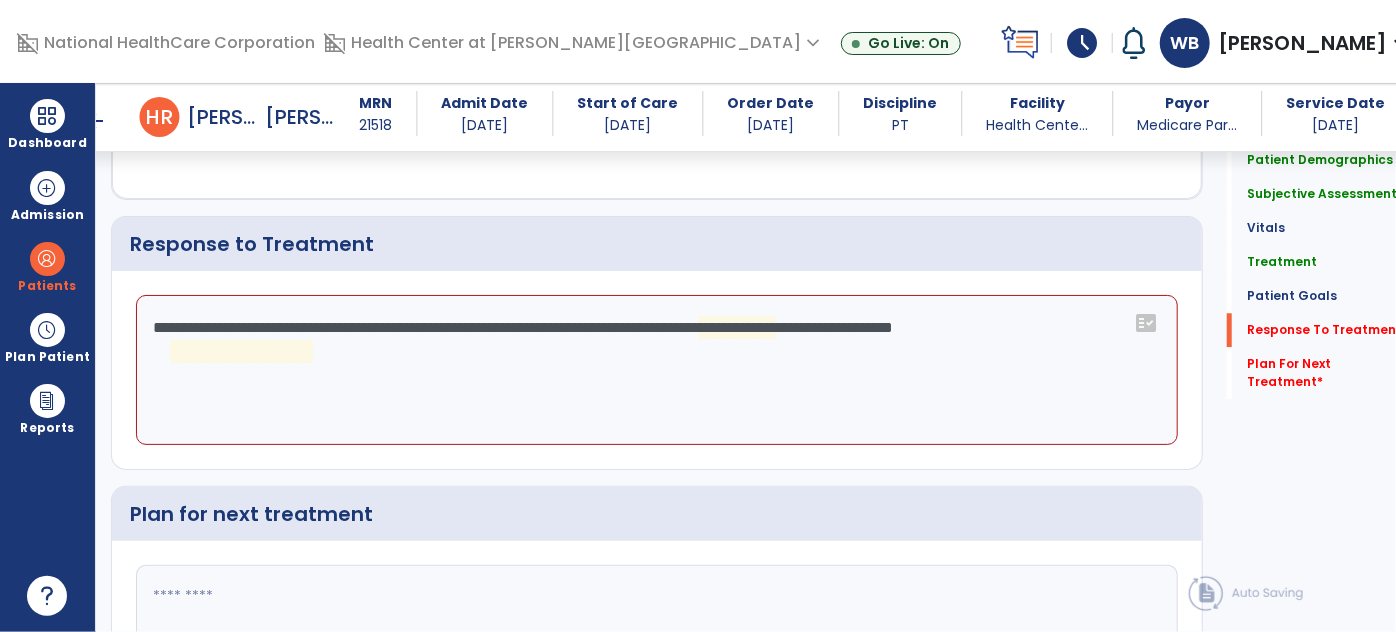 click on "**********" 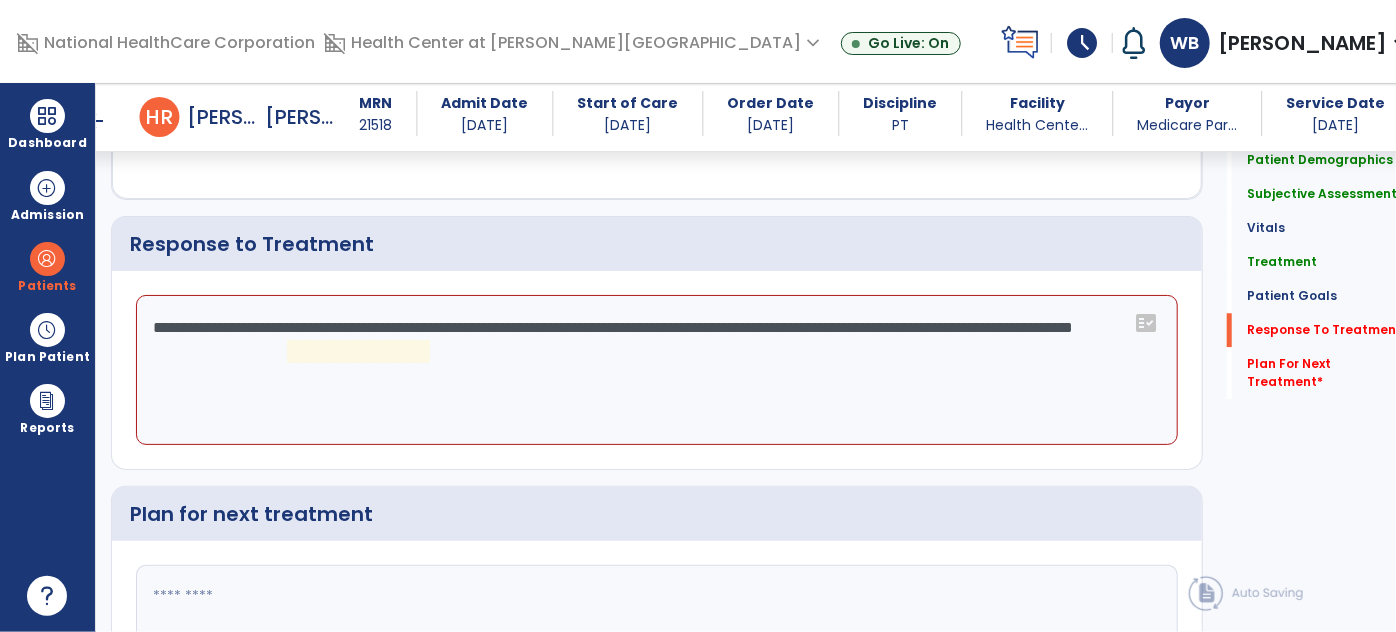 click on "**********" 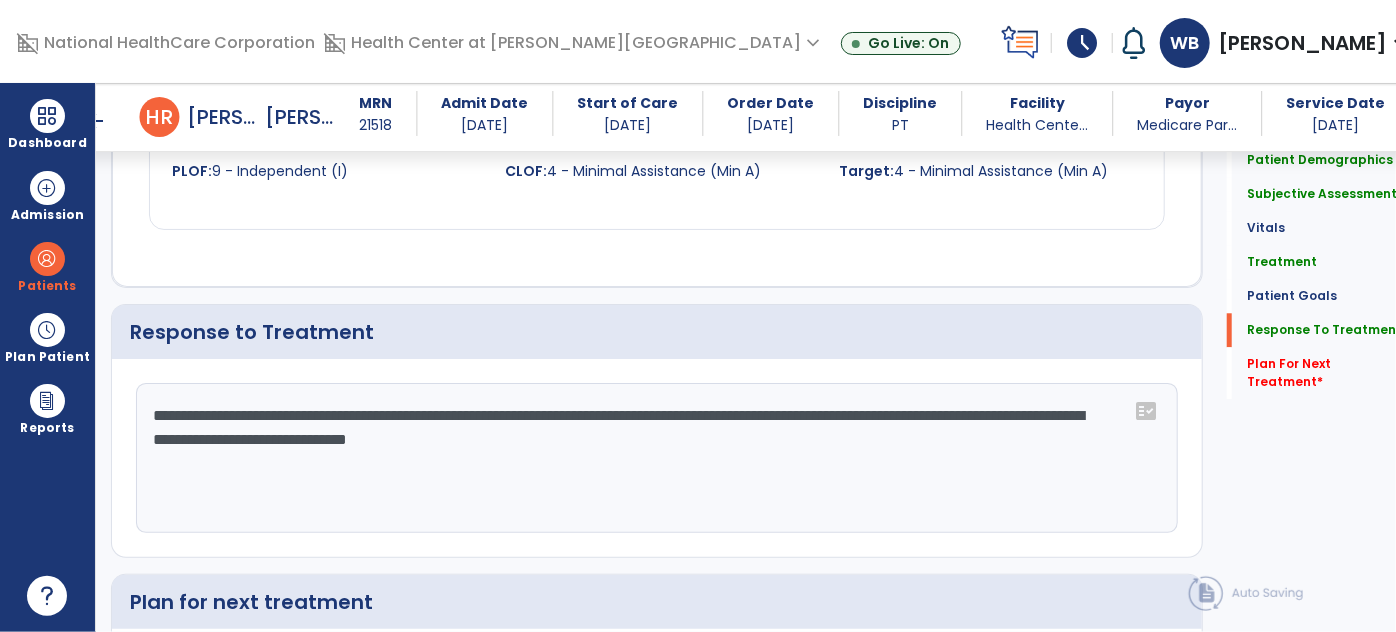 scroll, scrollTop: 2615, scrollLeft: 0, axis: vertical 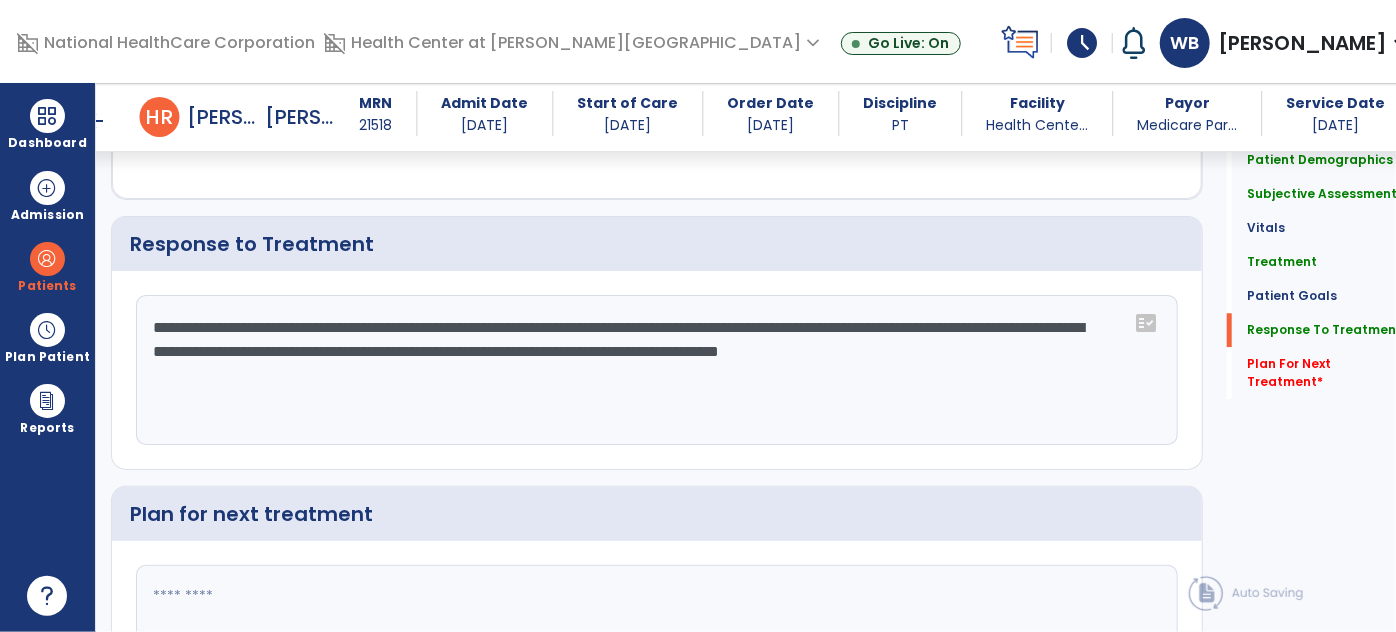 type on "**********" 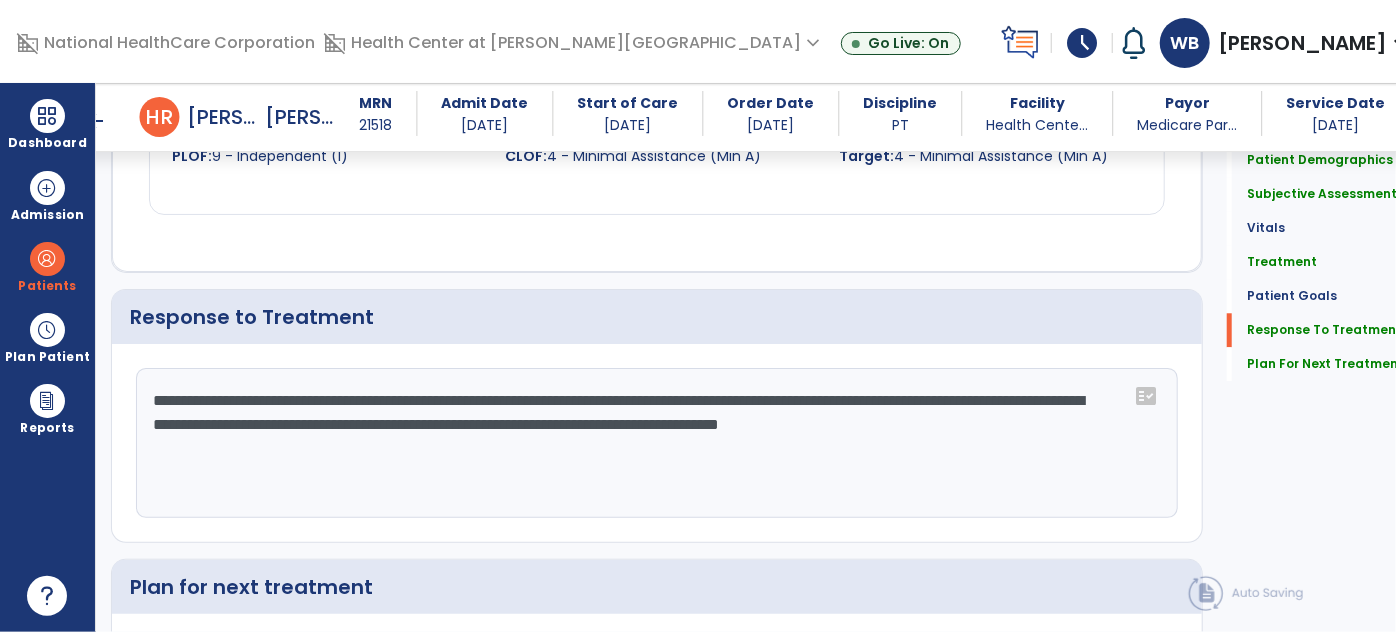 scroll, scrollTop: 2630, scrollLeft: 0, axis: vertical 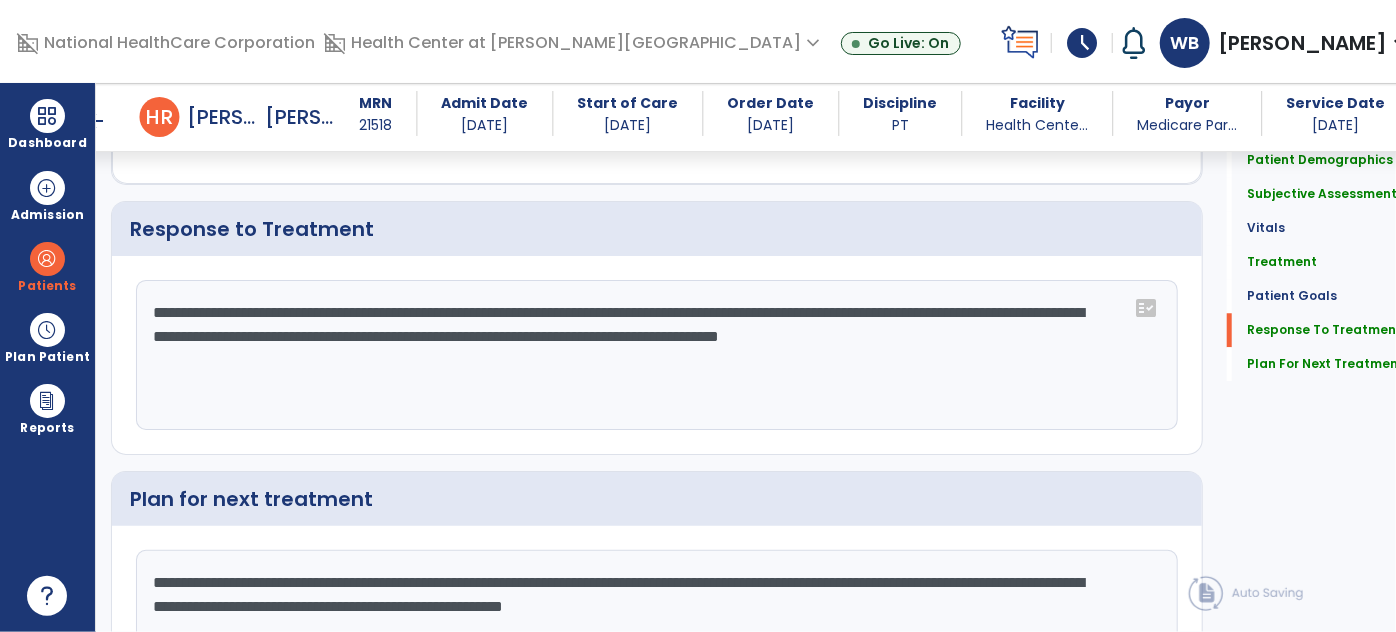 click on "**********" 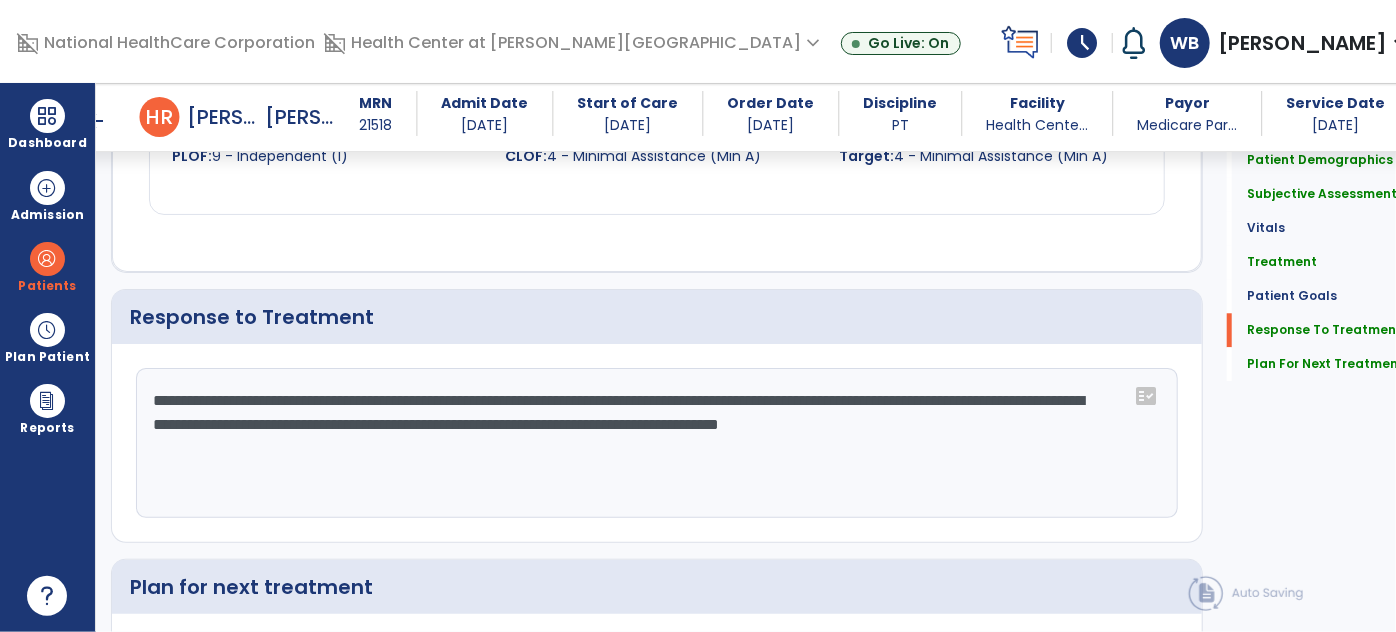 scroll, scrollTop: 2630, scrollLeft: 0, axis: vertical 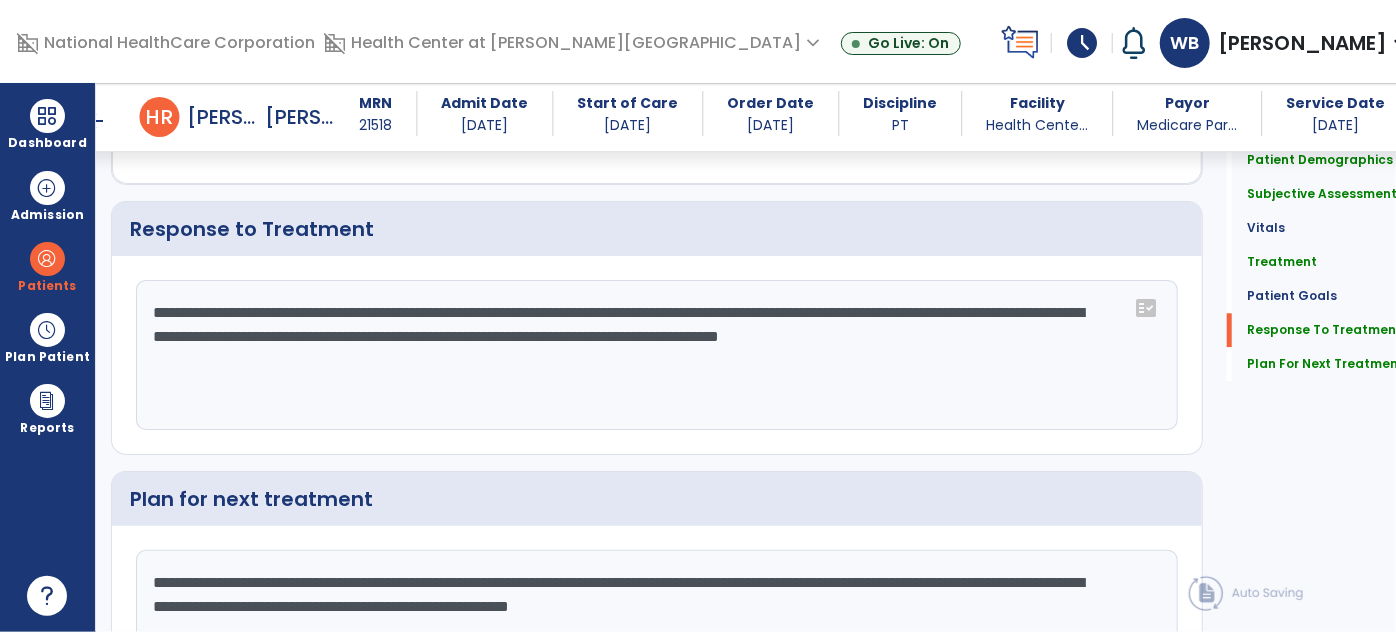 click on "**********" 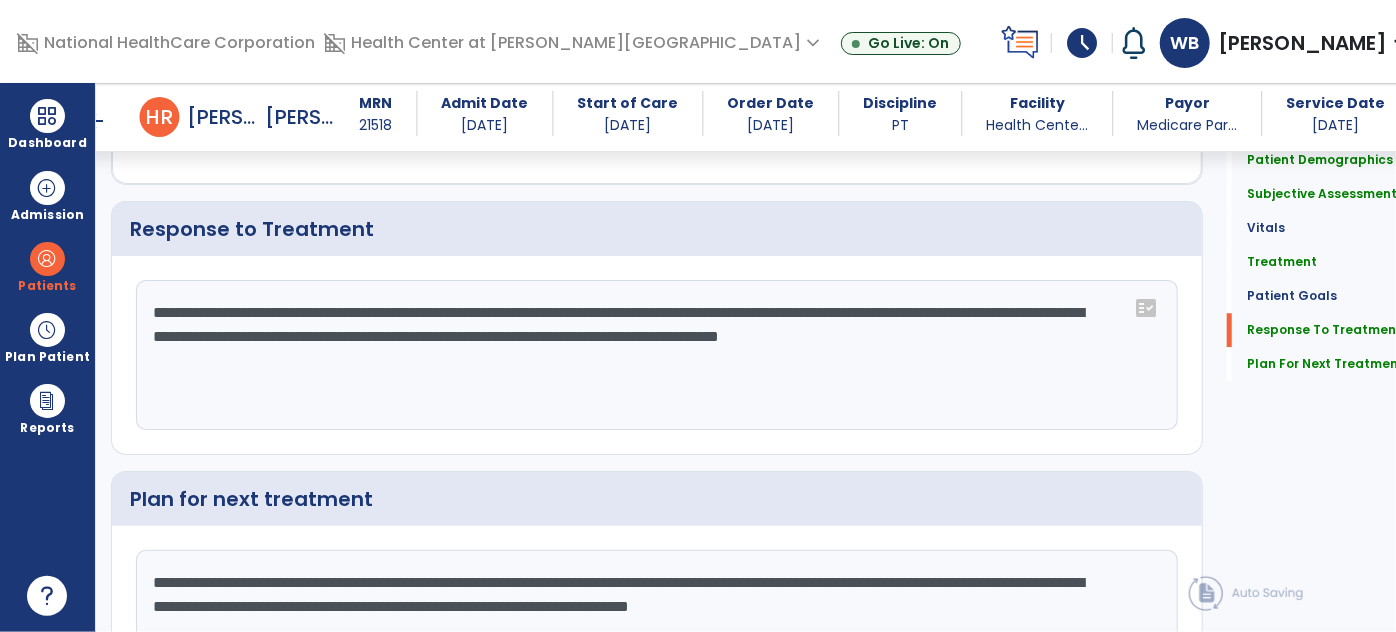 scroll, scrollTop: 2654, scrollLeft: 0, axis: vertical 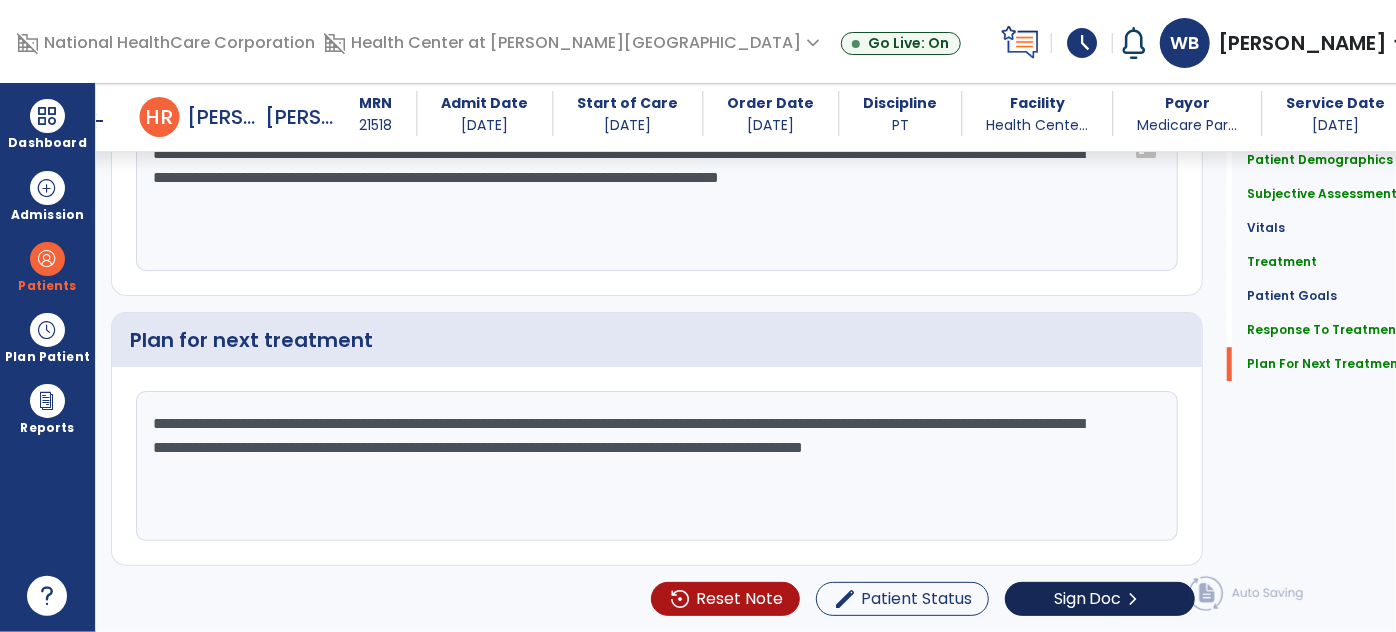type on "**********" 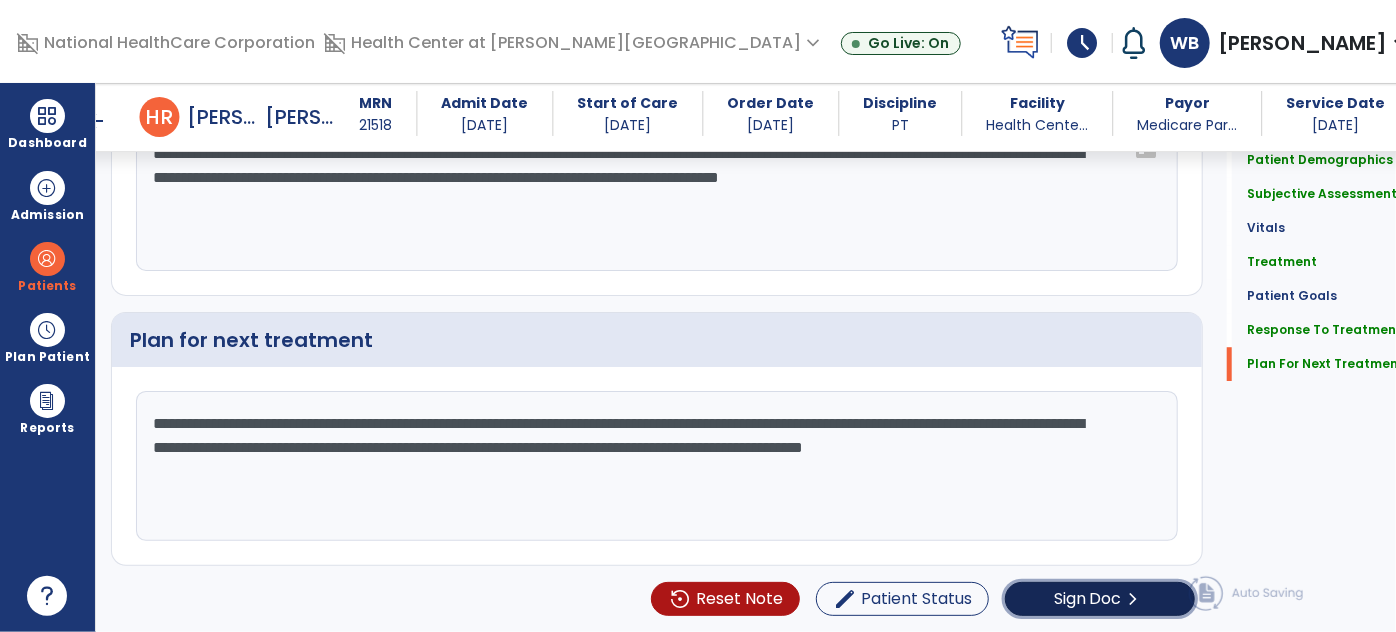 click on "Sign Doc" 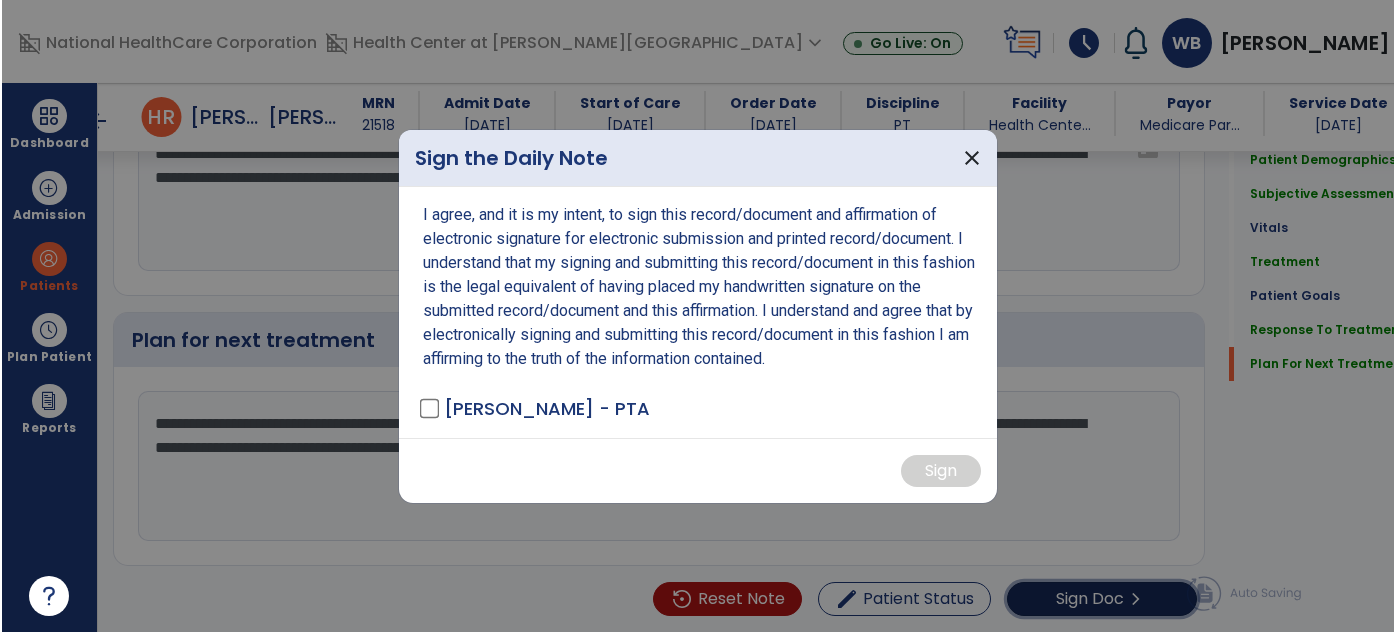 scroll, scrollTop: 2801, scrollLeft: 0, axis: vertical 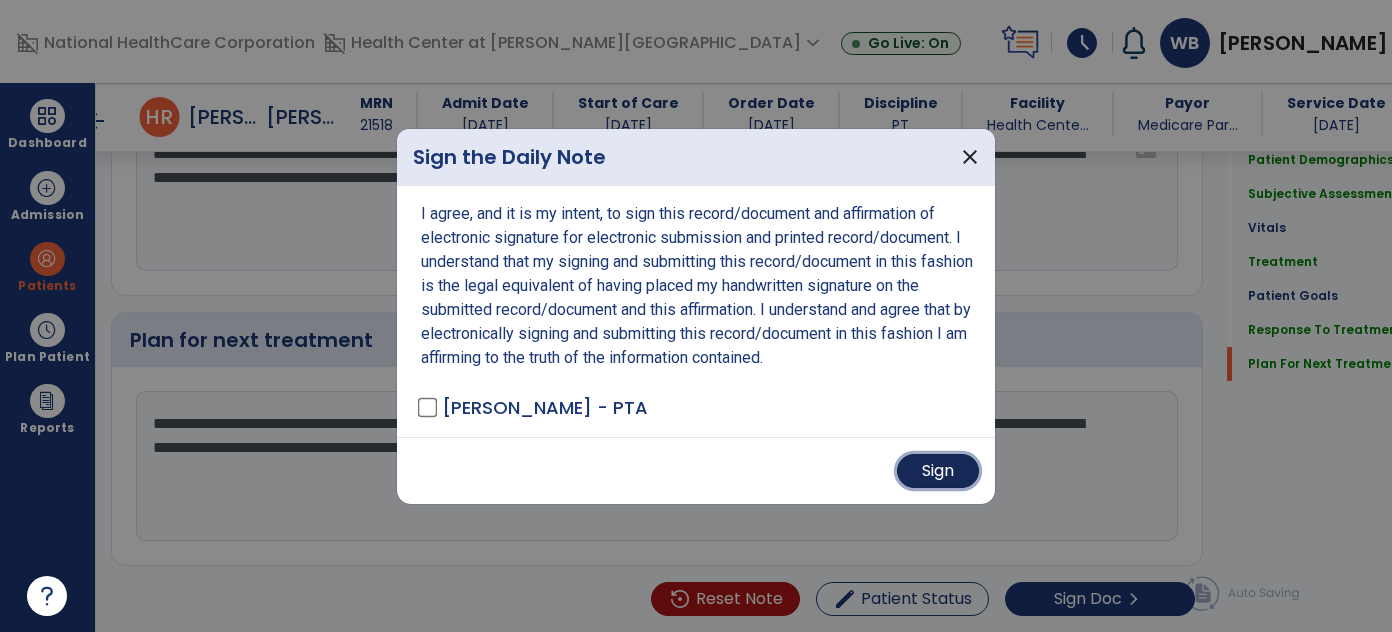 click on "Sign" at bounding box center [938, 471] 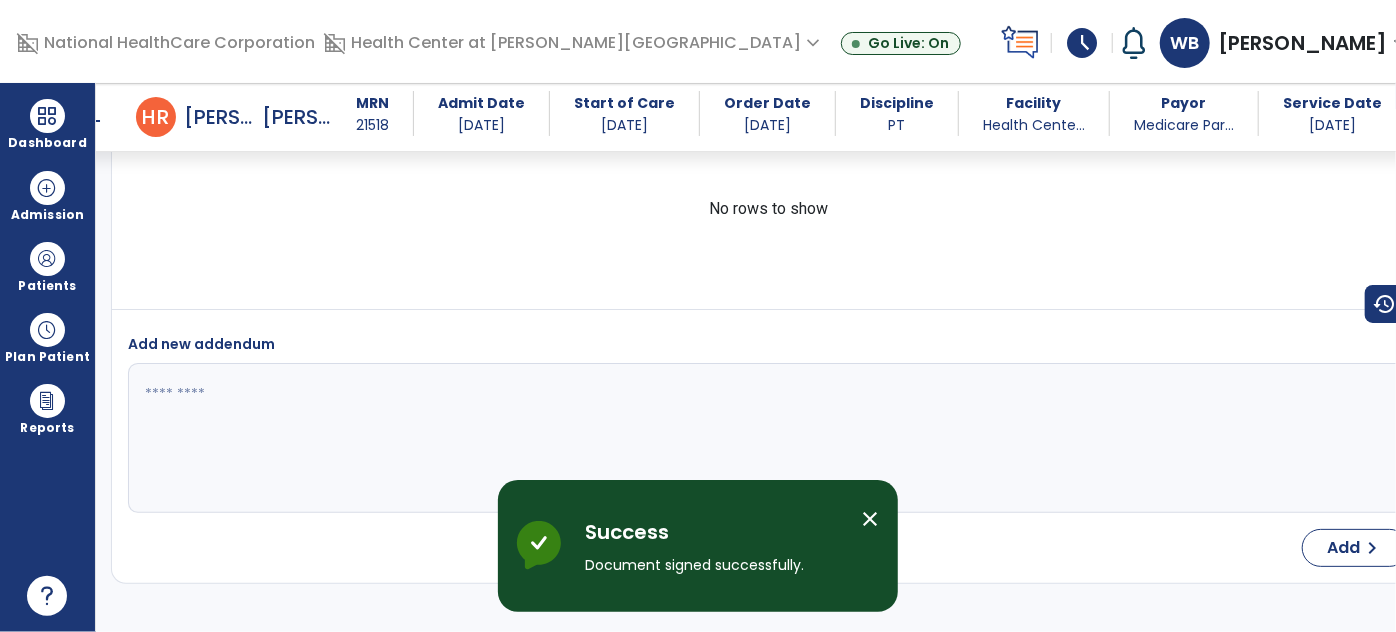 scroll, scrollTop: 5165, scrollLeft: 0, axis: vertical 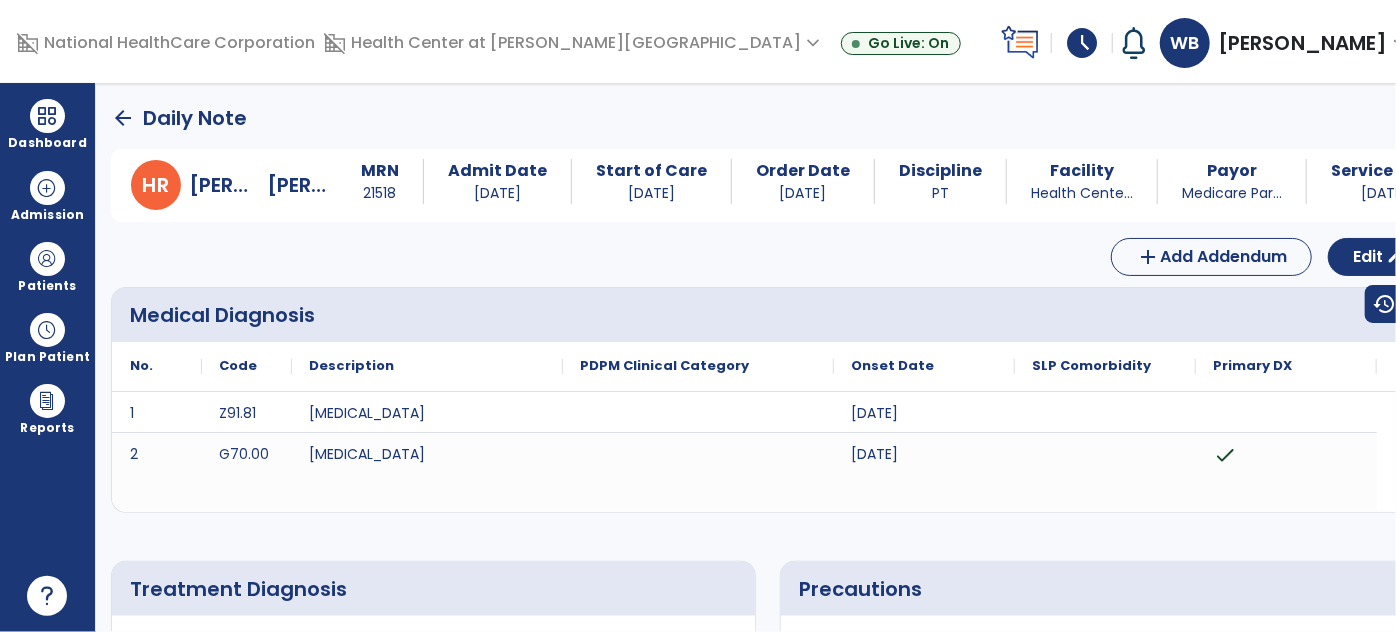 click on "arrow_back" 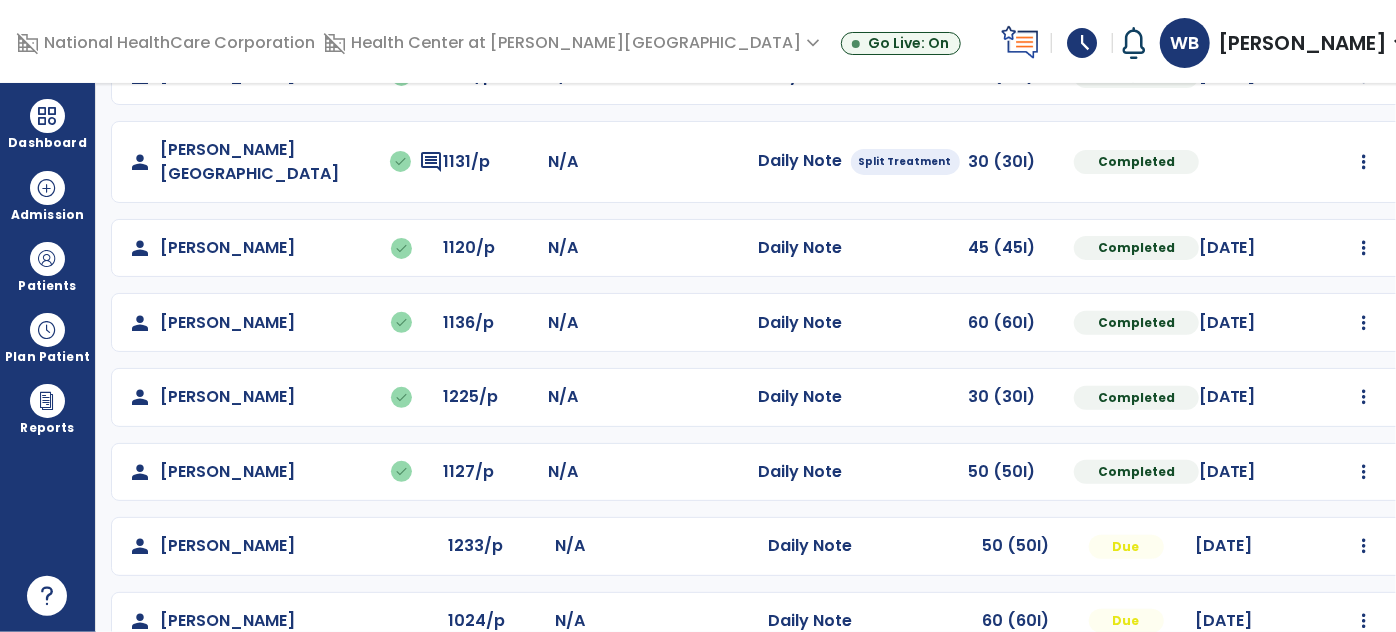 scroll, scrollTop: 306, scrollLeft: 0, axis: vertical 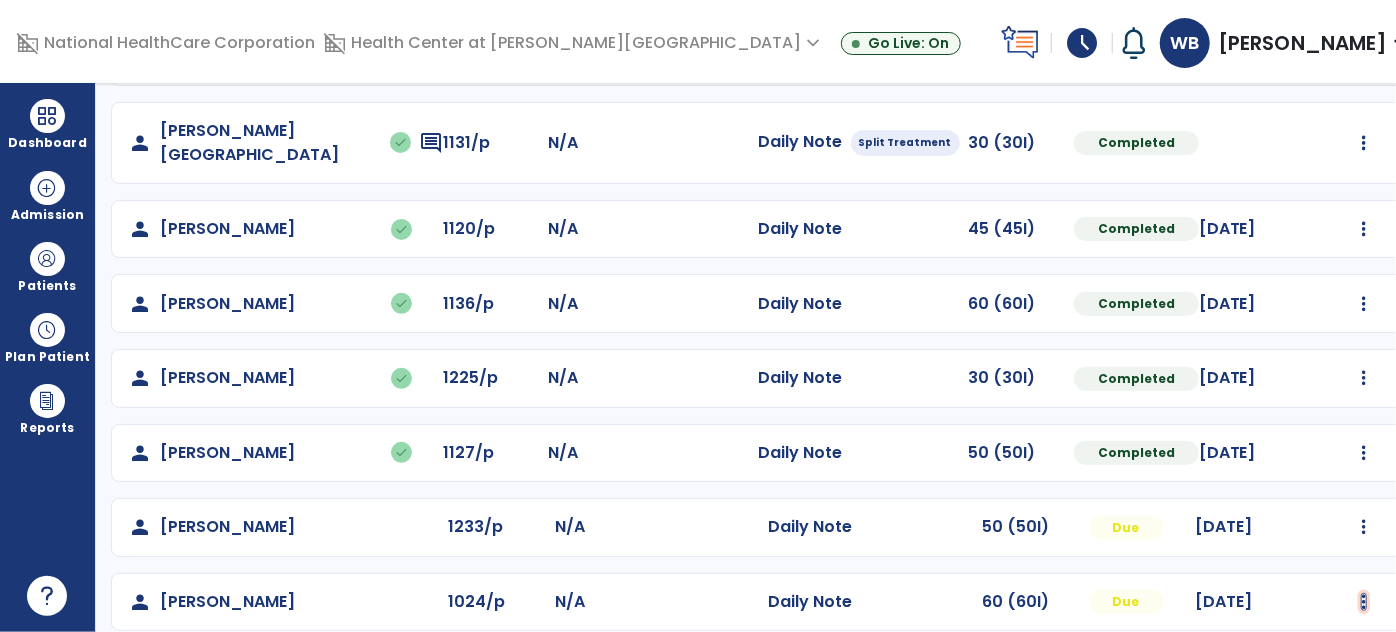 click at bounding box center [1364, -18] 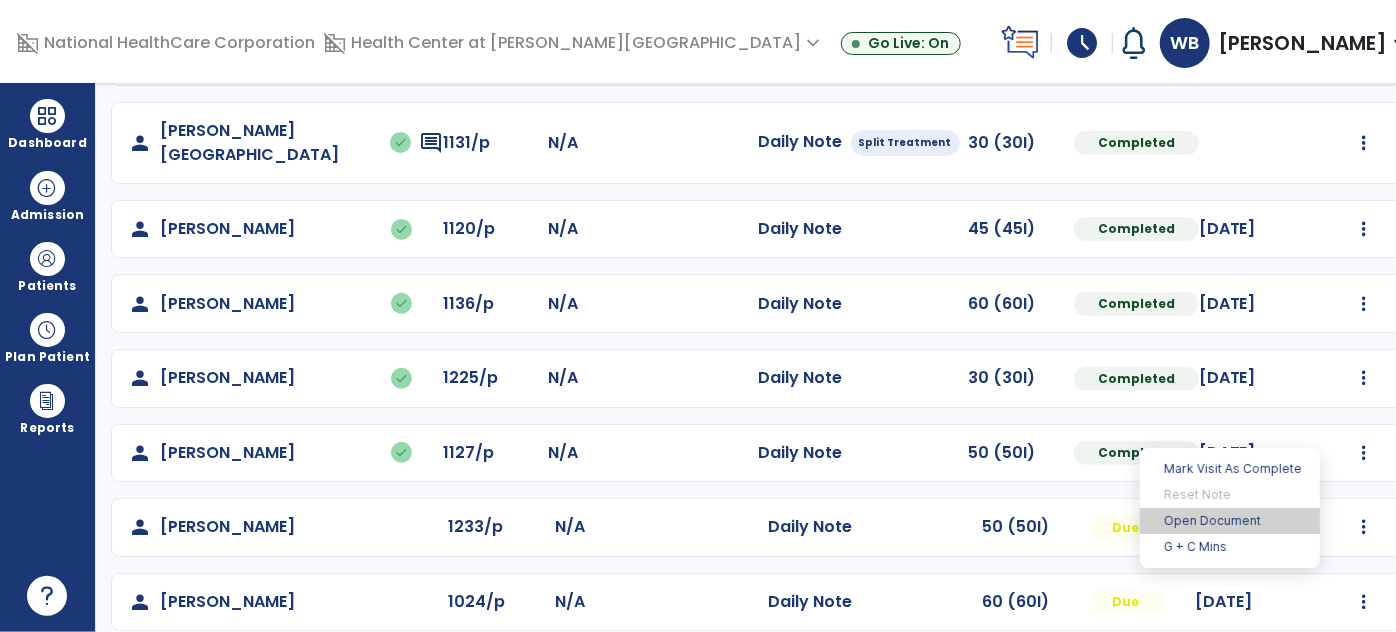click on "Open Document" at bounding box center (1230, 521) 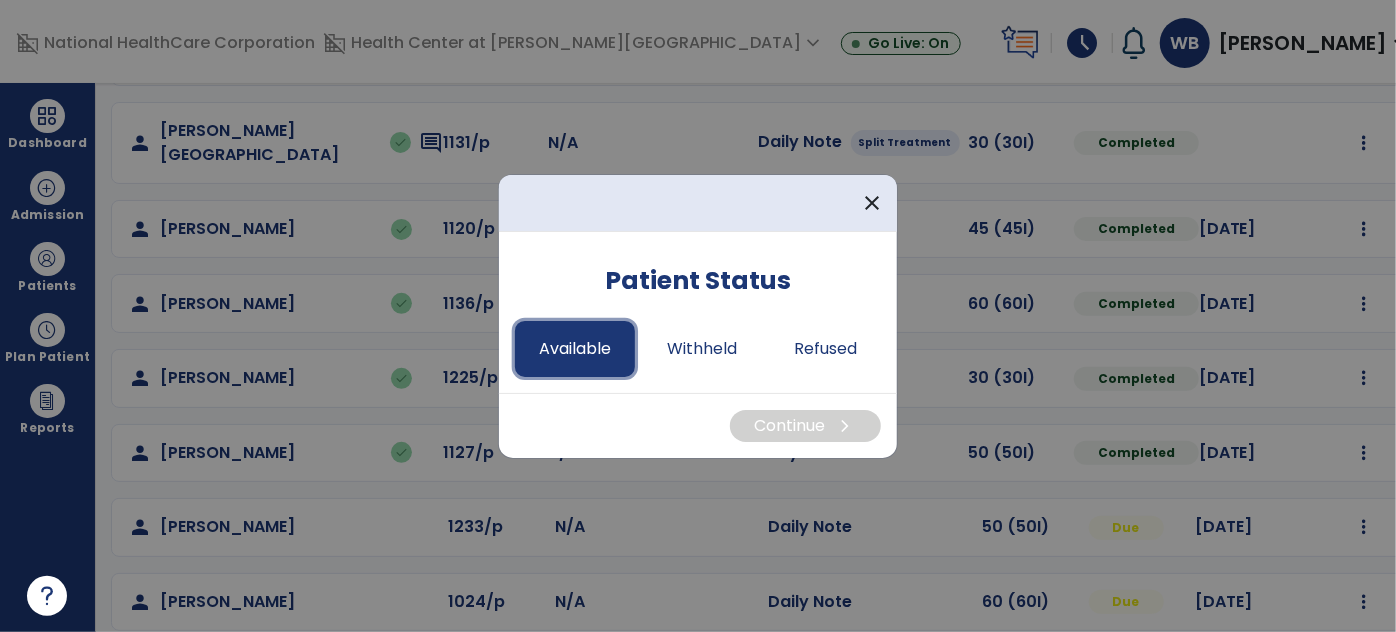 click on "Available" at bounding box center [575, 349] 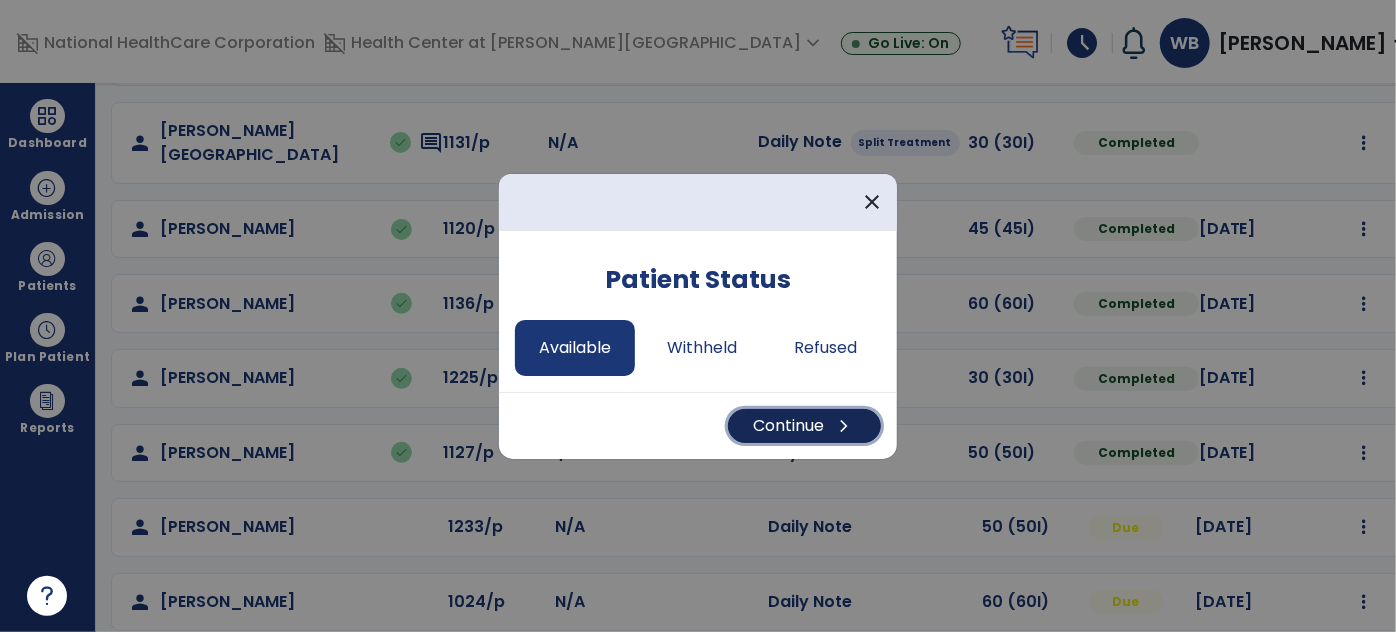 click on "Continue   chevron_right" at bounding box center (804, 426) 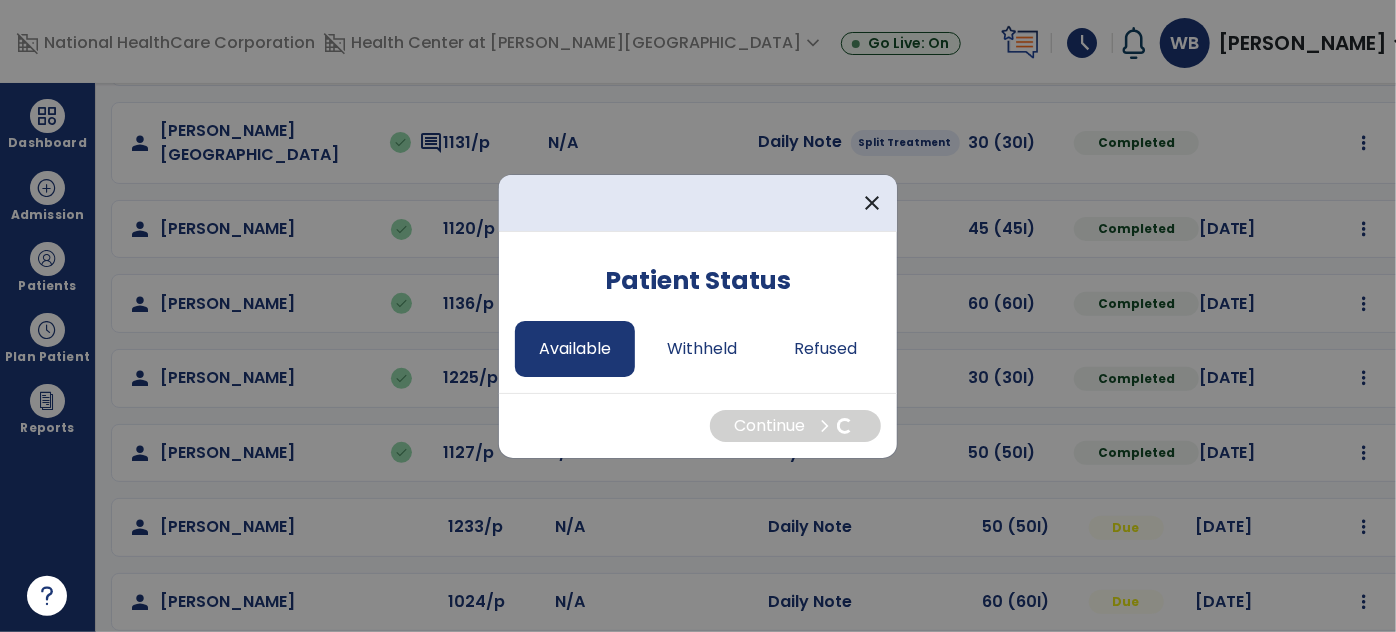 select on "*" 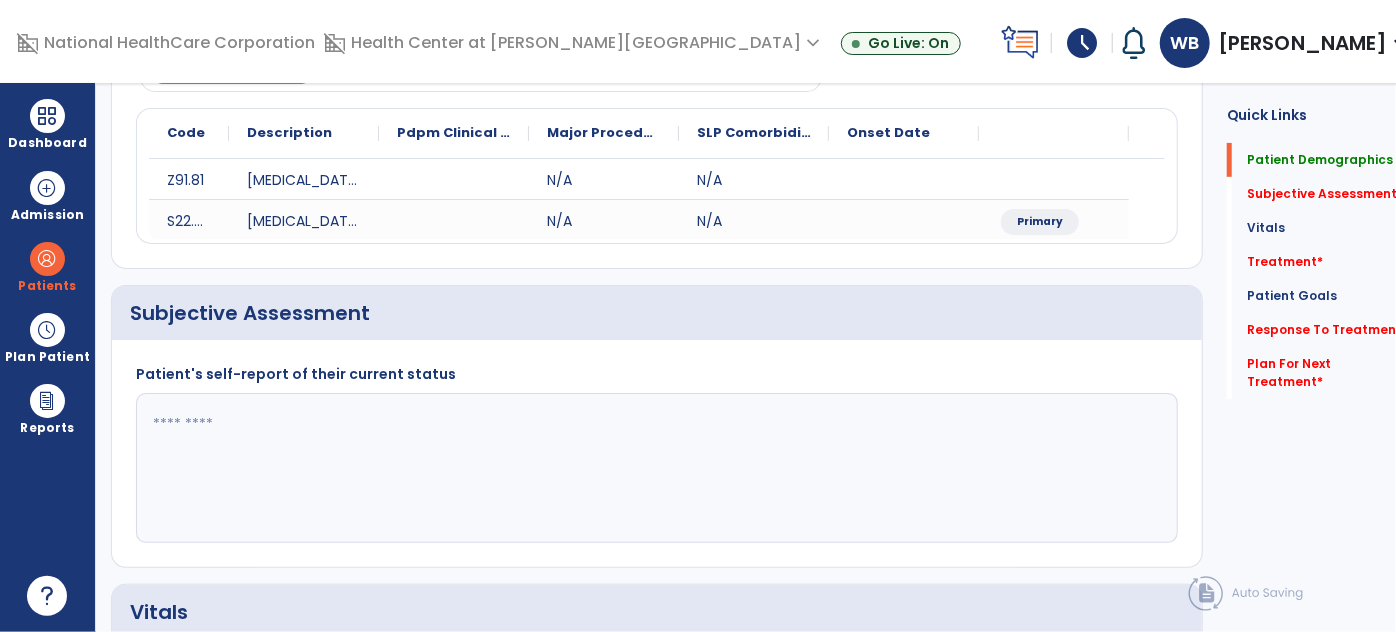 scroll, scrollTop: 0, scrollLeft: 0, axis: both 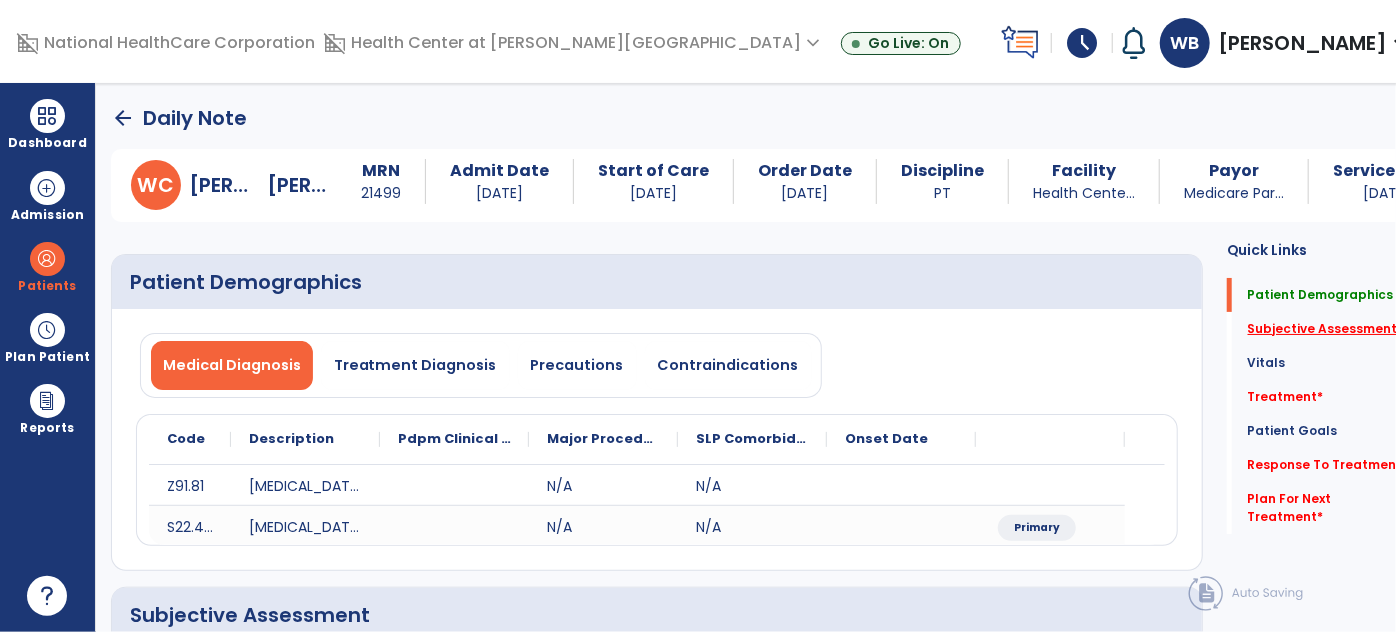 click on "Subjective Assessment   *" 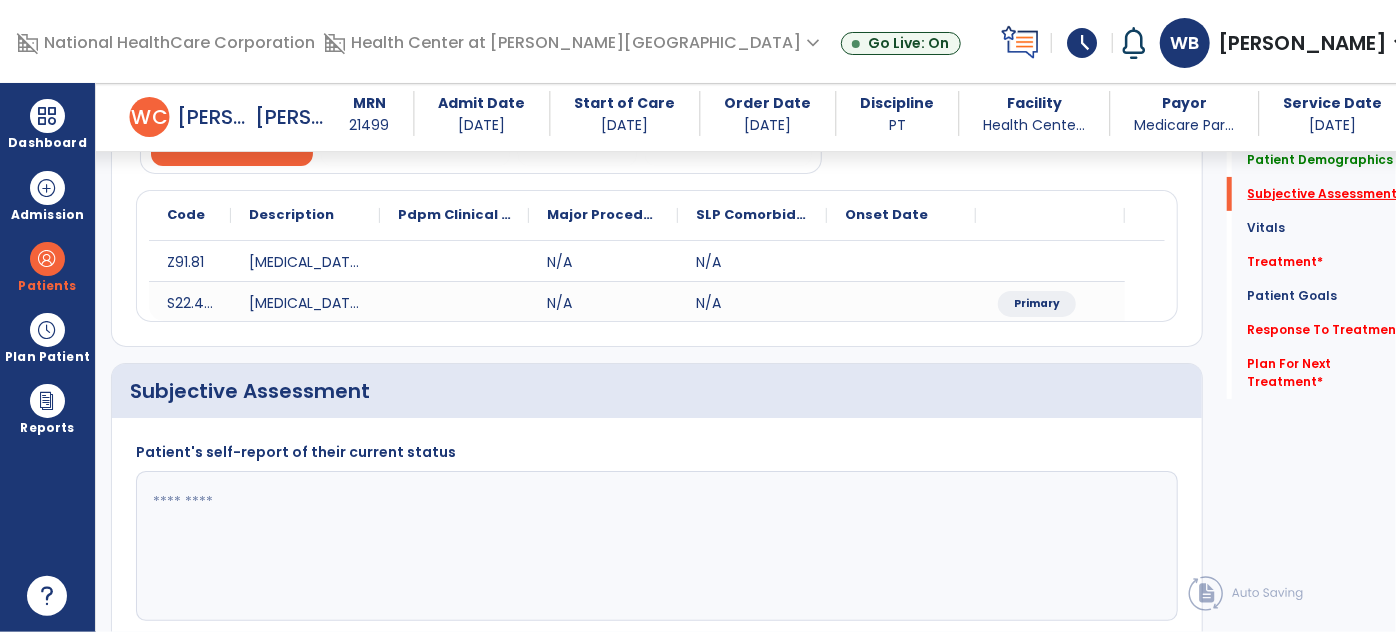scroll, scrollTop: 369, scrollLeft: 0, axis: vertical 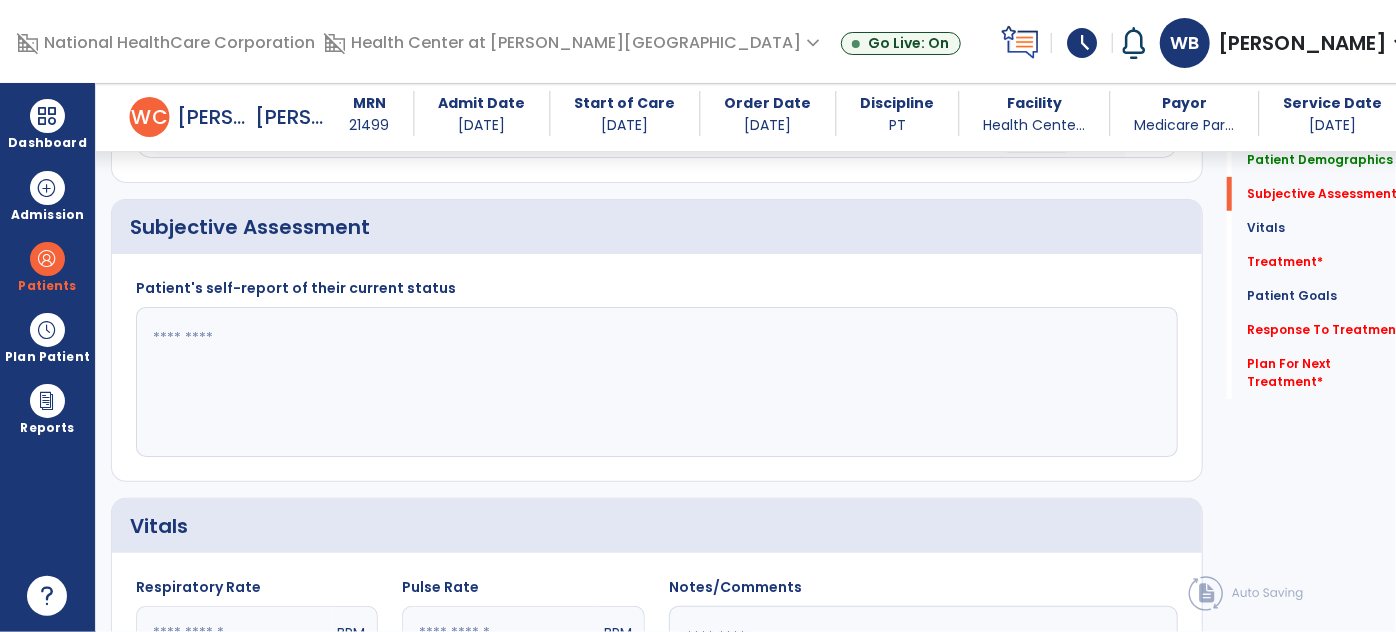 click 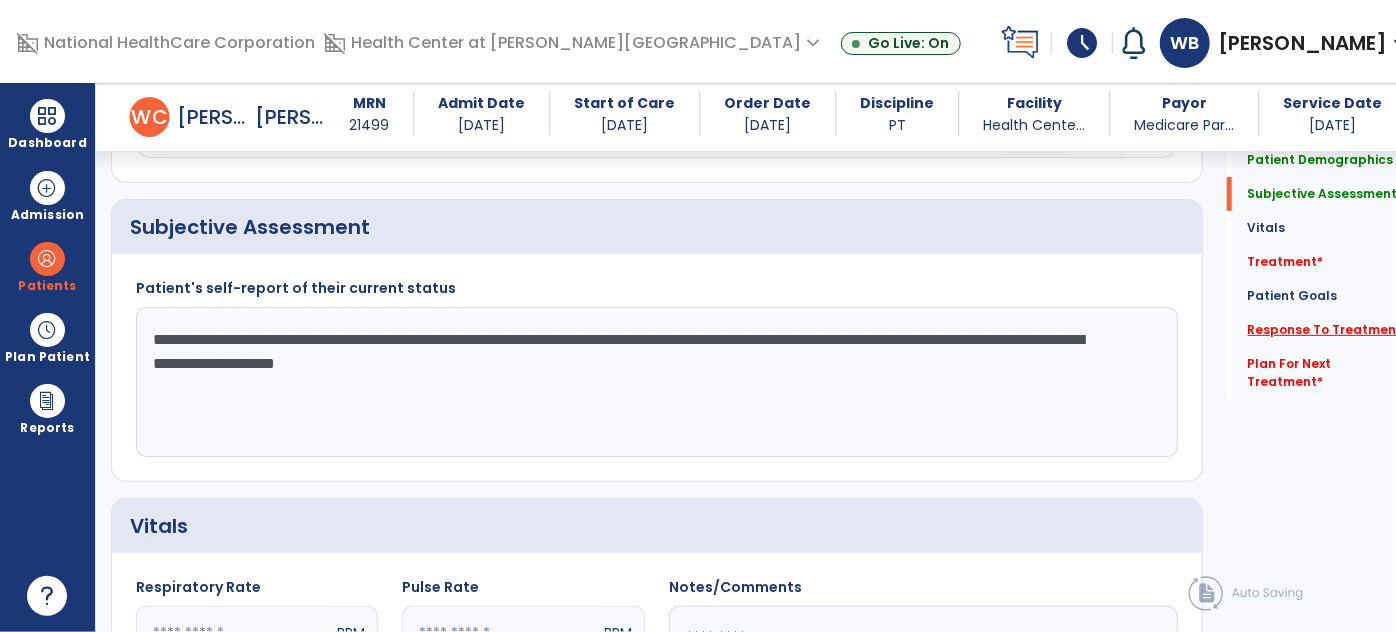 type on "**********" 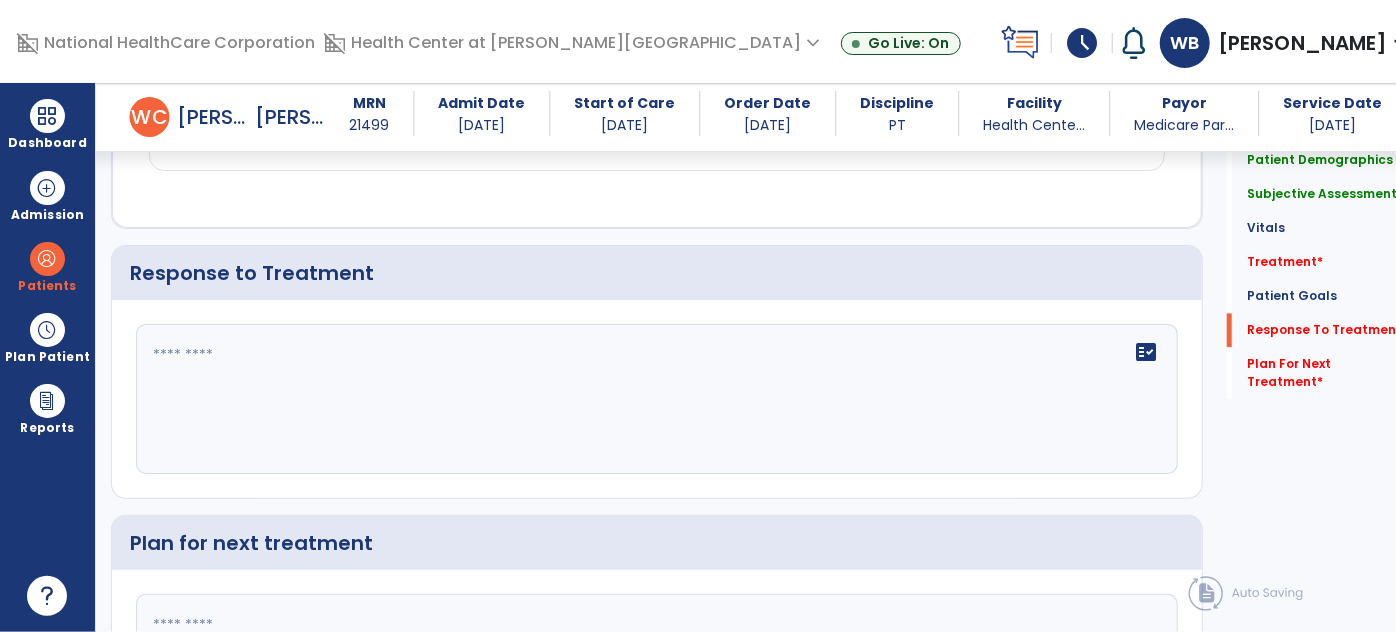 scroll, scrollTop: 2331, scrollLeft: 0, axis: vertical 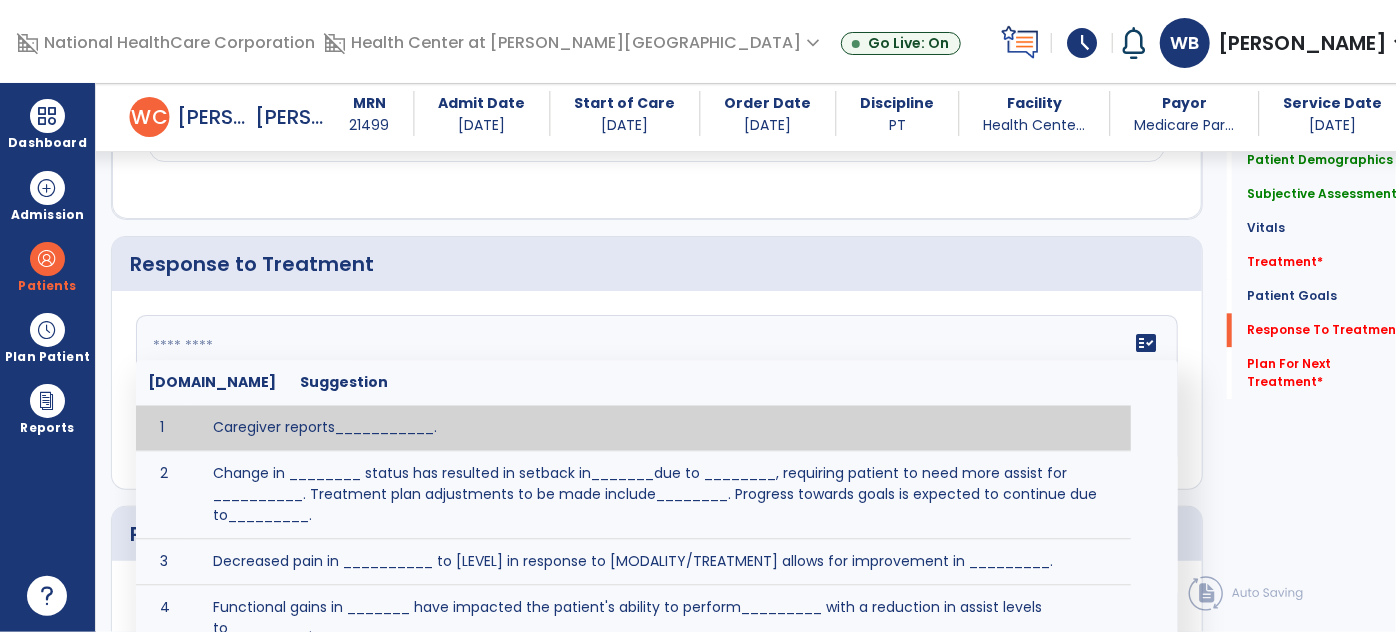 click 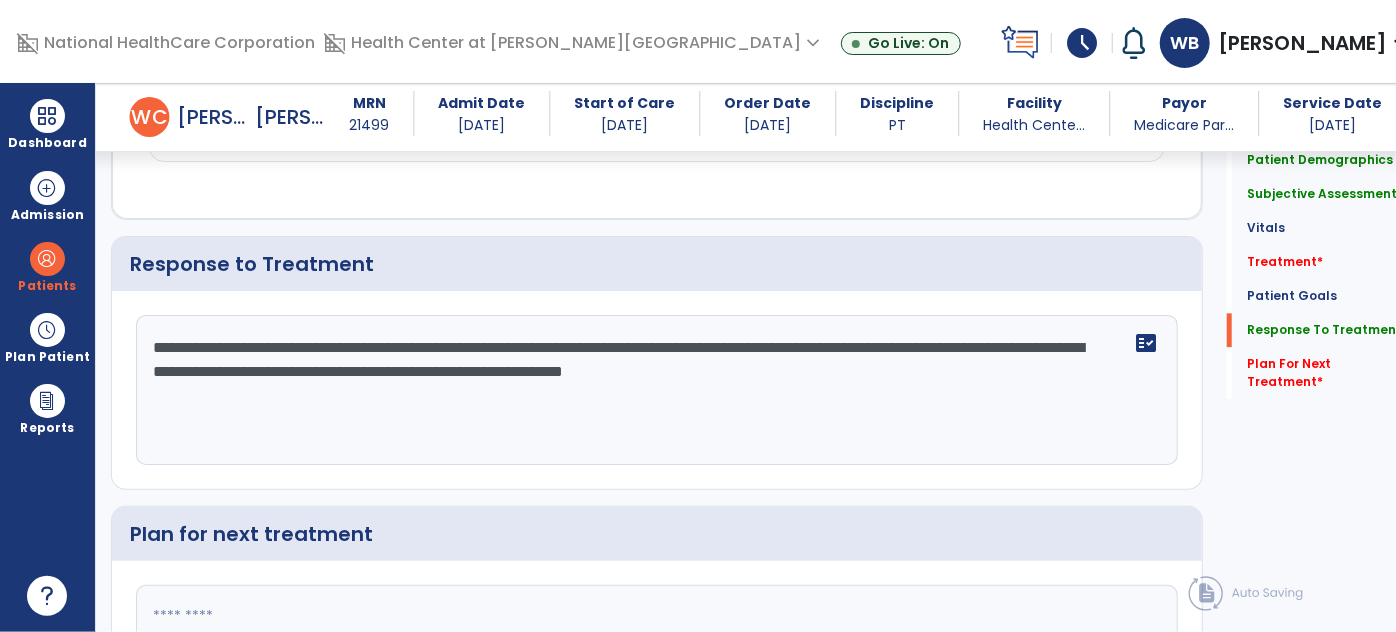 type on "**********" 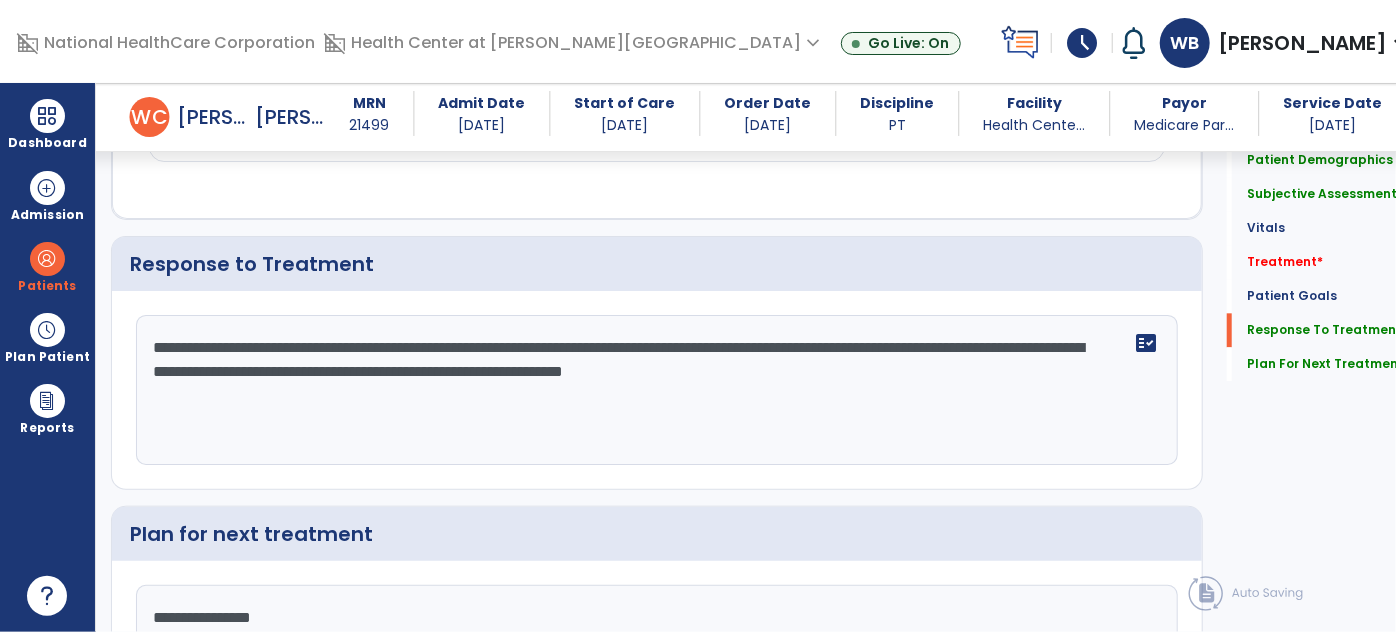 type on "**********" 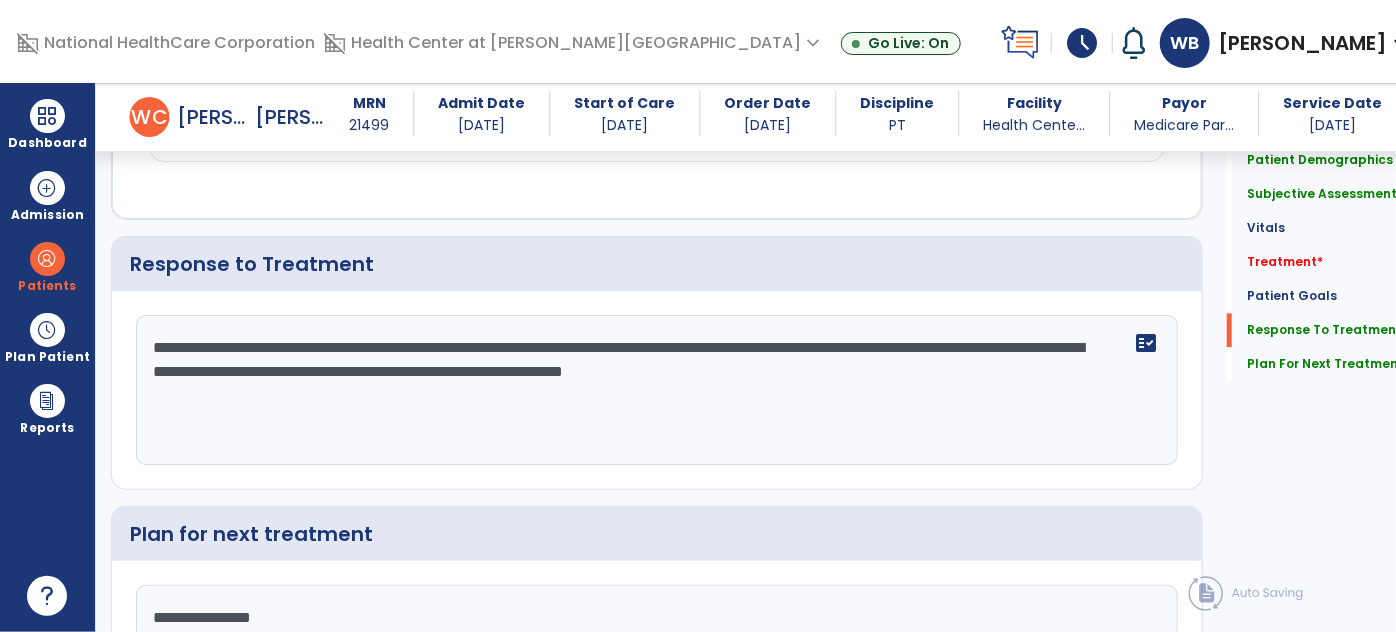 click on "**********" 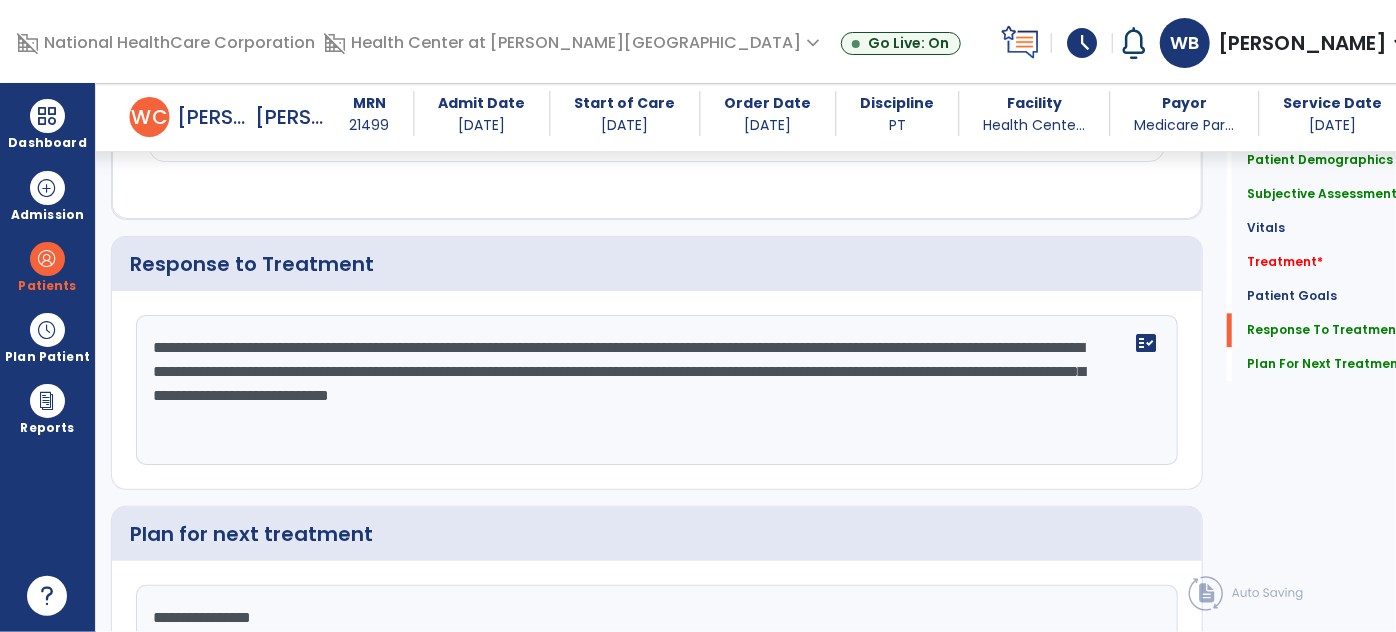 type on "**********" 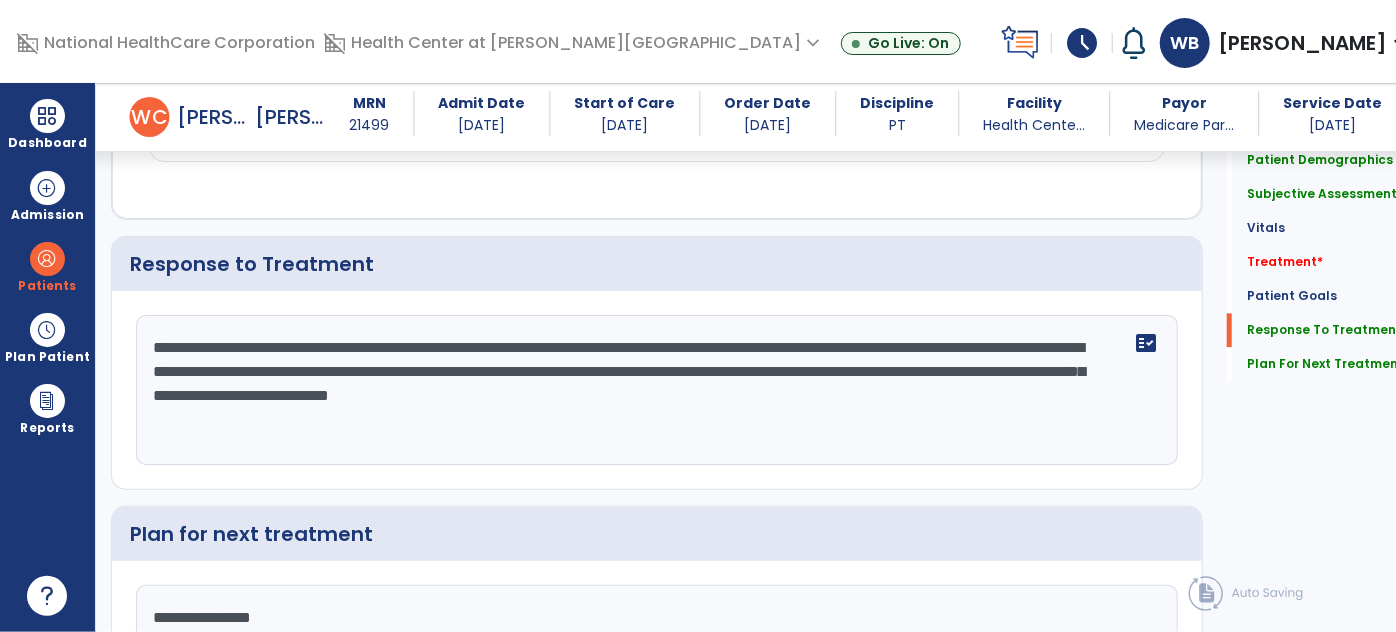click on "**********" 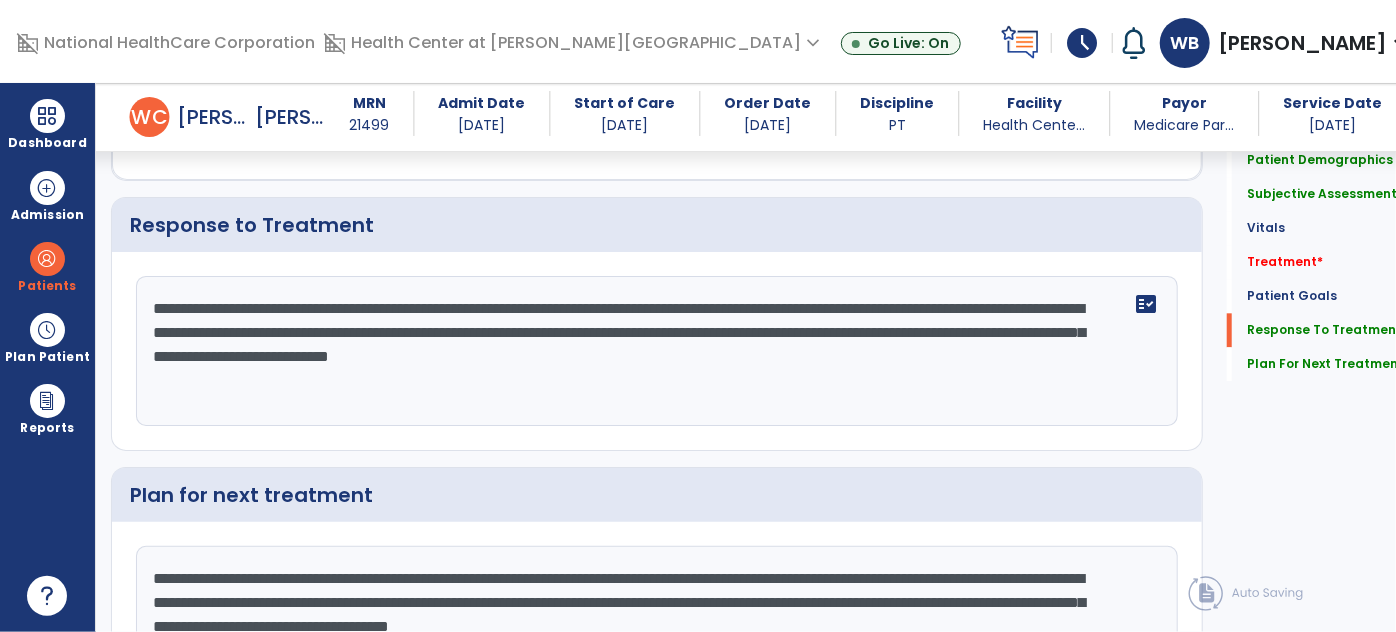 scroll, scrollTop: 2394, scrollLeft: 0, axis: vertical 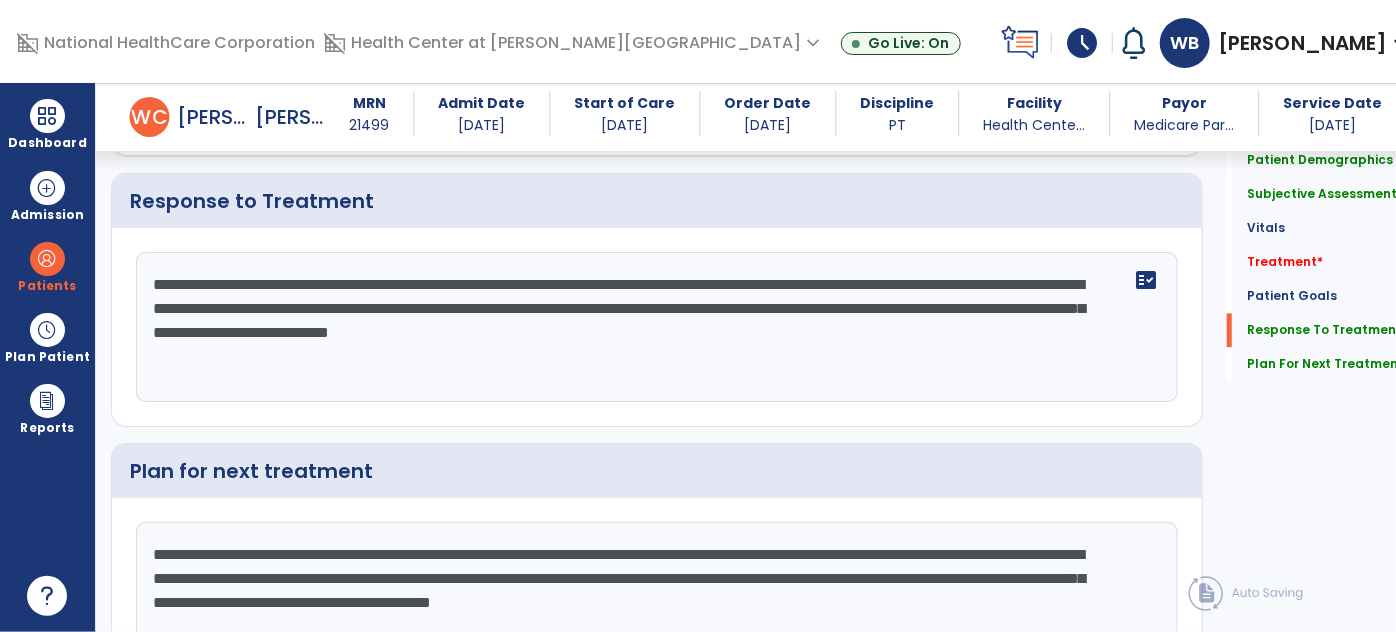 type on "**********" 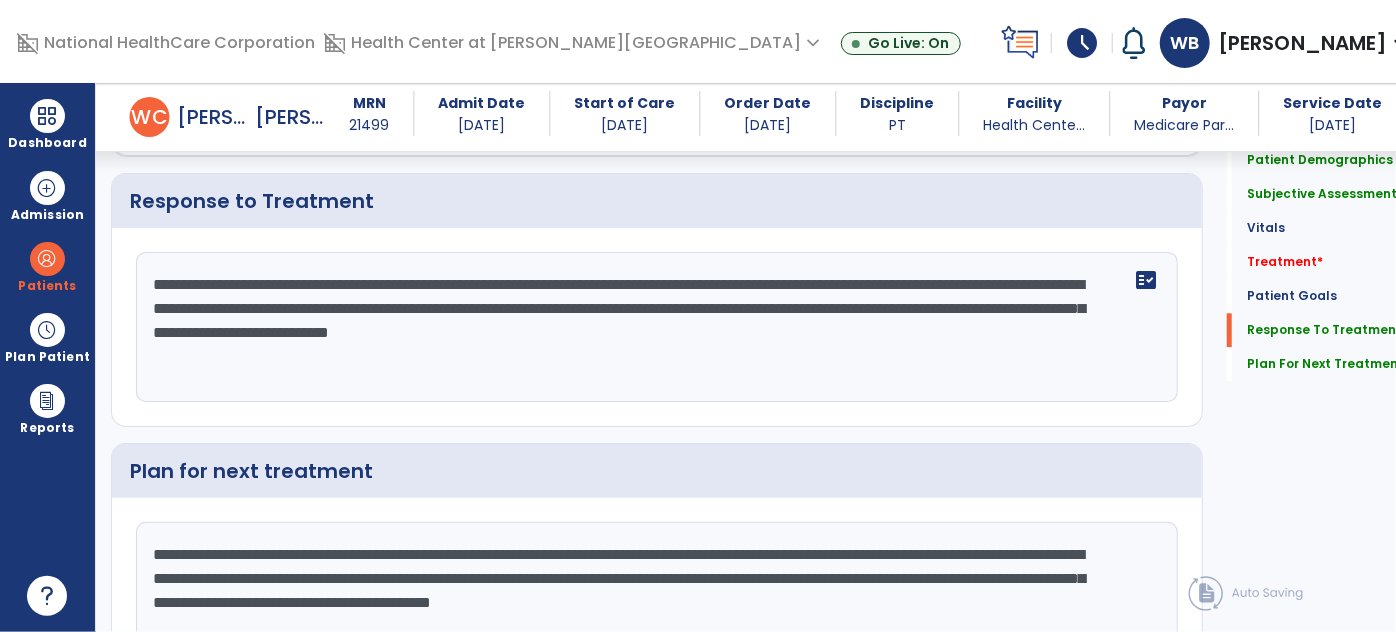 scroll, scrollTop: 0, scrollLeft: 0, axis: both 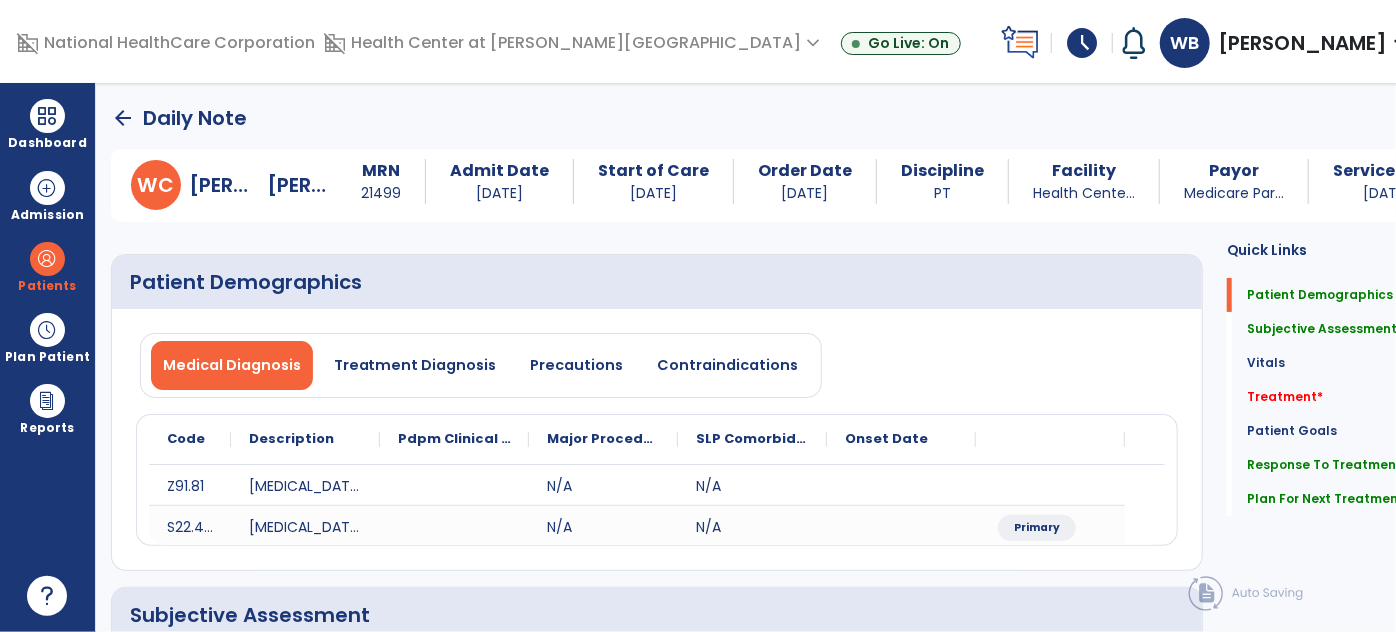click on "arrow_back" 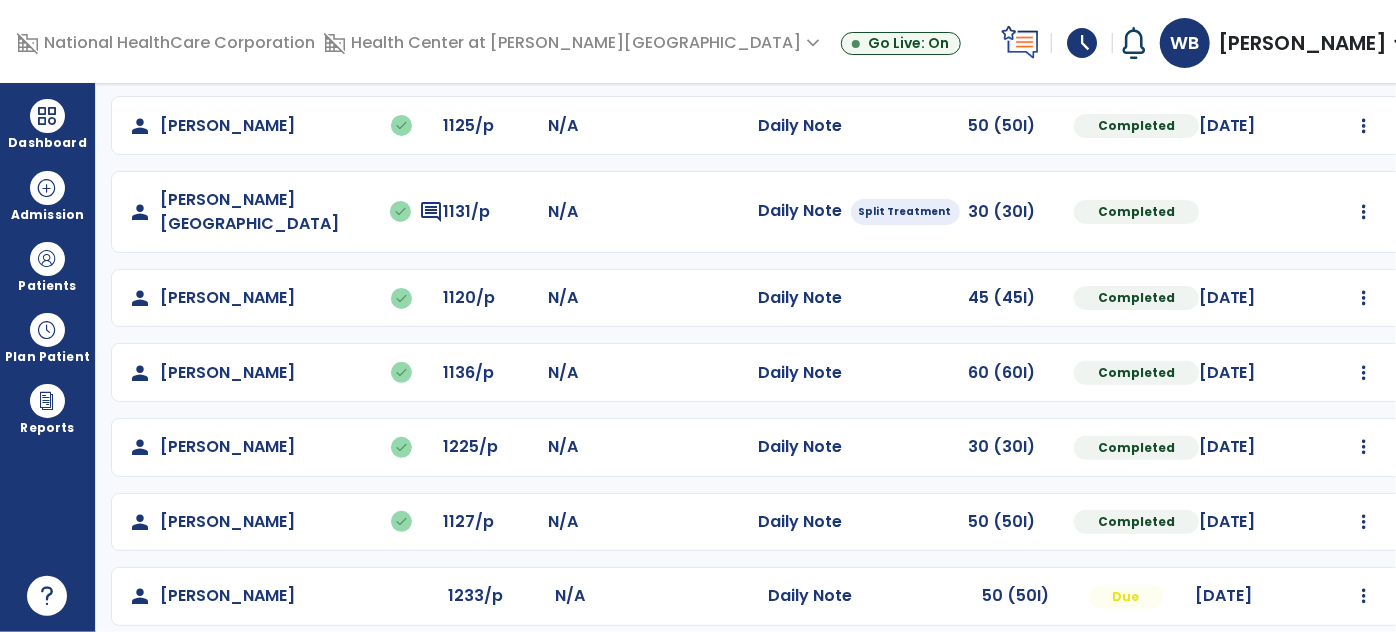 scroll, scrollTop: 306, scrollLeft: 0, axis: vertical 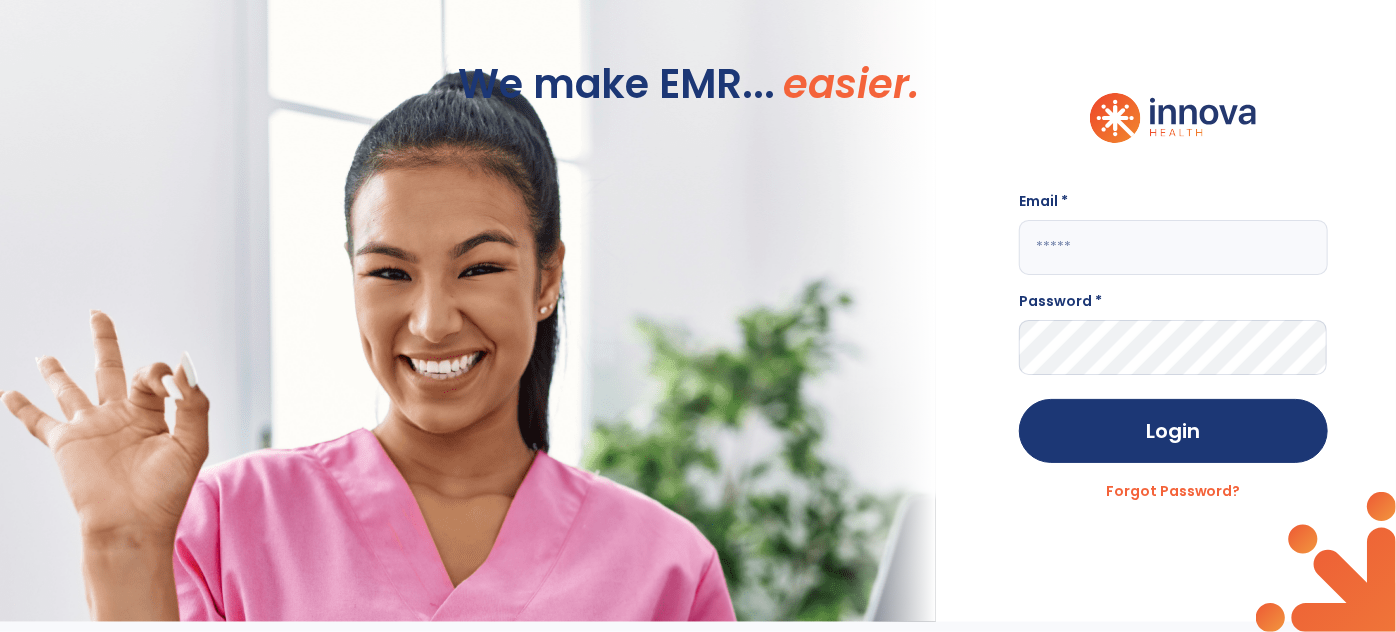 type on "**********" 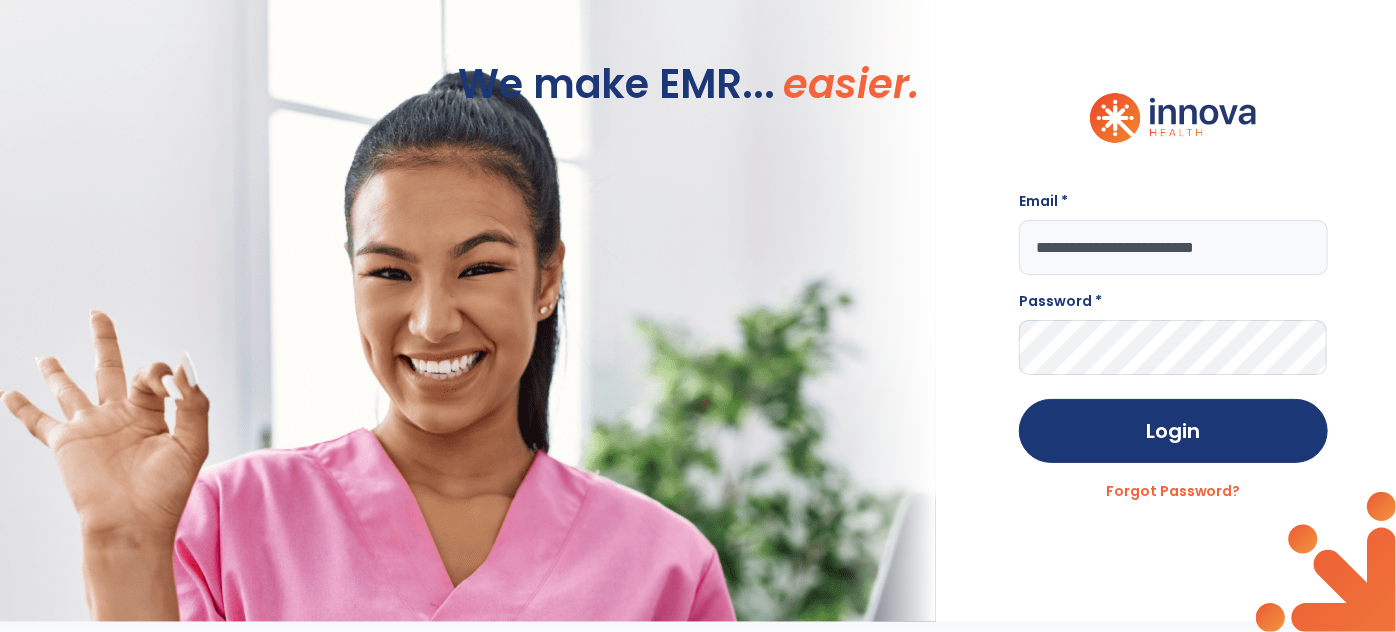 scroll, scrollTop: 0, scrollLeft: 0, axis: both 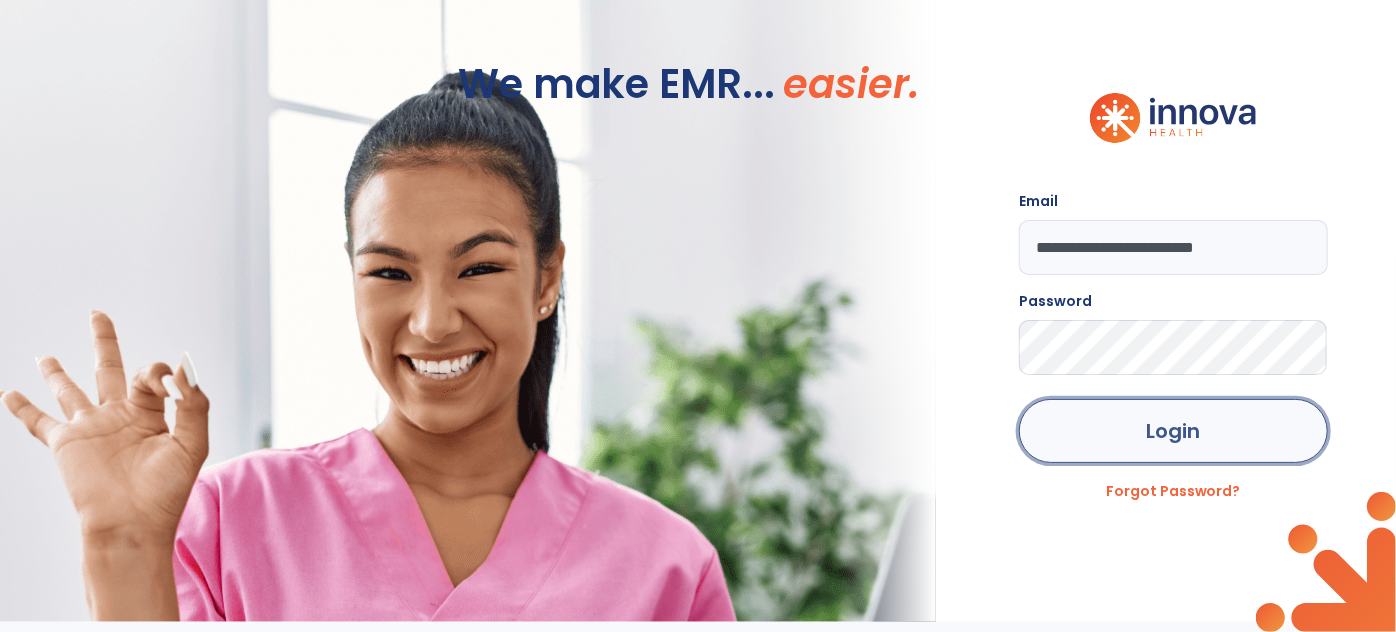 click on "Login" 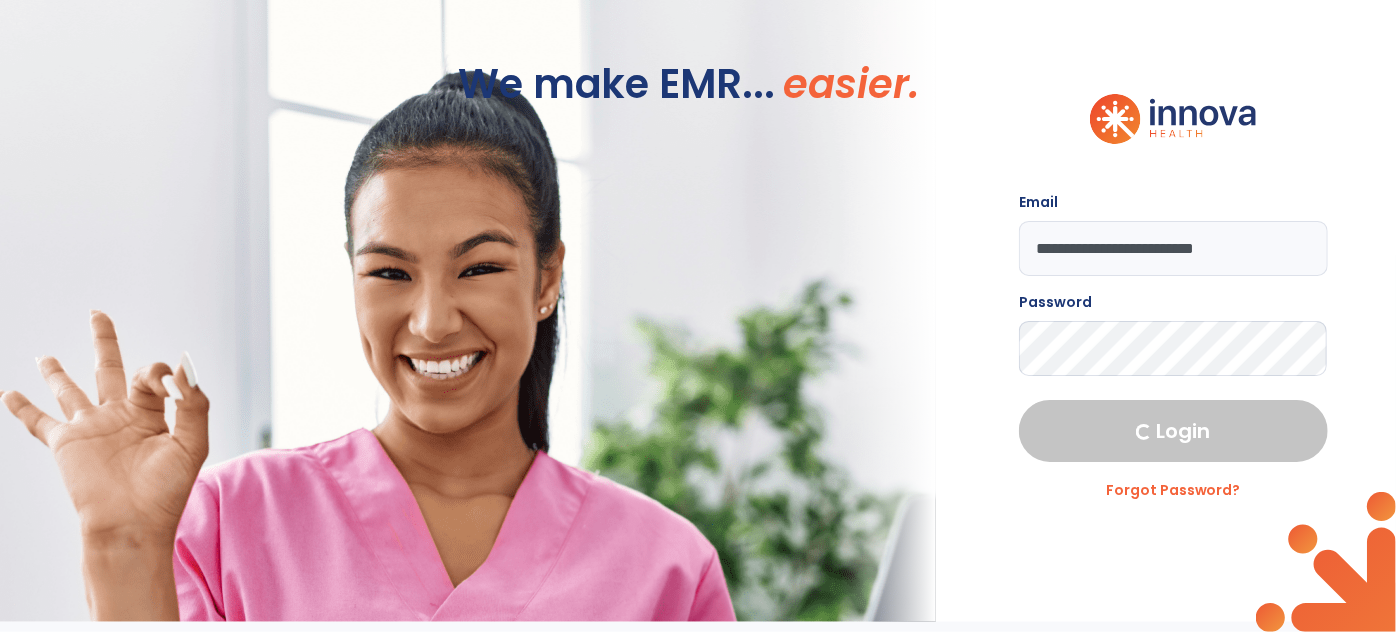 select on "****" 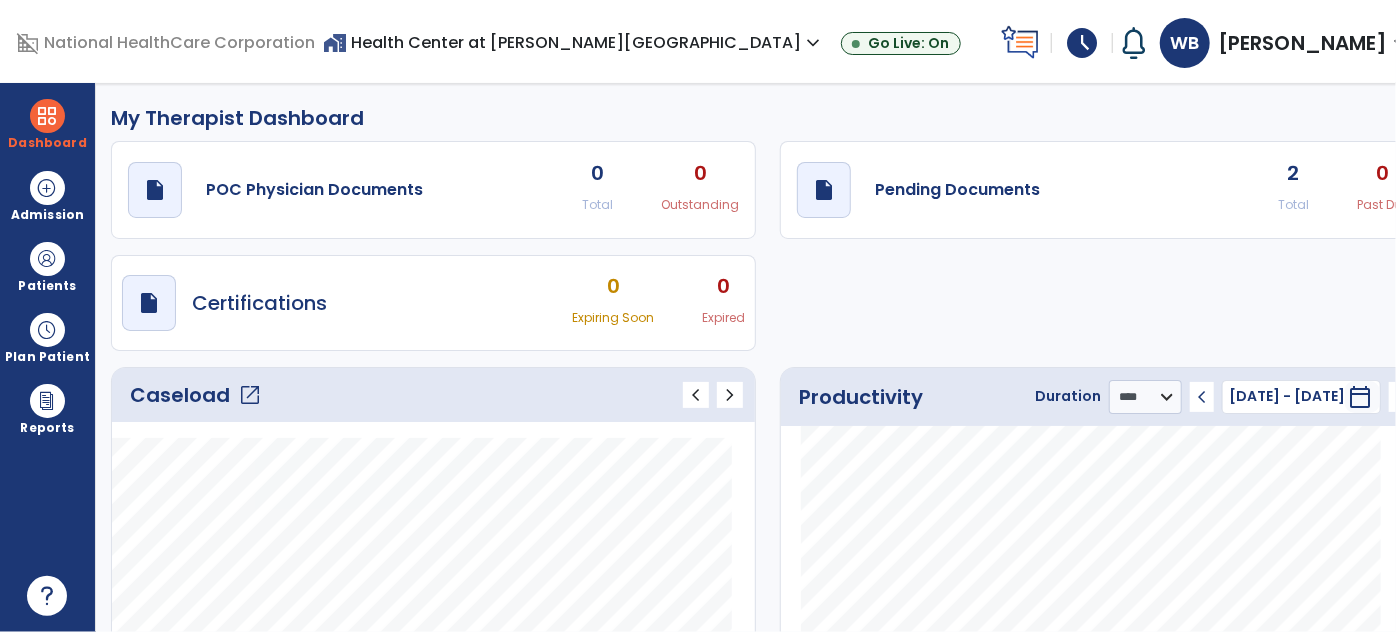click on "open_in_new" 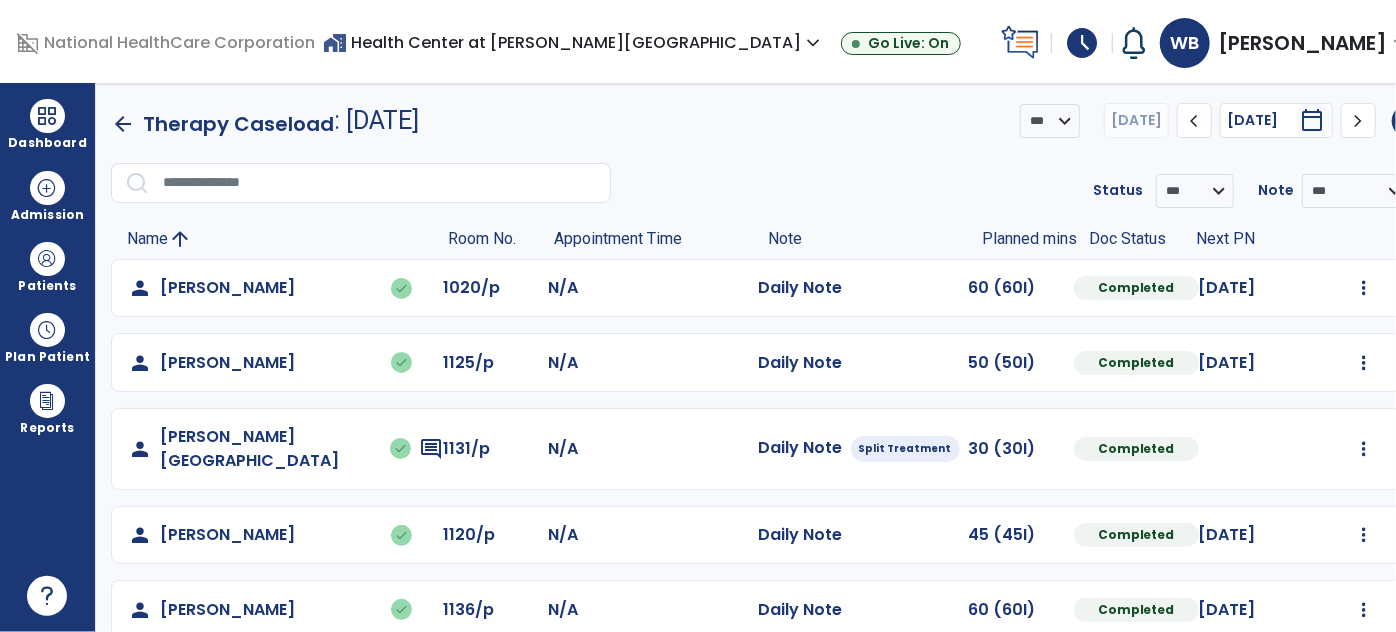 scroll, scrollTop: 306, scrollLeft: 0, axis: vertical 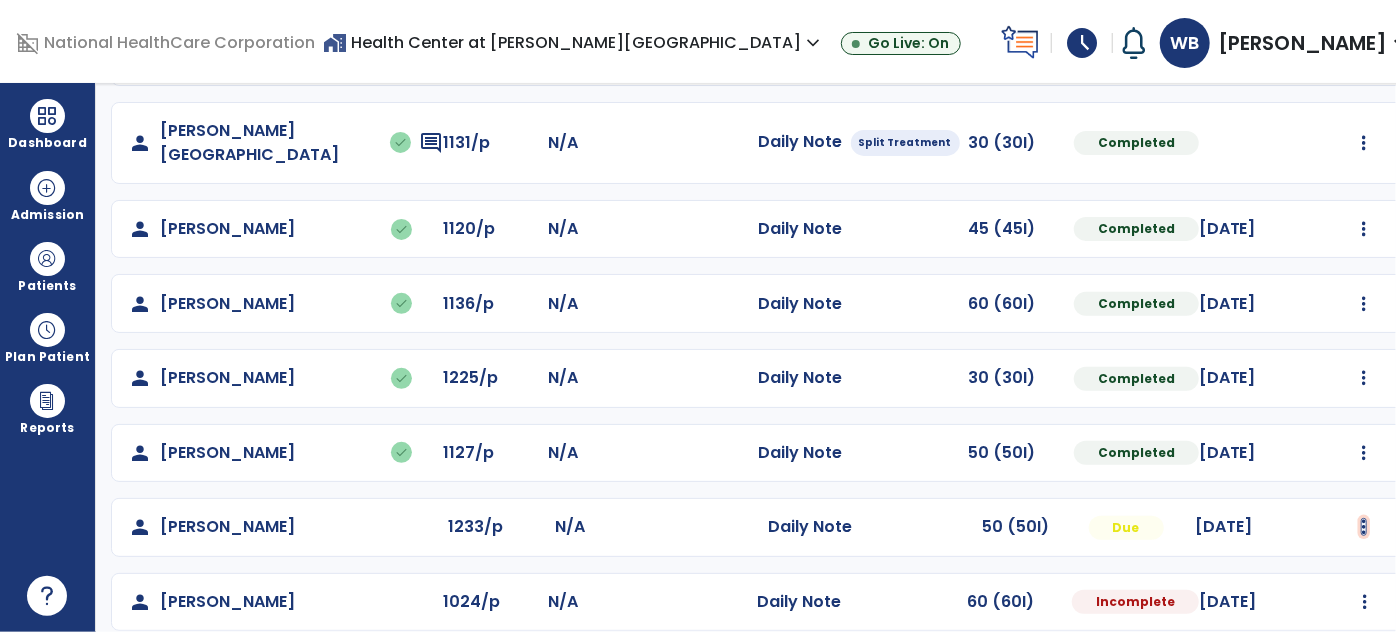 click at bounding box center [1364, -18] 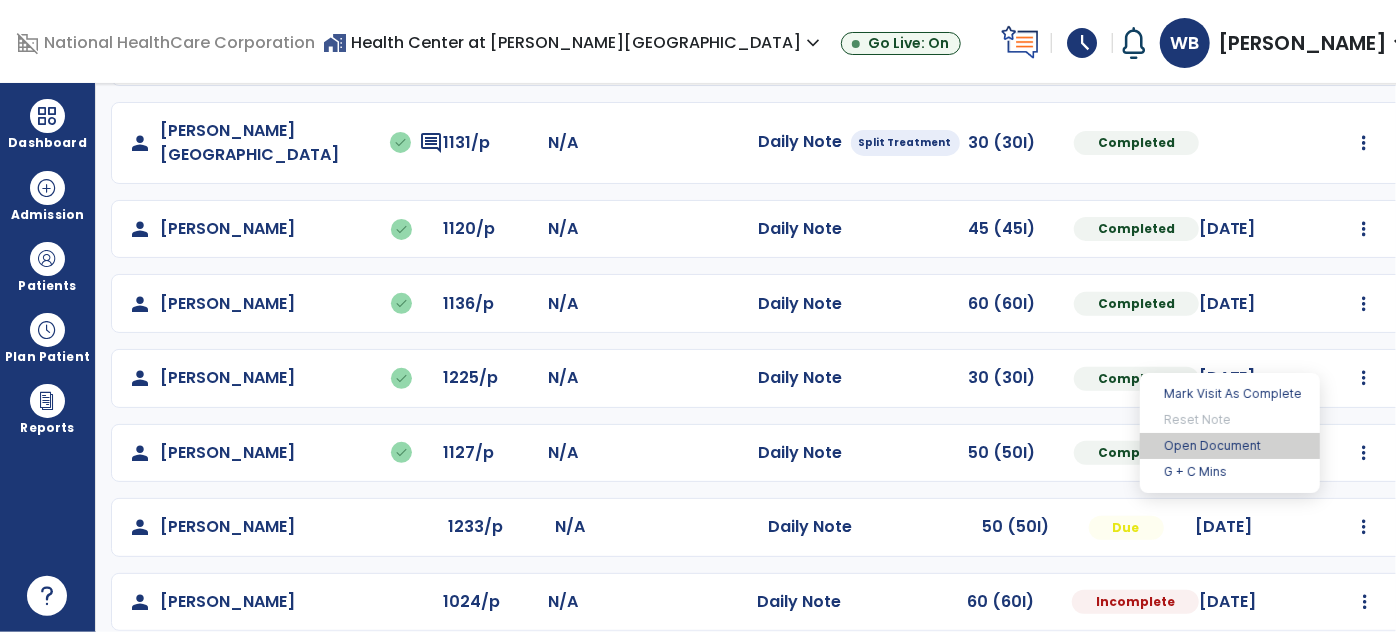 click on "Open Document" at bounding box center (1230, 446) 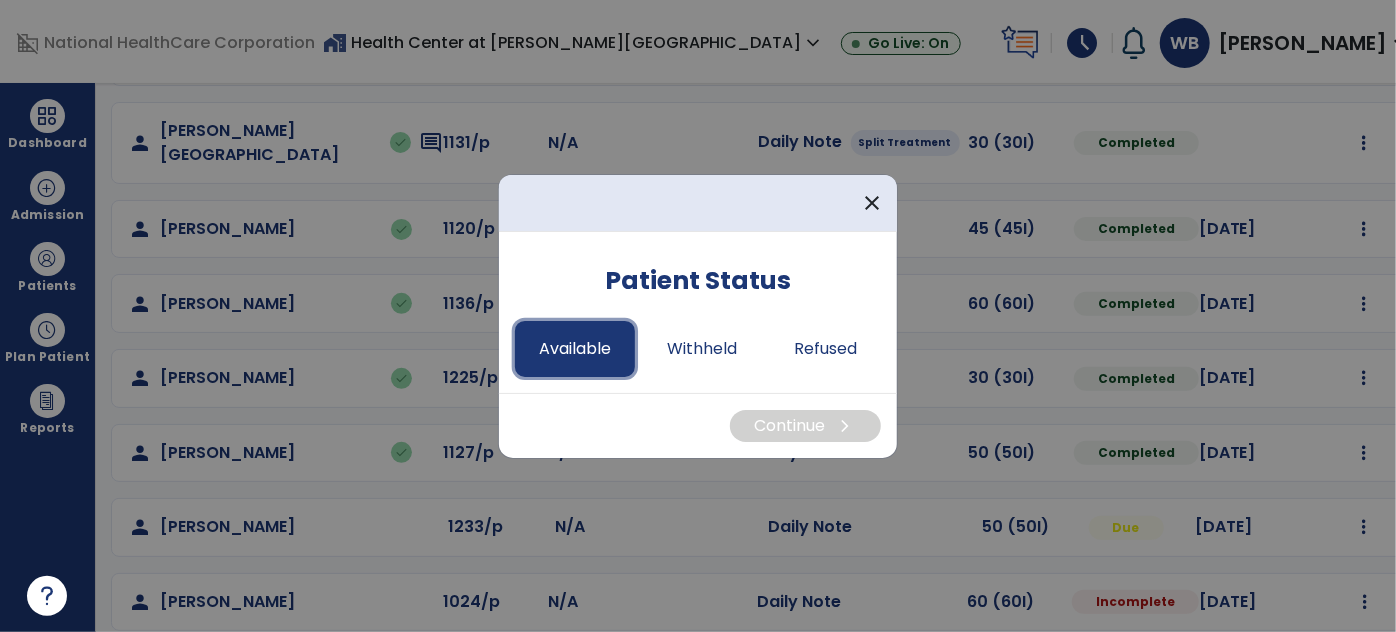 click on "Available" at bounding box center (575, 349) 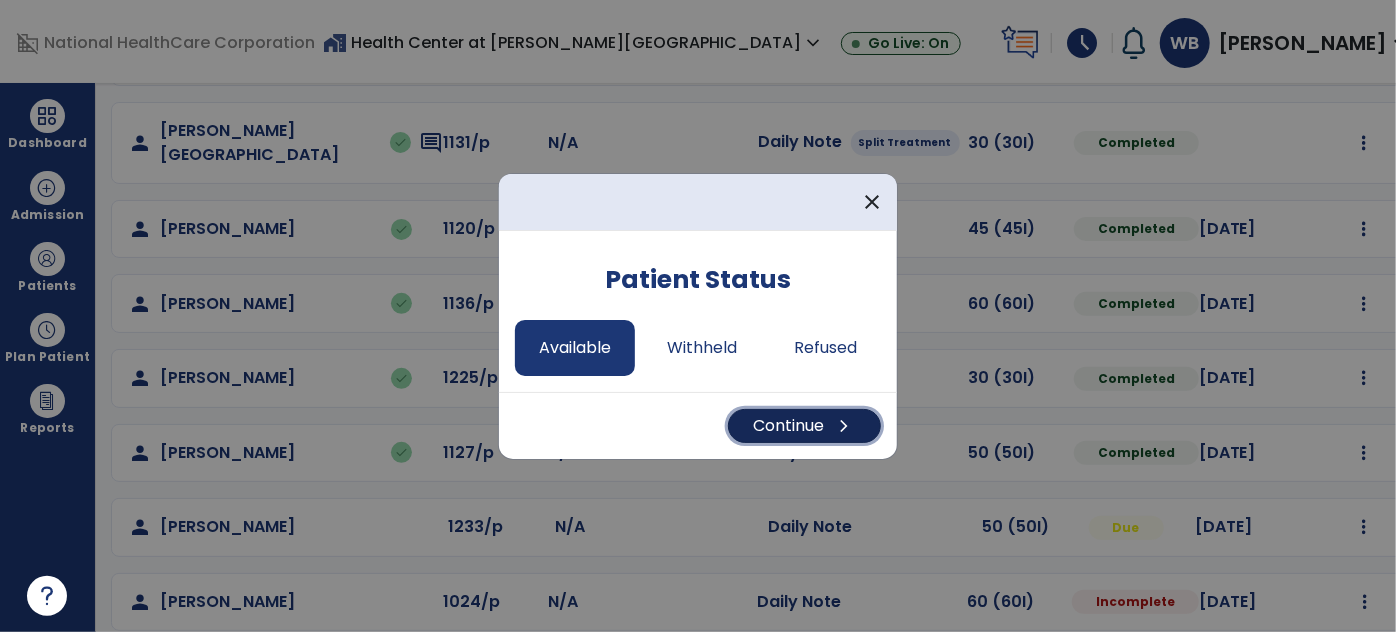 click on "Continue   chevron_right" at bounding box center (804, 426) 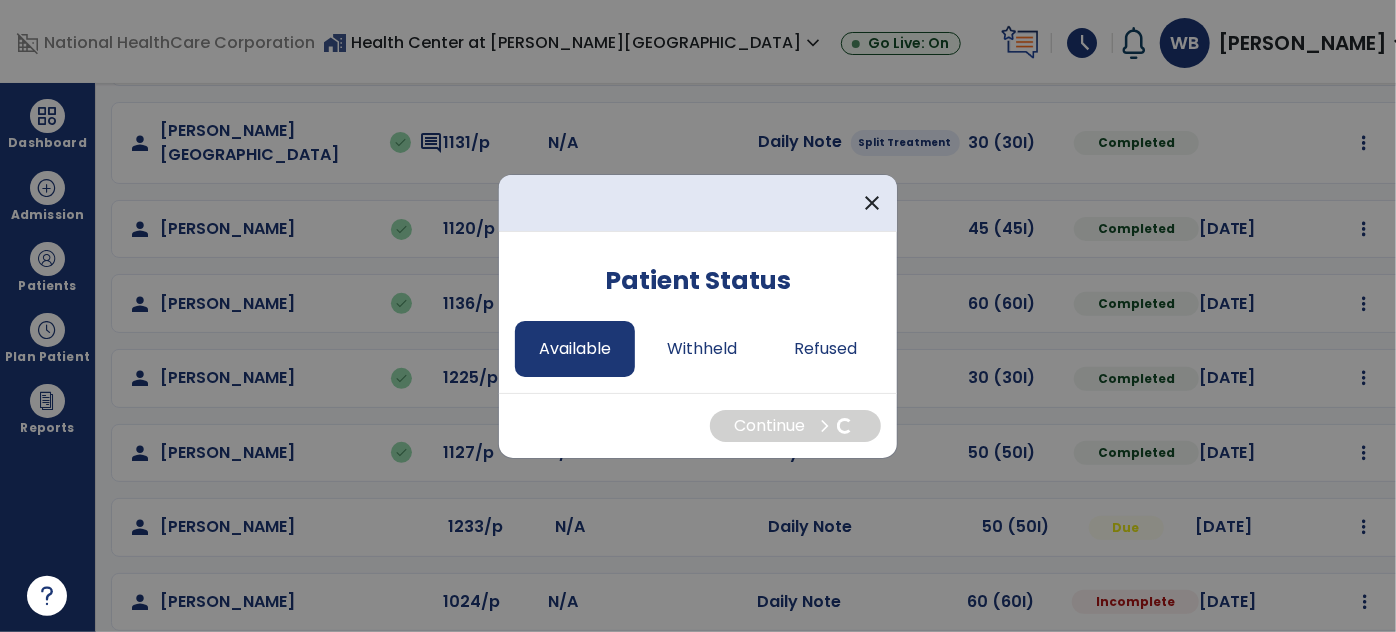 select on "*" 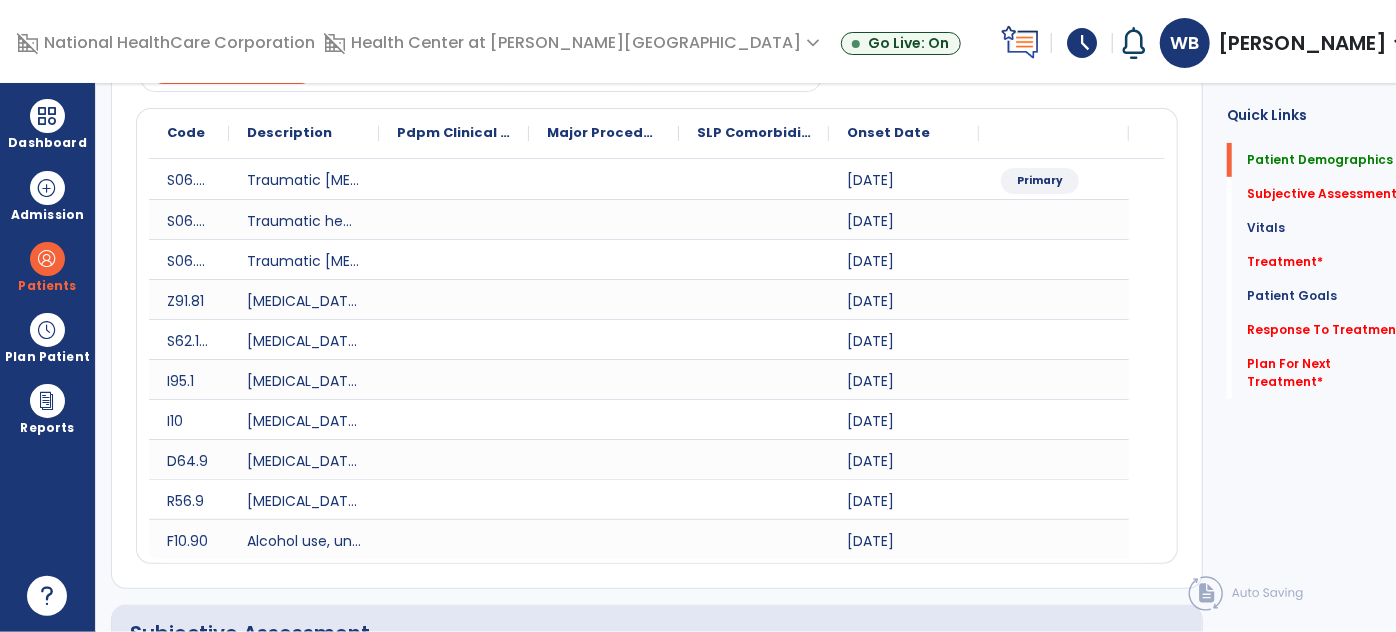 scroll, scrollTop: 0, scrollLeft: 0, axis: both 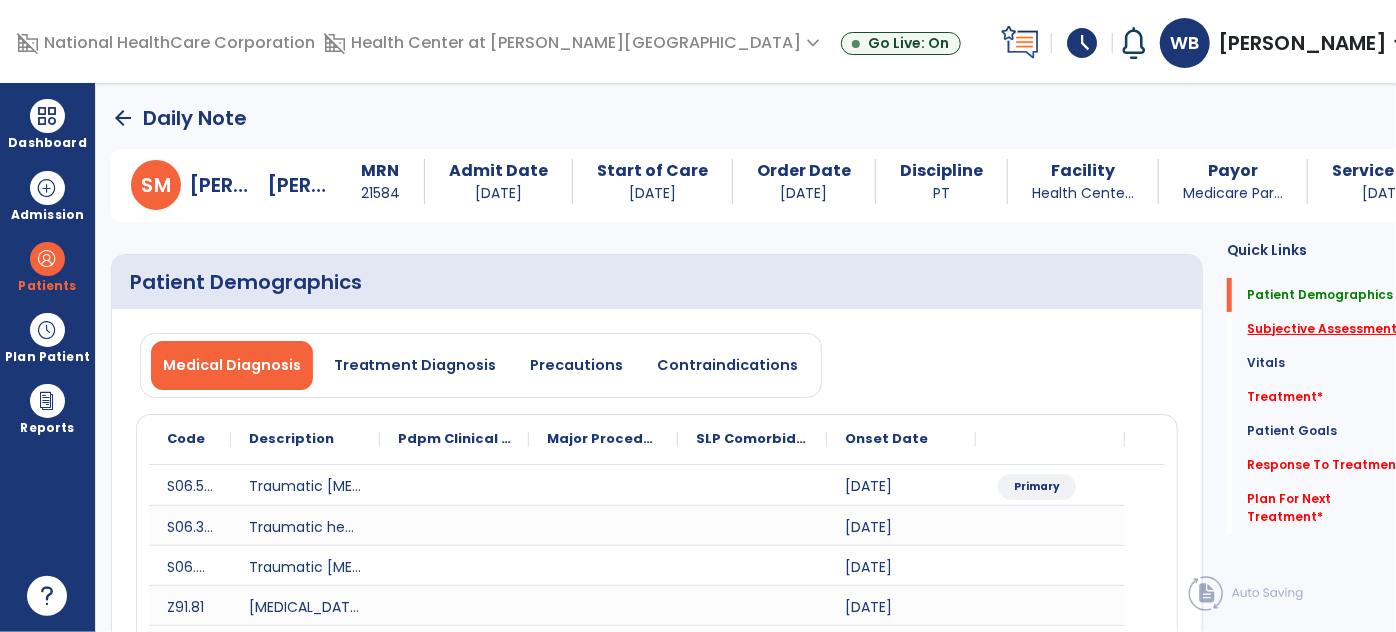click on "Subjective Assessment   *" 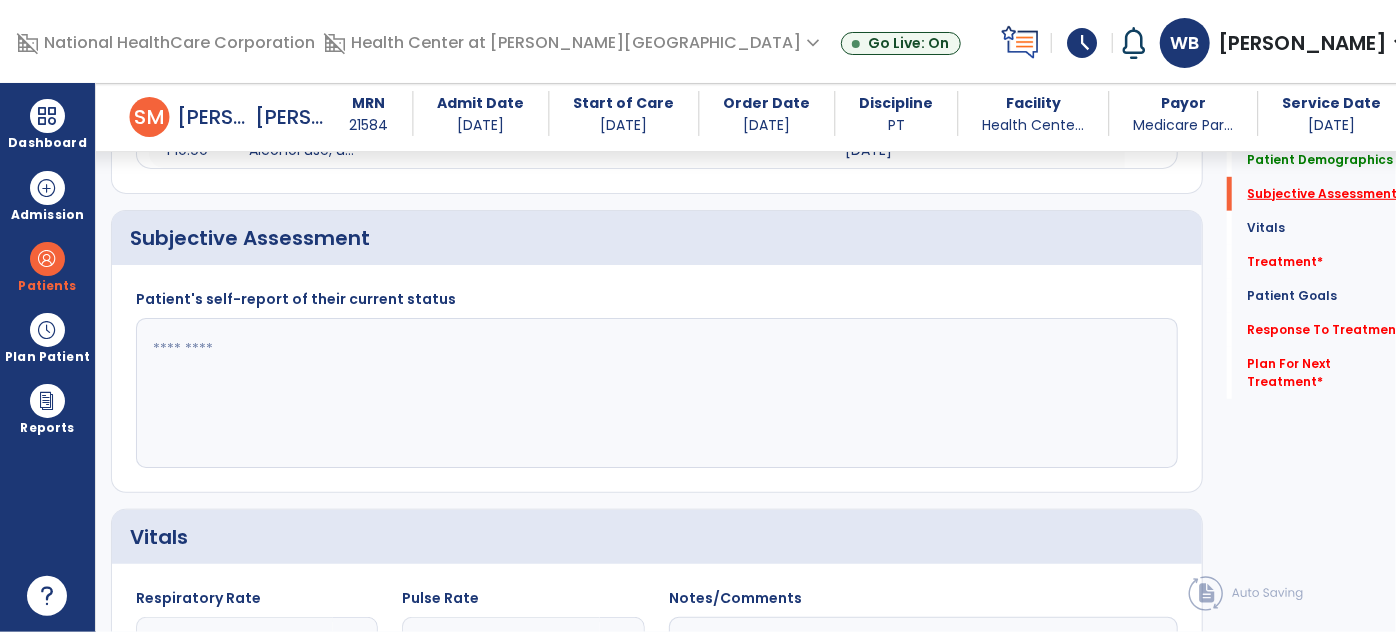 scroll, scrollTop: 689, scrollLeft: 0, axis: vertical 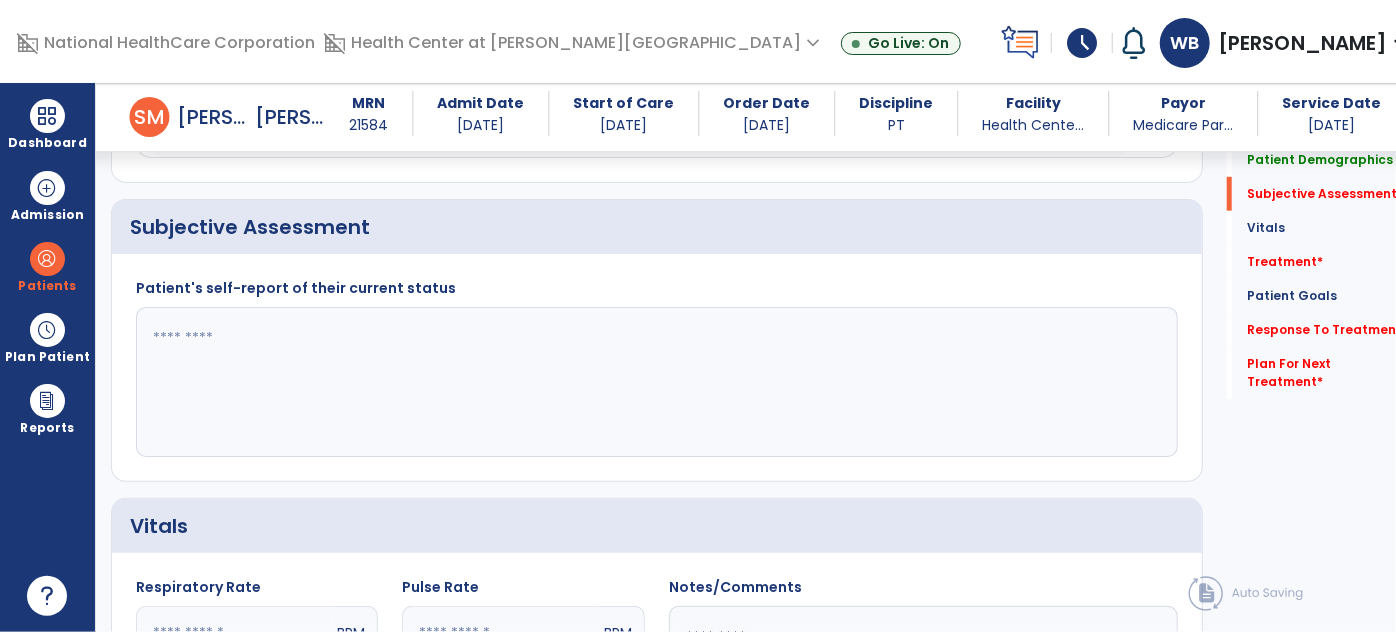 click 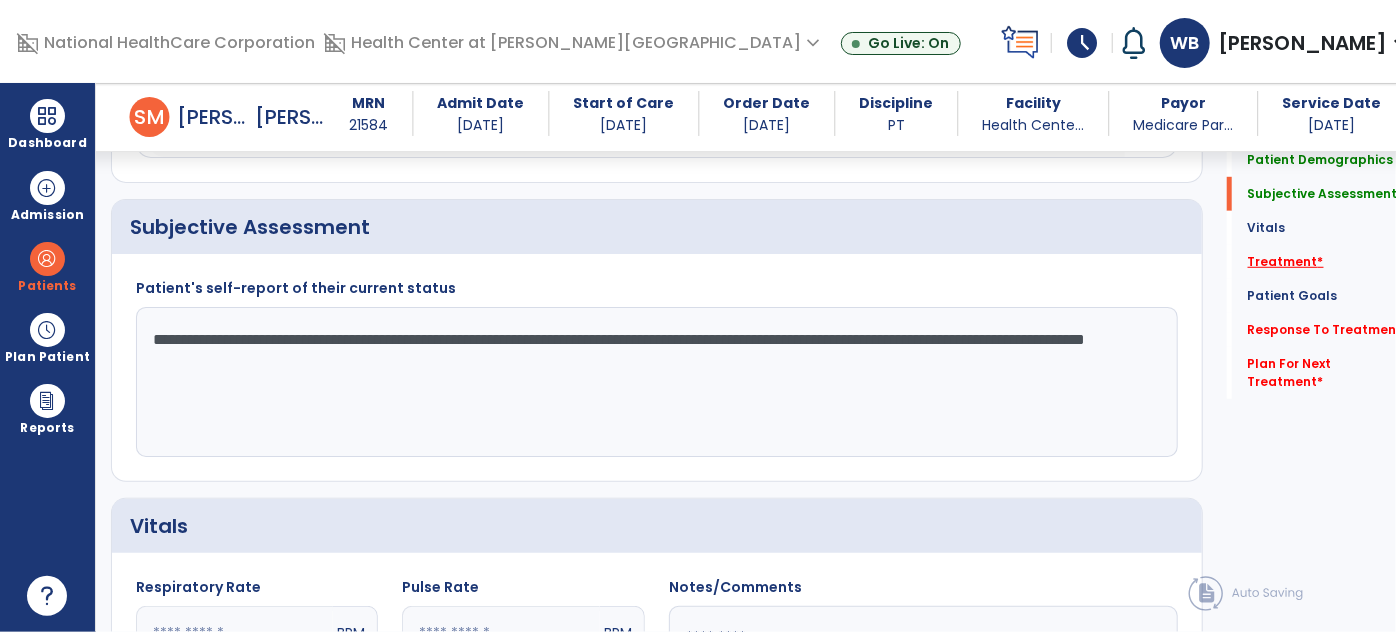 type on "**********" 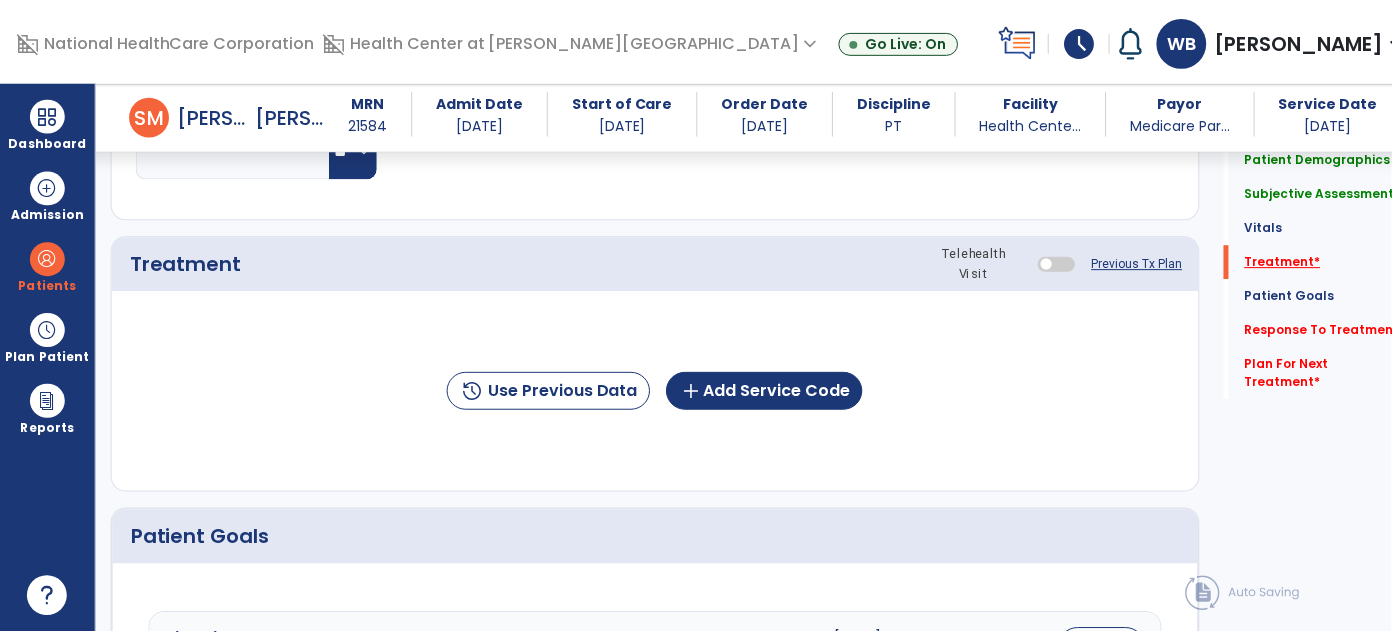 scroll, scrollTop: 1378, scrollLeft: 0, axis: vertical 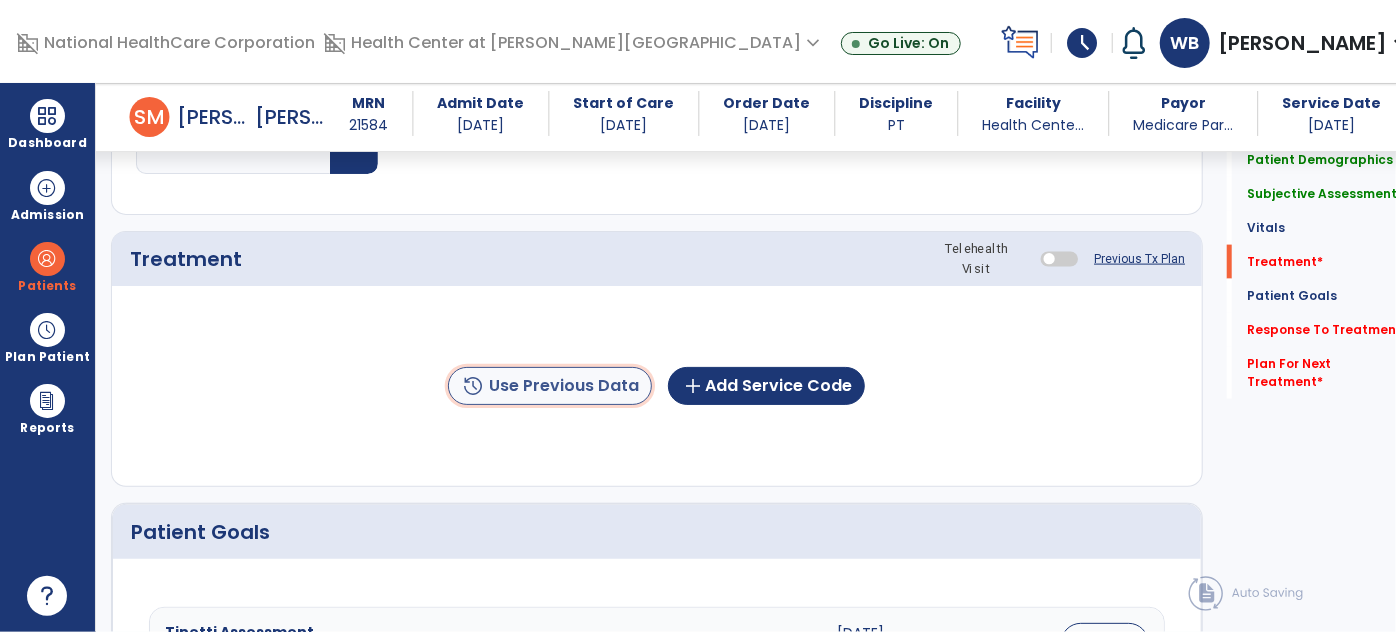 click on "history  Use Previous Data" 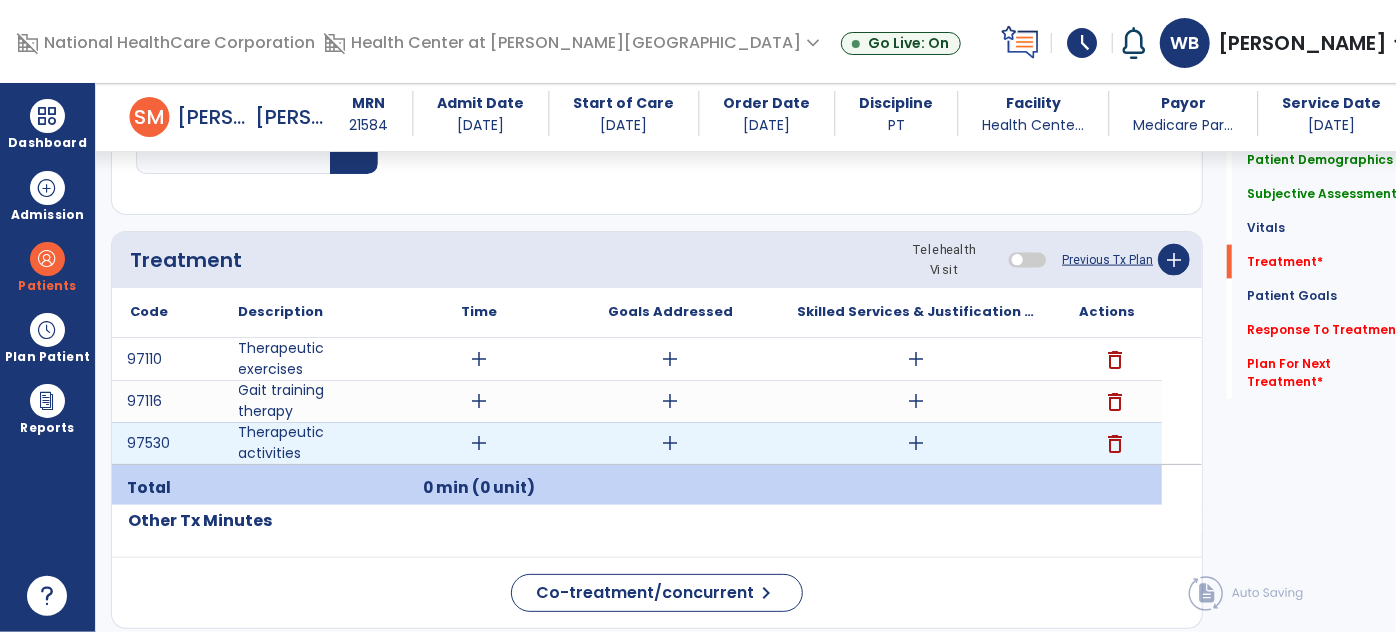 click on "add" at bounding box center (480, 443) 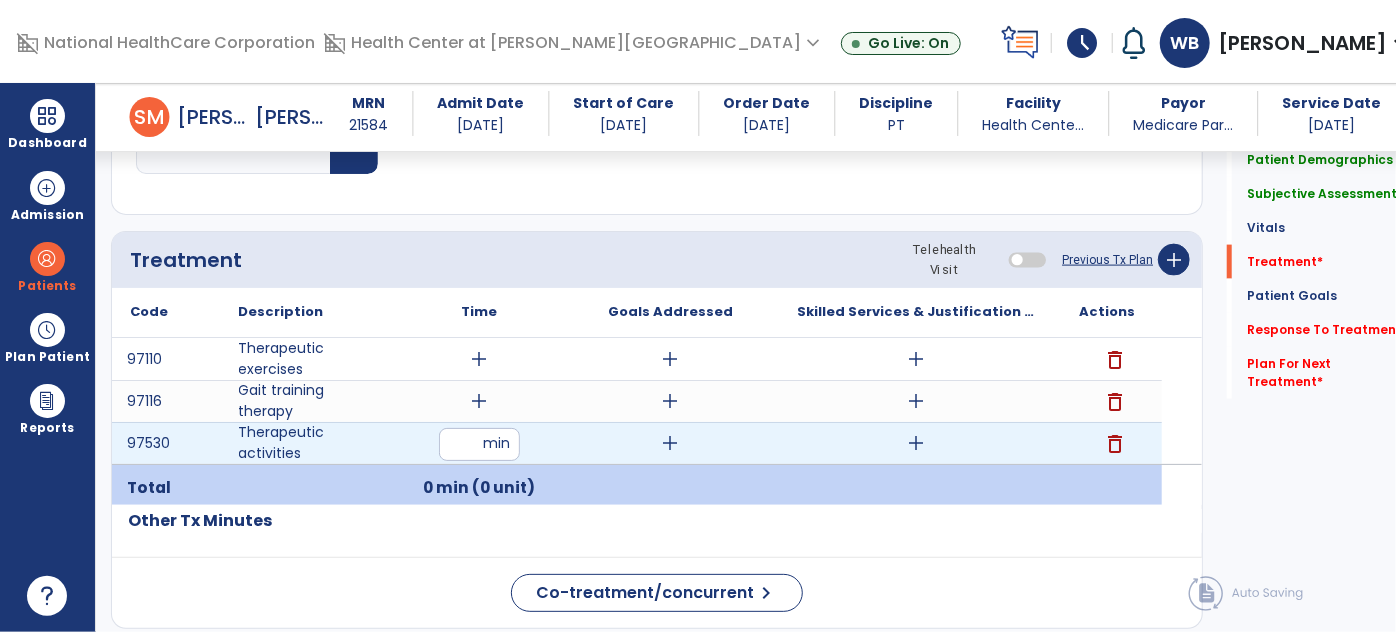 type on "**" 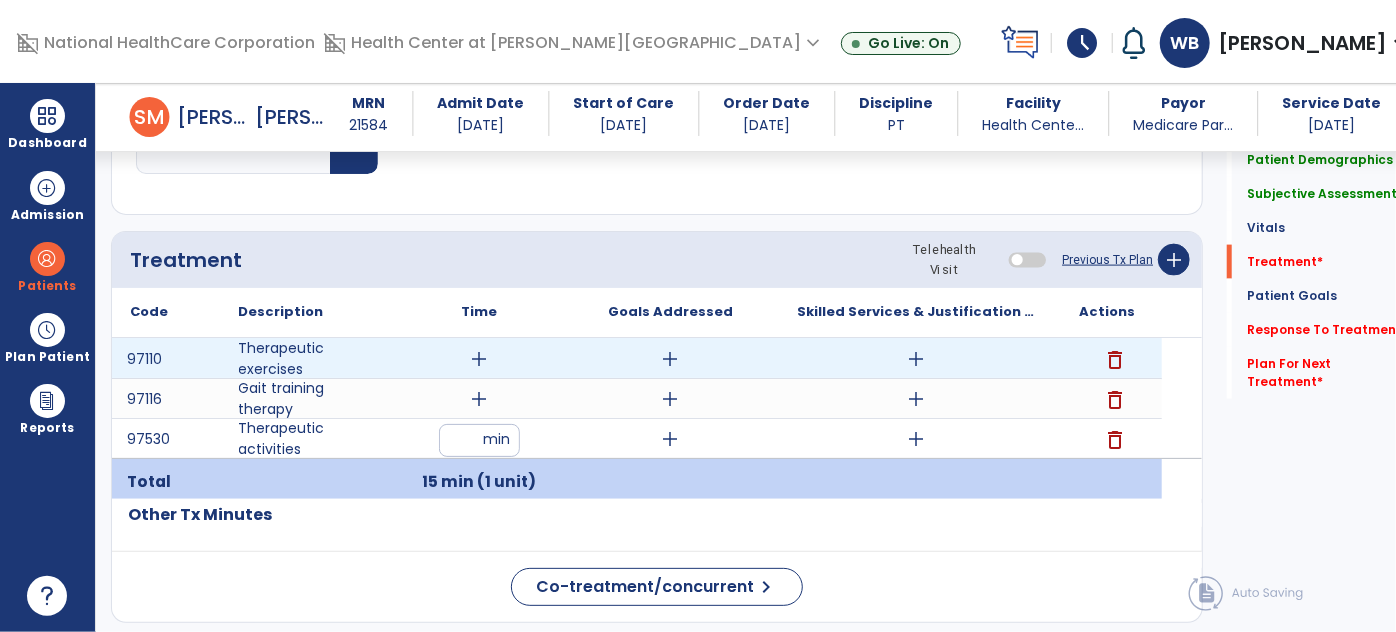 click on "add" at bounding box center [480, 359] 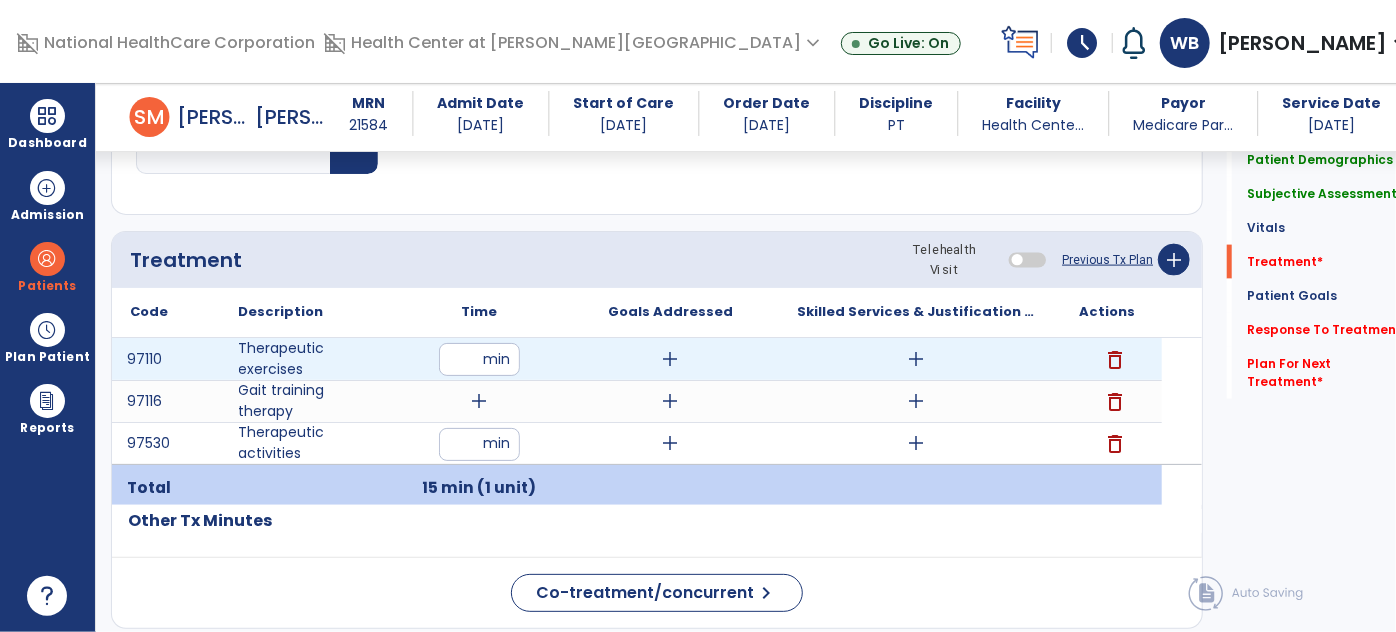 type on "**" 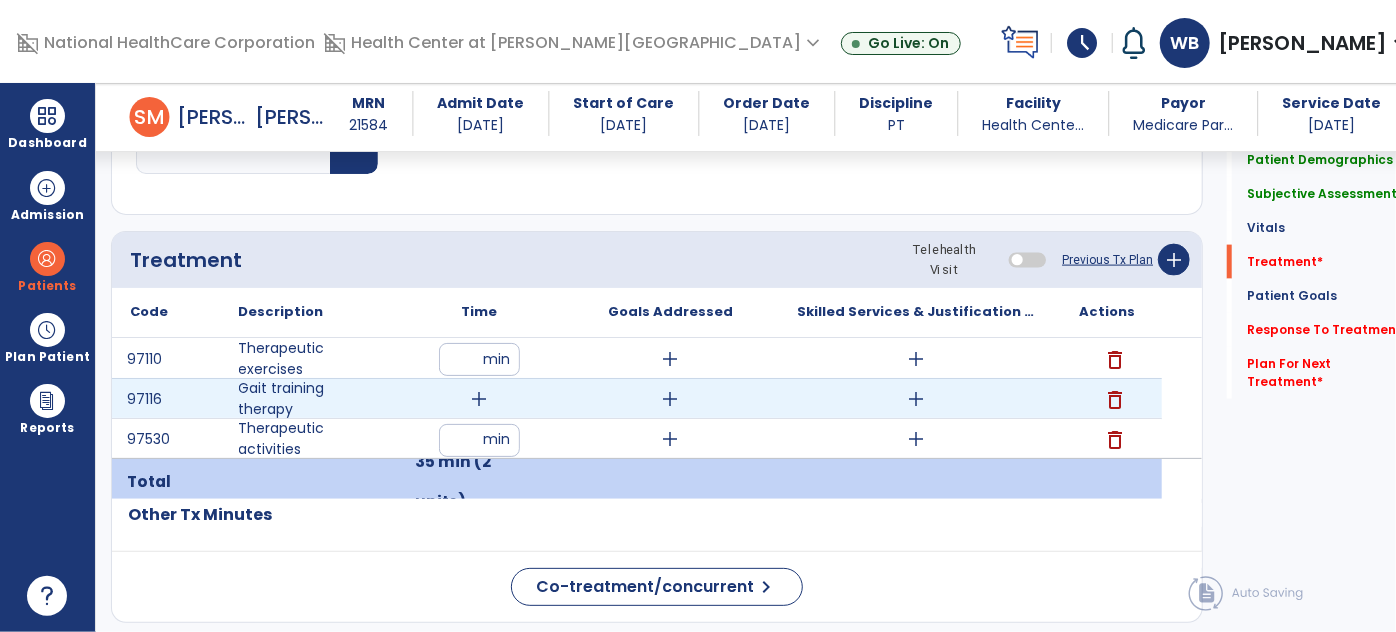 click on "add" at bounding box center (480, 399) 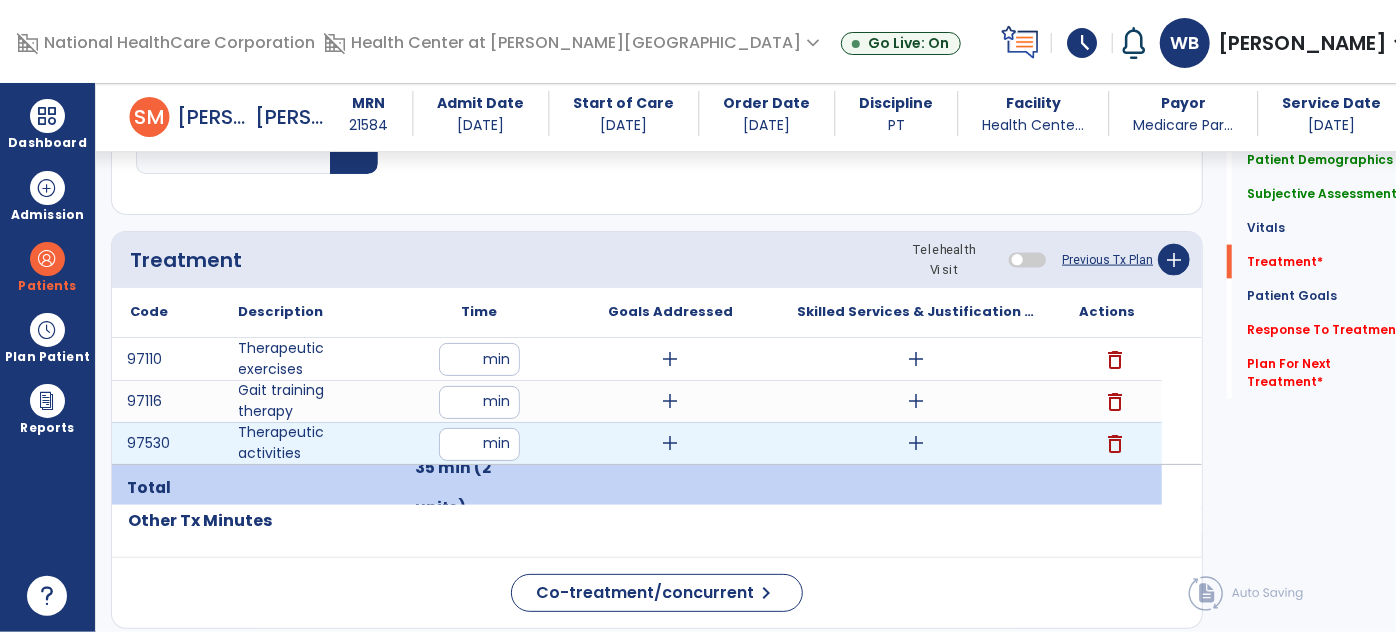 type on "**" 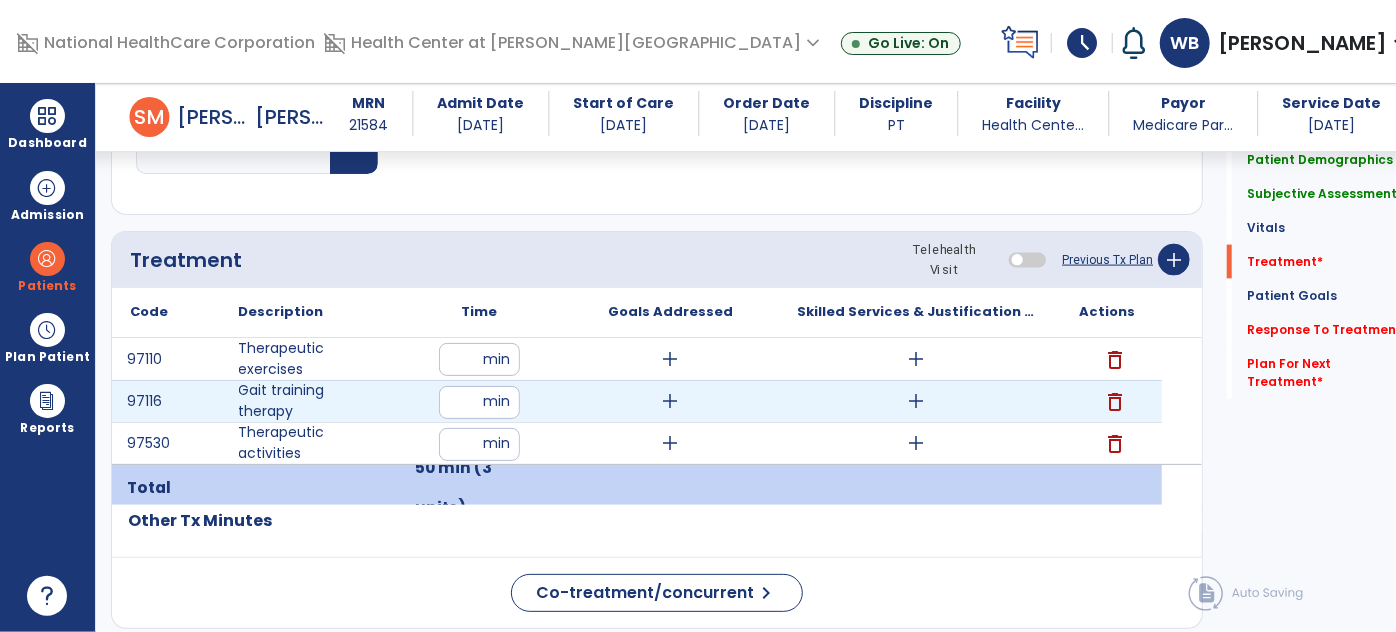 click on "add" at bounding box center [916, 401] 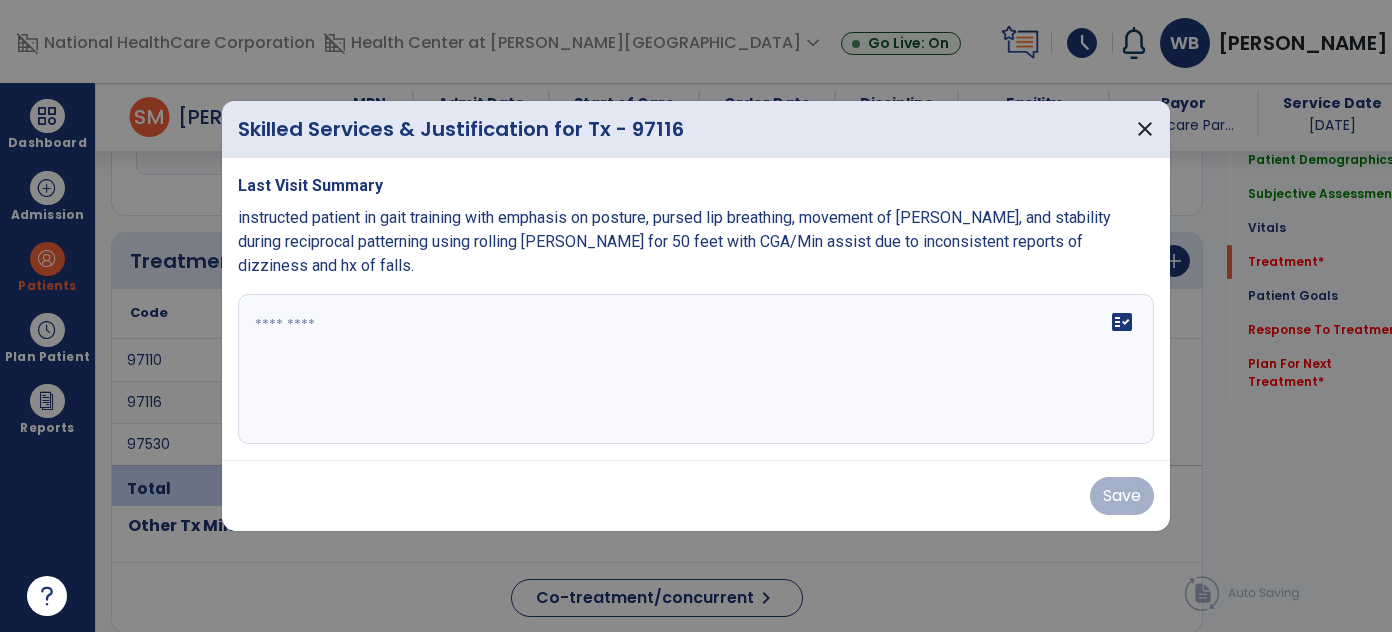 scroll, scrollTop: 1378, scrollLeft: 0, axis: vertical 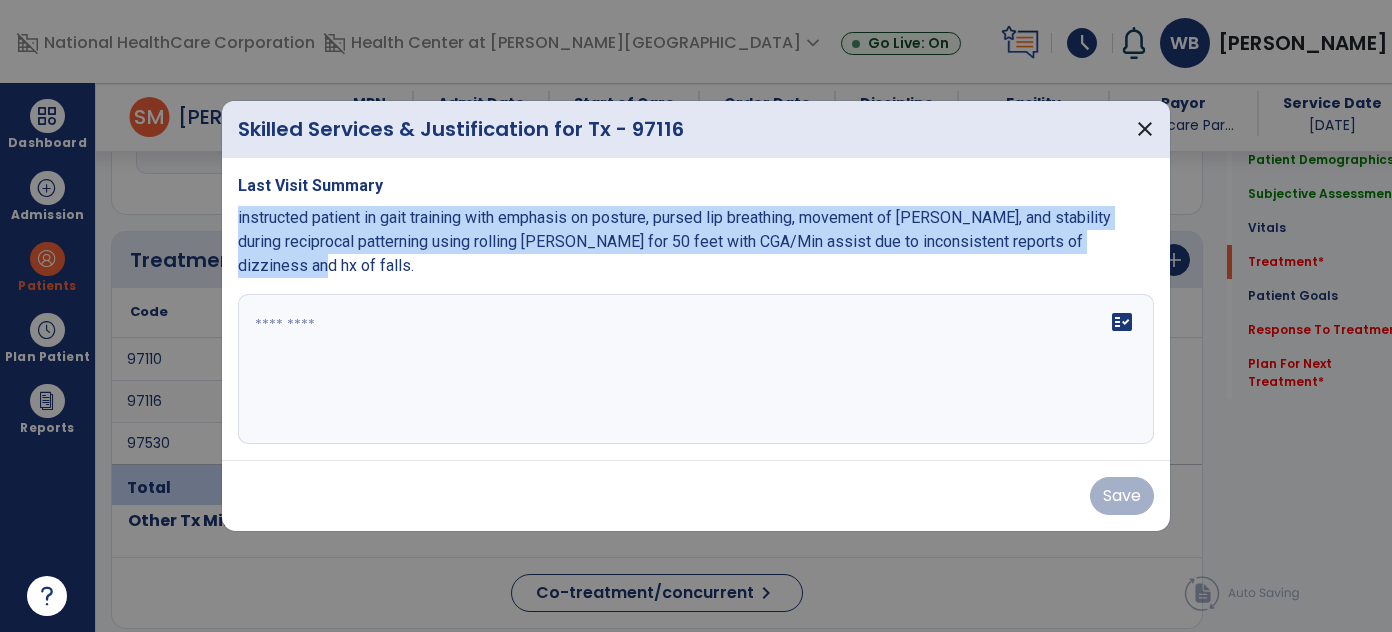 drag, startPoint x: 1136, startPoint y: 251, endPoint x: 231, endPoint y: 226, distance: 905.3452 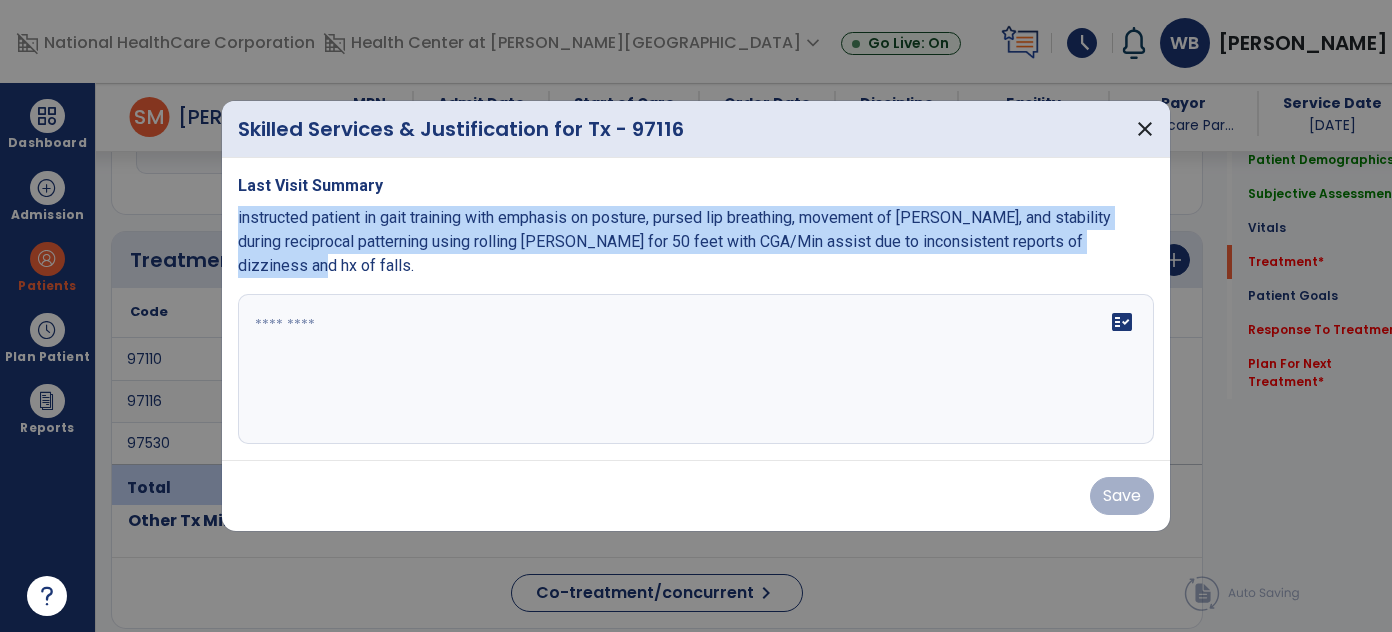 click on "Last Visit Summary instructed patient in gait training with emphasis on posture, pursed lip breathing, movement of [PERSON_NAME], and stability during reciprocal patterning using rolling [PERSON_NAME] for 50 feet with CGA/Min assist due to inconsistent reports of dizziness and hx of falls.   fact_check" at bounding box center [696, 309] 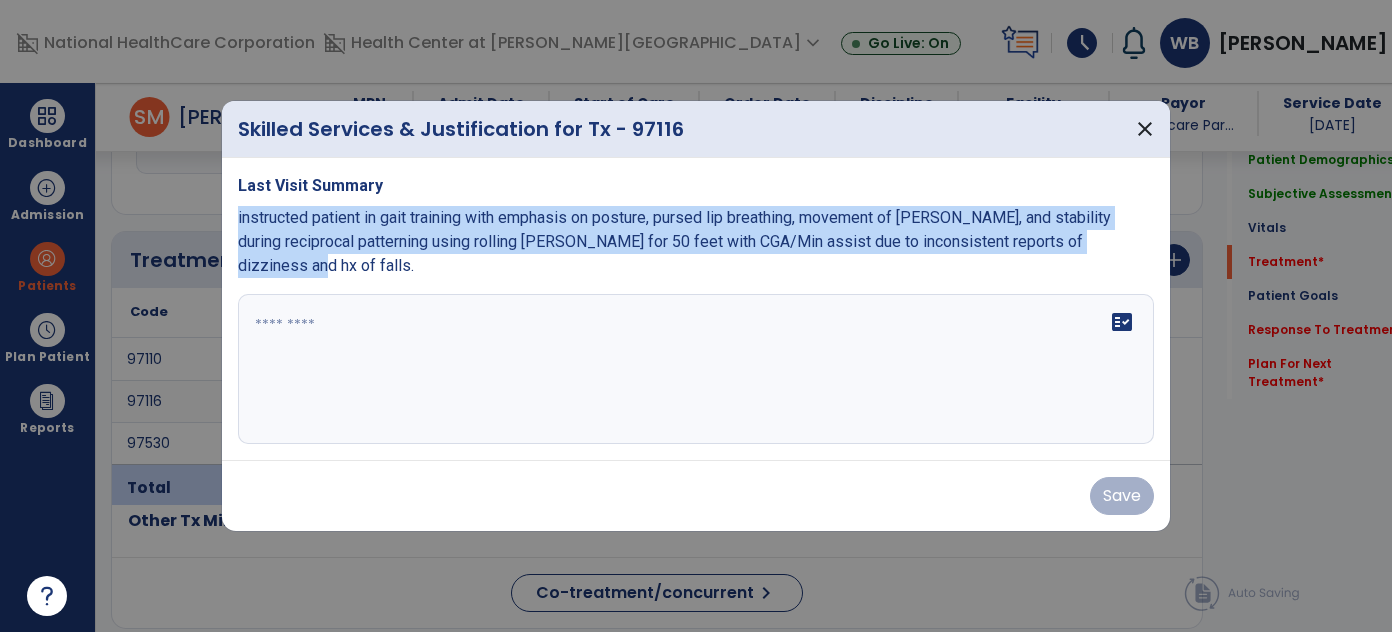 copy on "instructed patient in gait training with emphasis on posture, pursed lip breathing, movement of [PERSON_NAME], and stability during reciprocal patterning using rolling [PERSON_NAME] for 50 feet with CGA/Min assist due to inconsistent reports of dizziness and hx of falls." 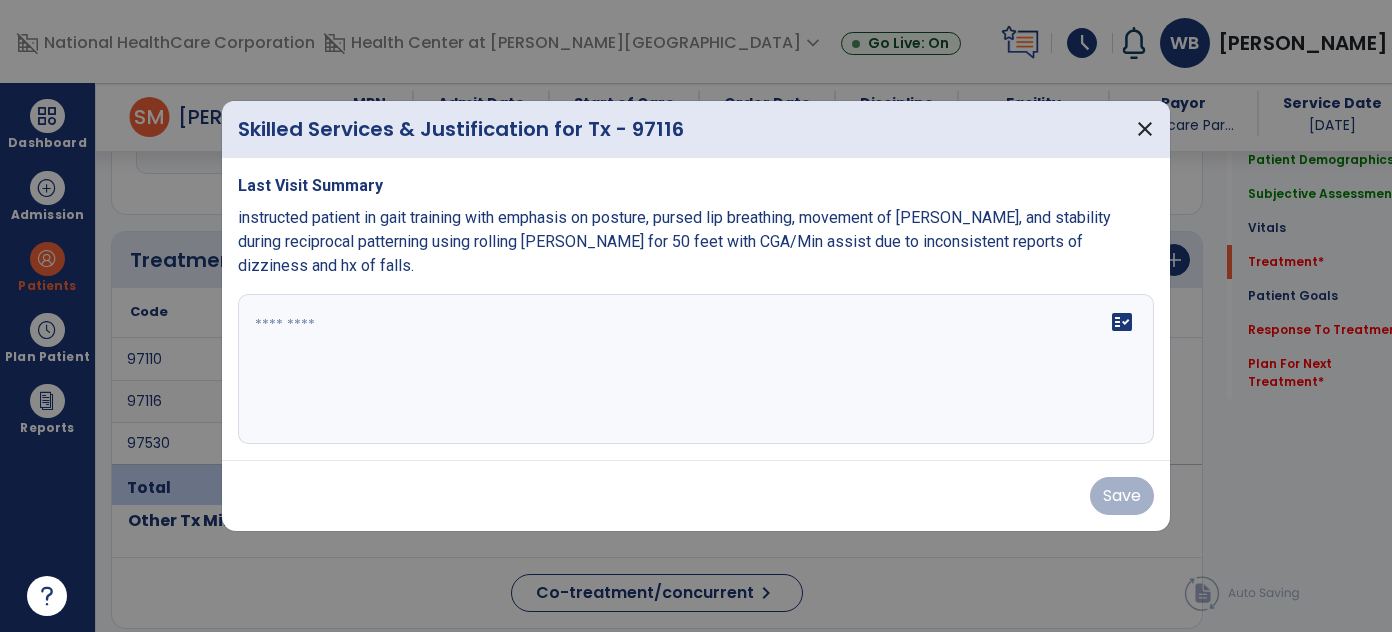 click on "Save" at bounding box center [696, 496] 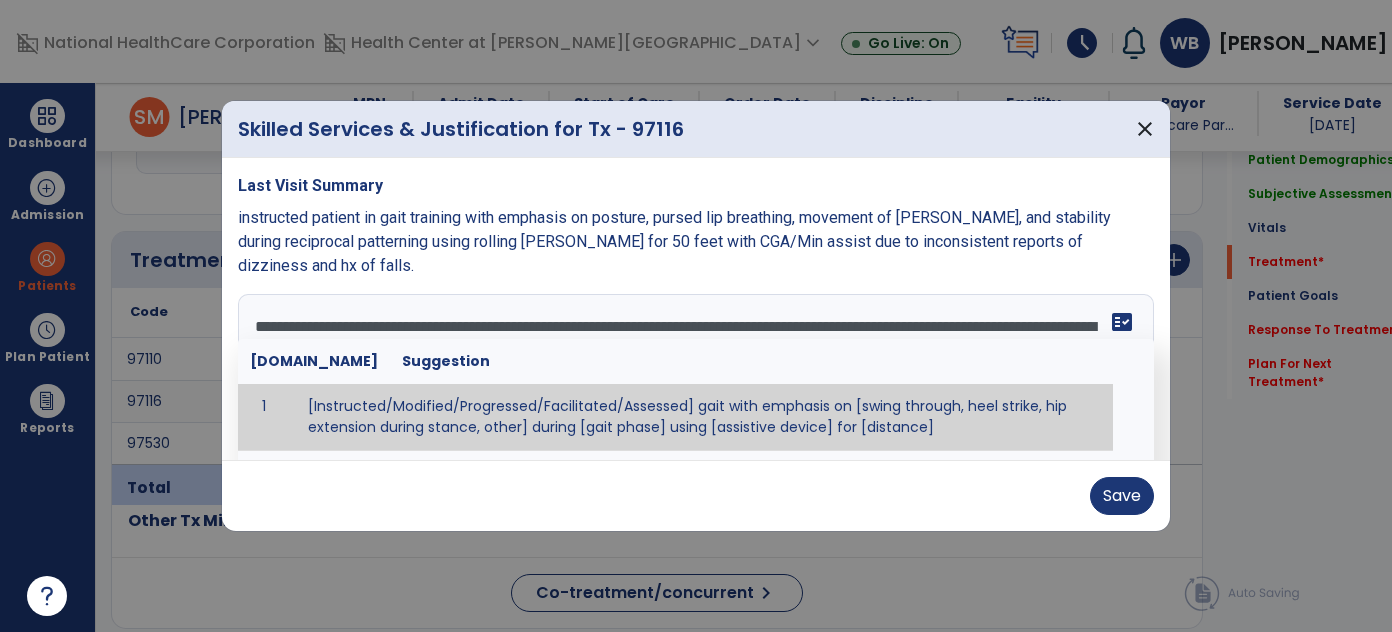 click on "**********" at bounding box center (694, 369) 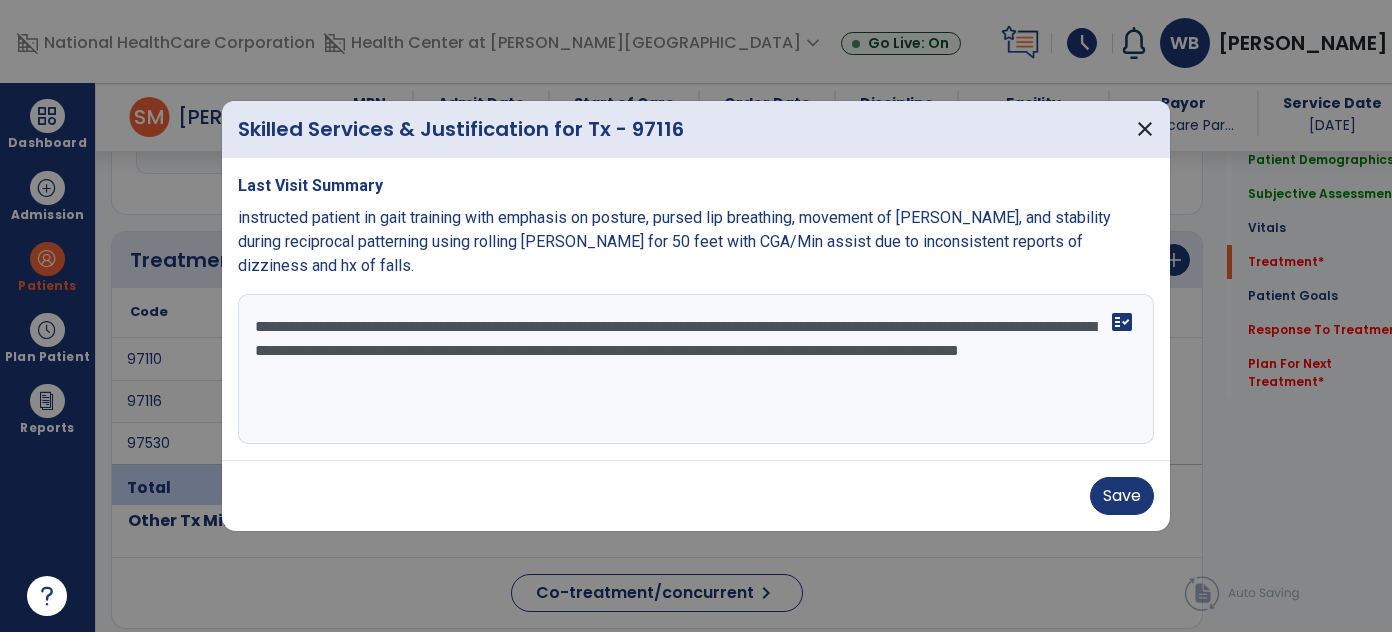 click on "**********" at bounding box center [696, 369] 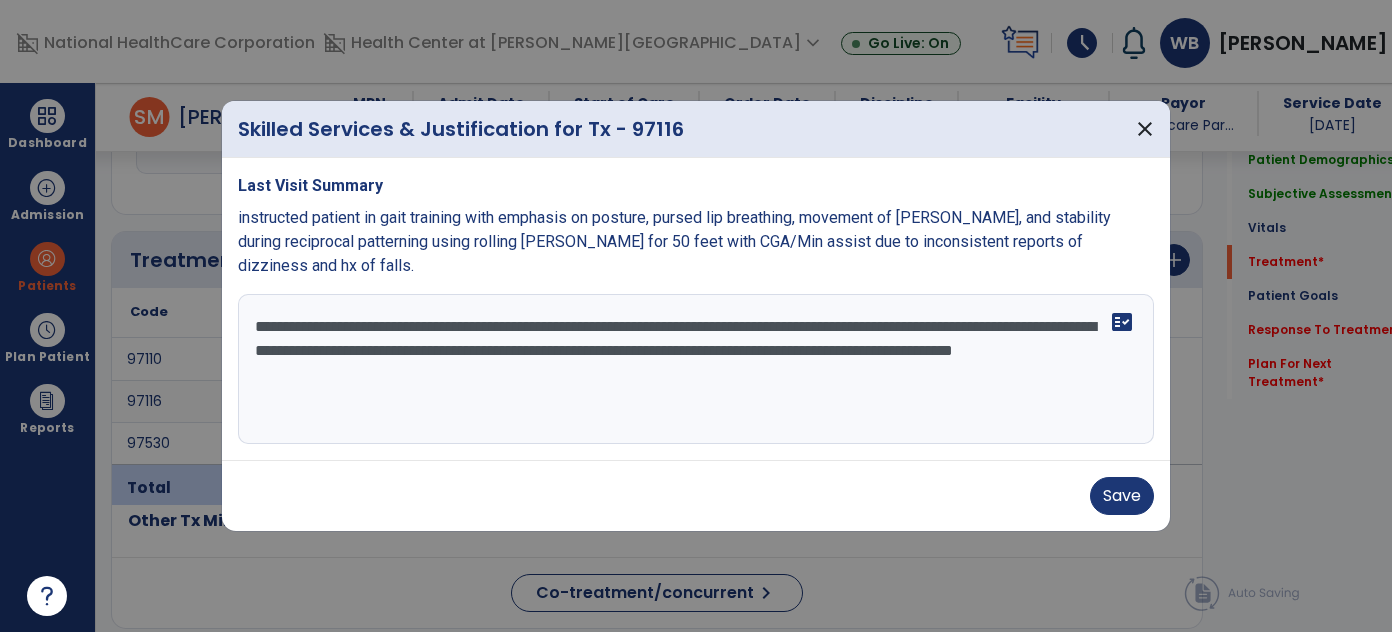 click on "**********" at bounding box center [696, 369] 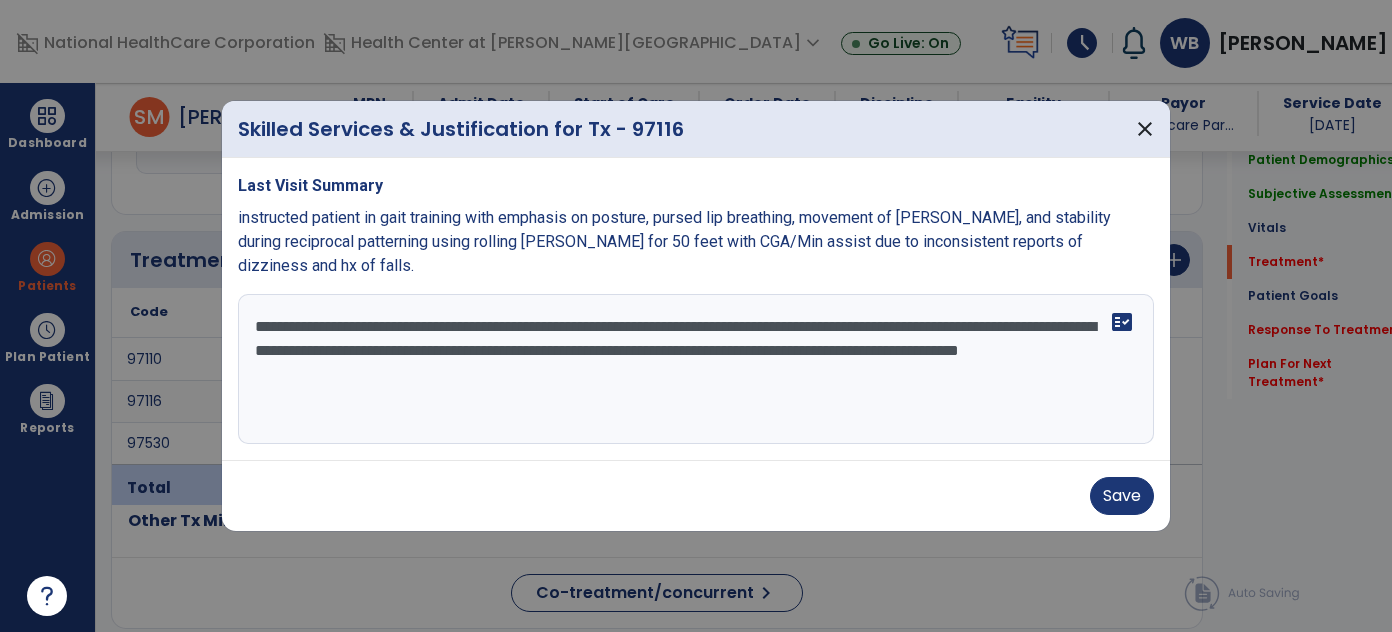 click on "**********" at bounding box center (696, 369) 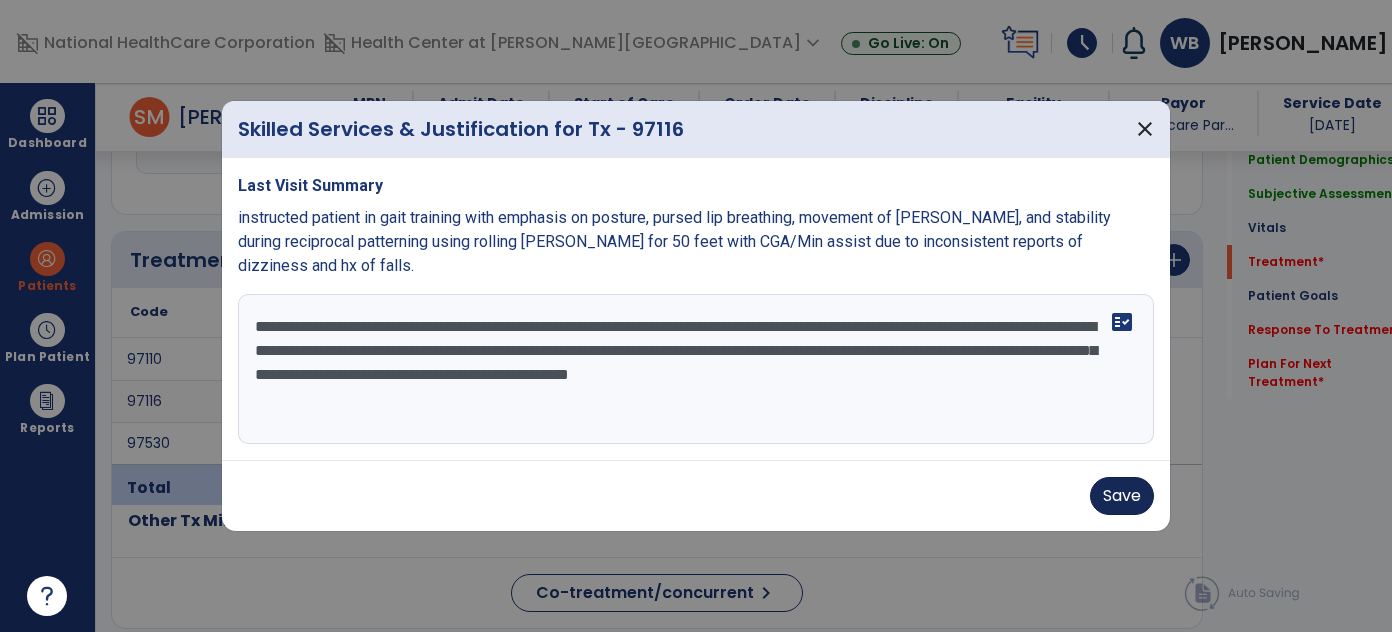 type on "**********" 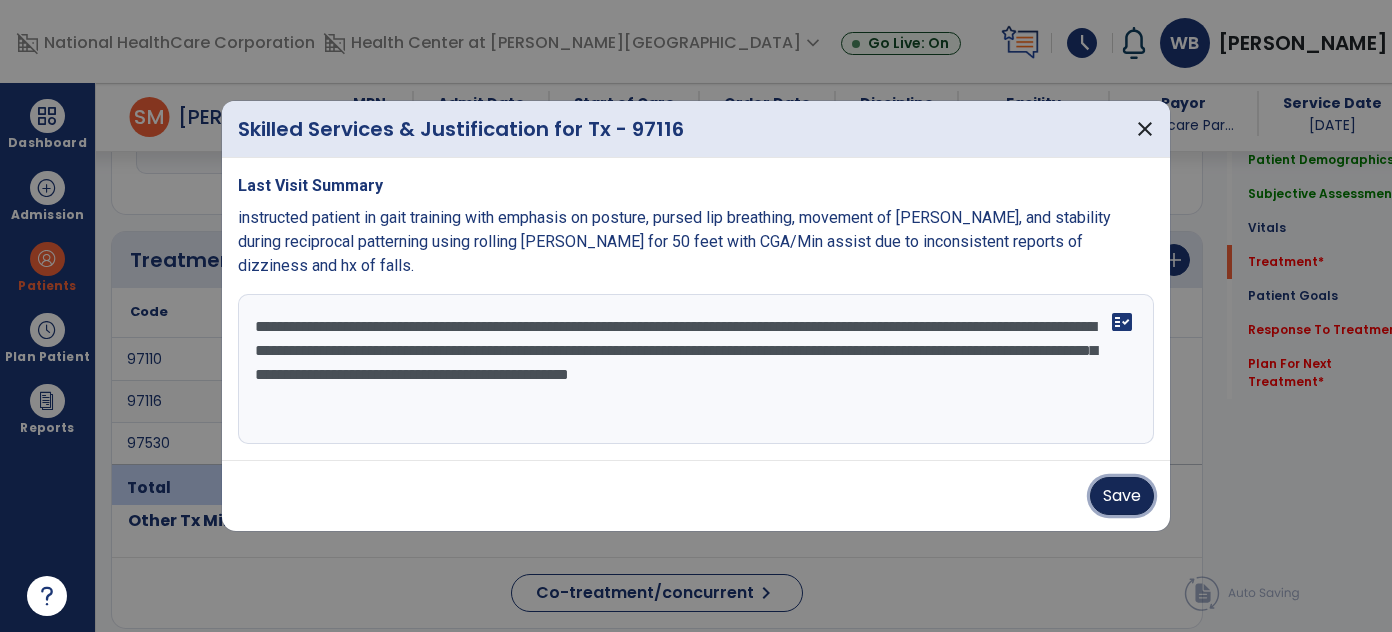 click on "Save" at bounding box center (1122, 496) 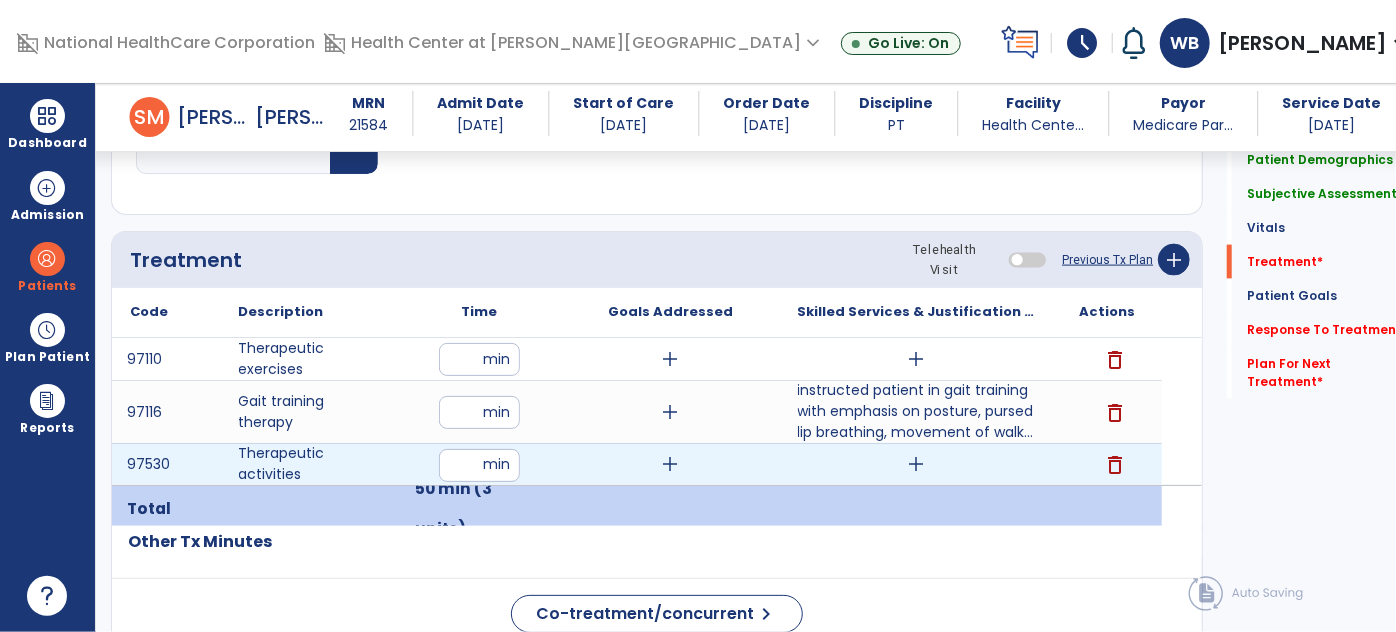 click on "add" at bounding box center [916, 464] 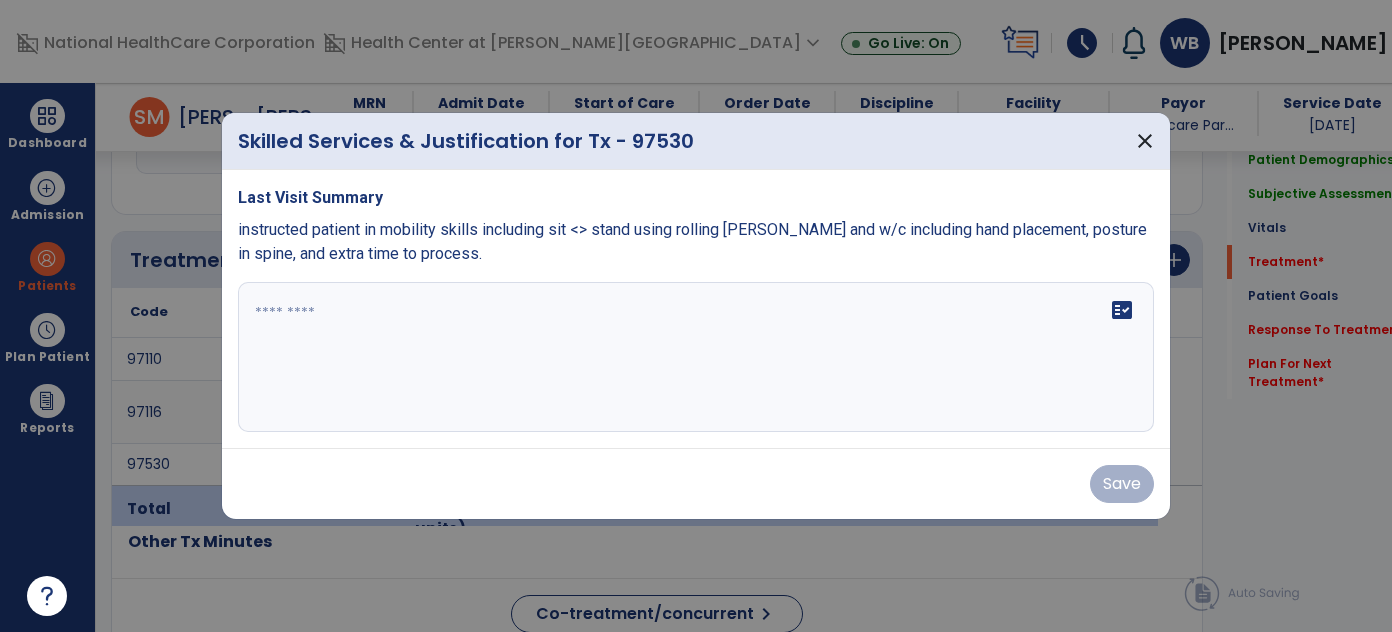 scroll, scrollTop: 1378, scrollLeft: 0, axis: vertical 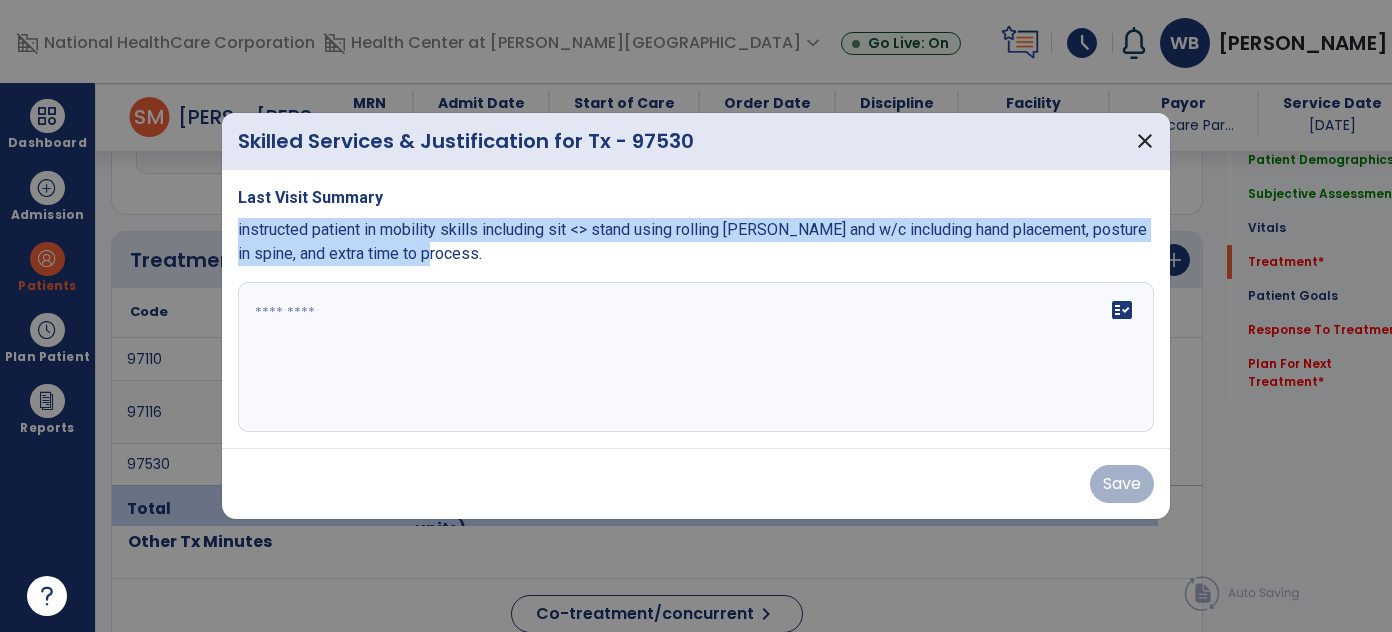 drag, startPoint x: 431, startPoint y: 264, endPoint x: 222, endPoint y: 225, distance: 212.60762 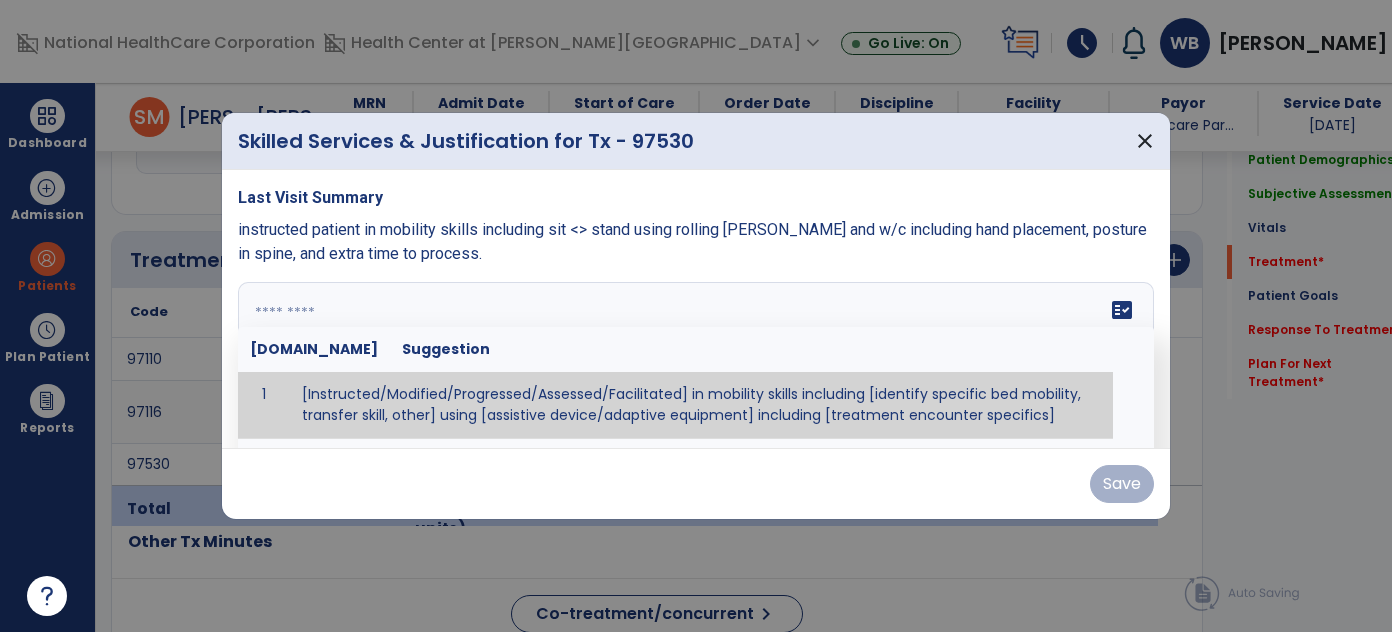 paste on "**********" 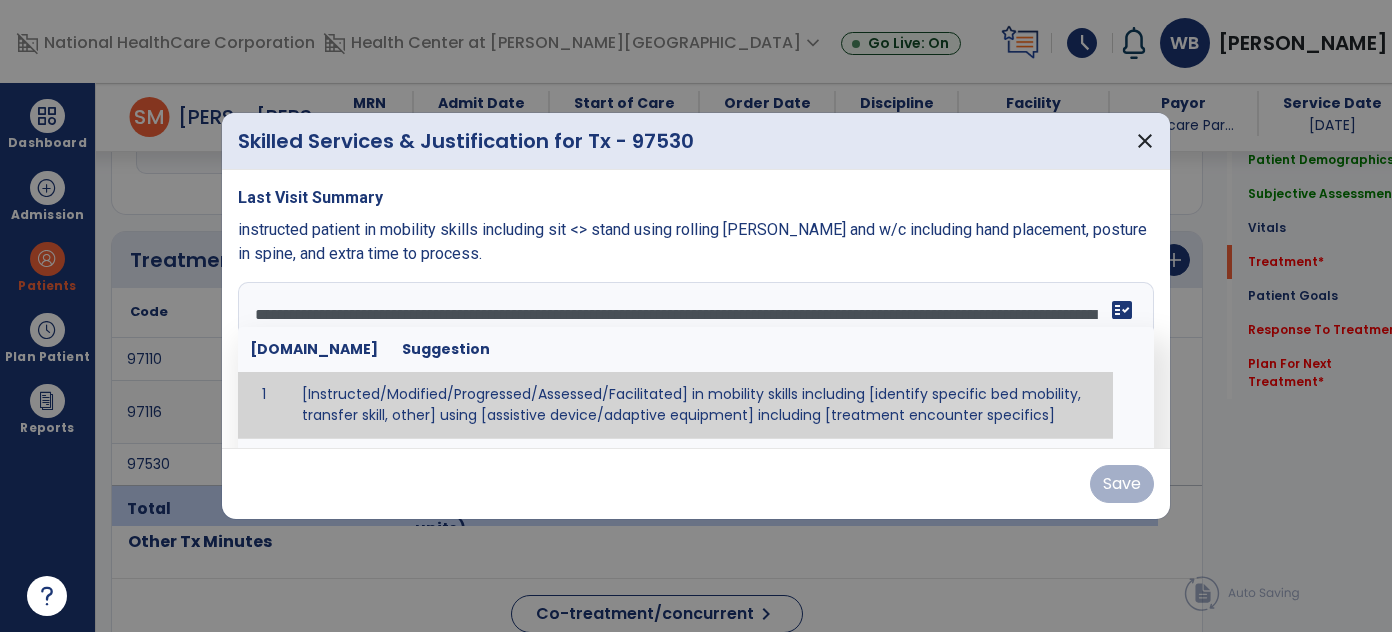 click at bounding box center (696, 357) 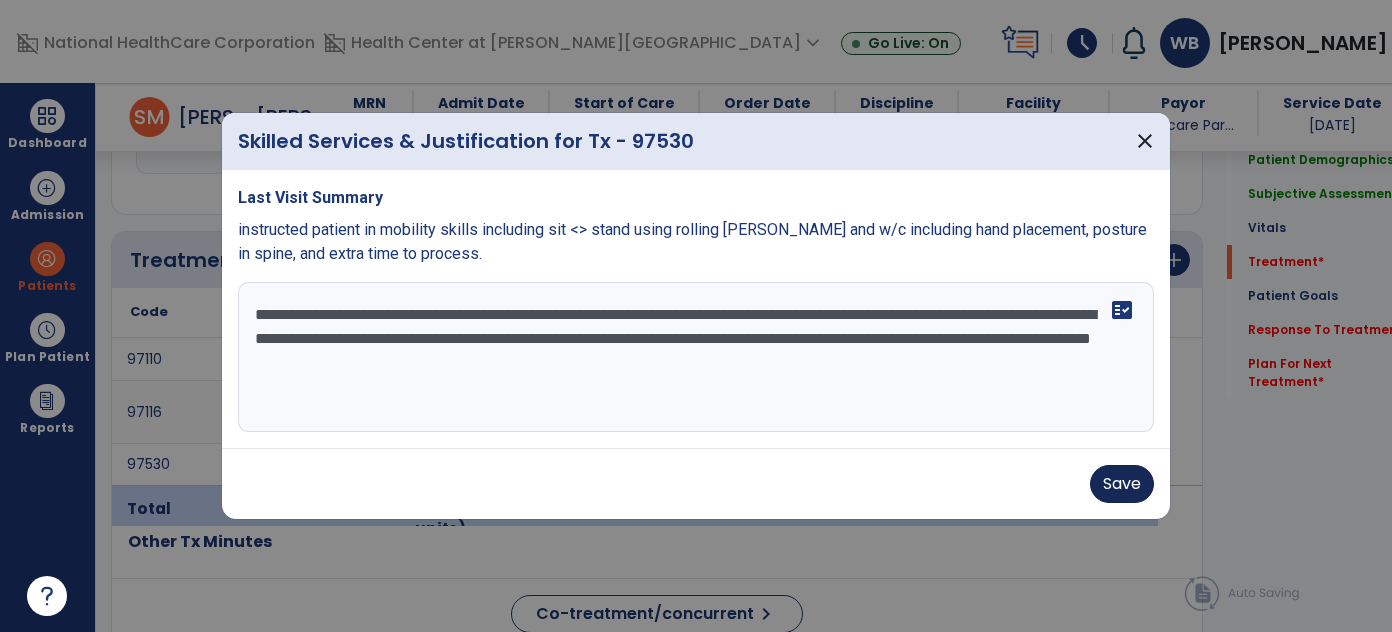 type on "**********" 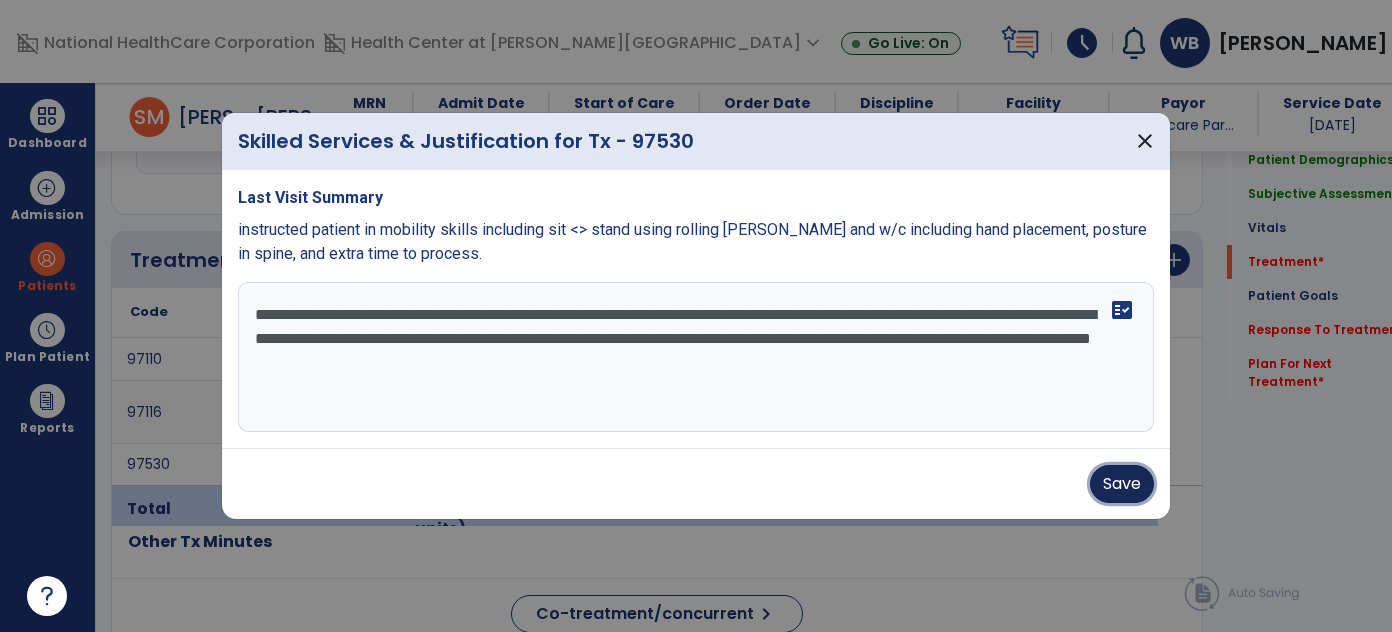 click on "Save" at bounding box center [1122, 484] 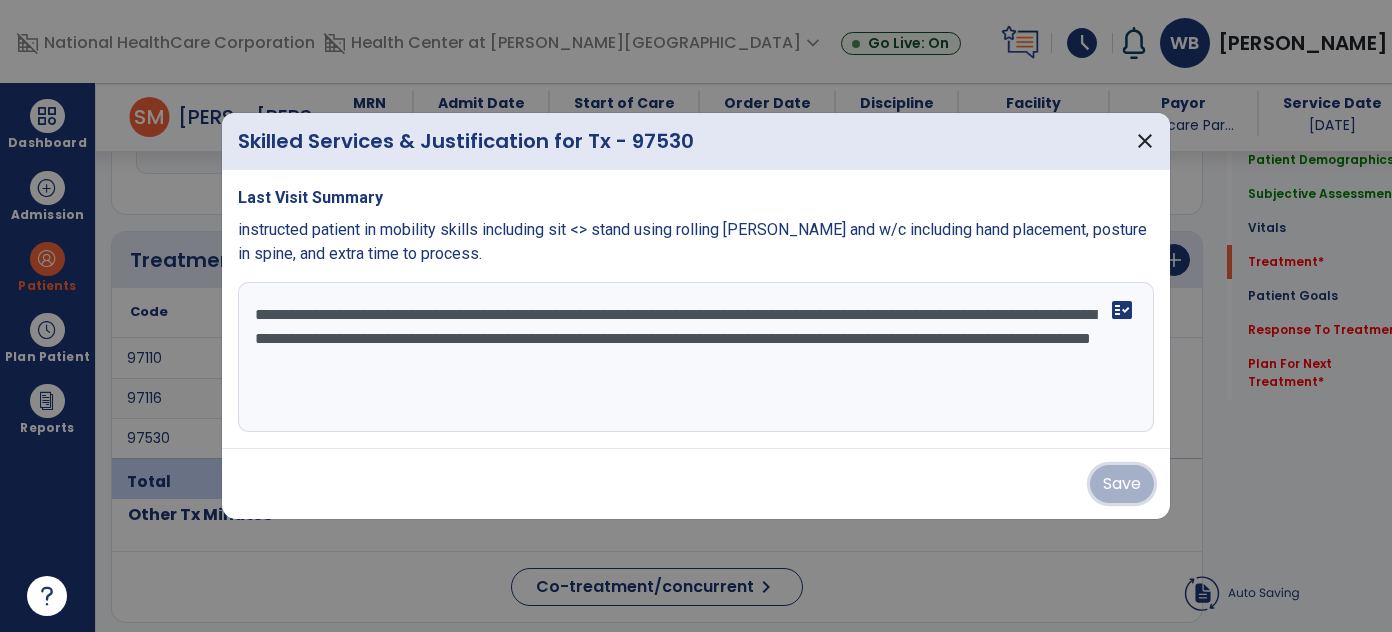 type 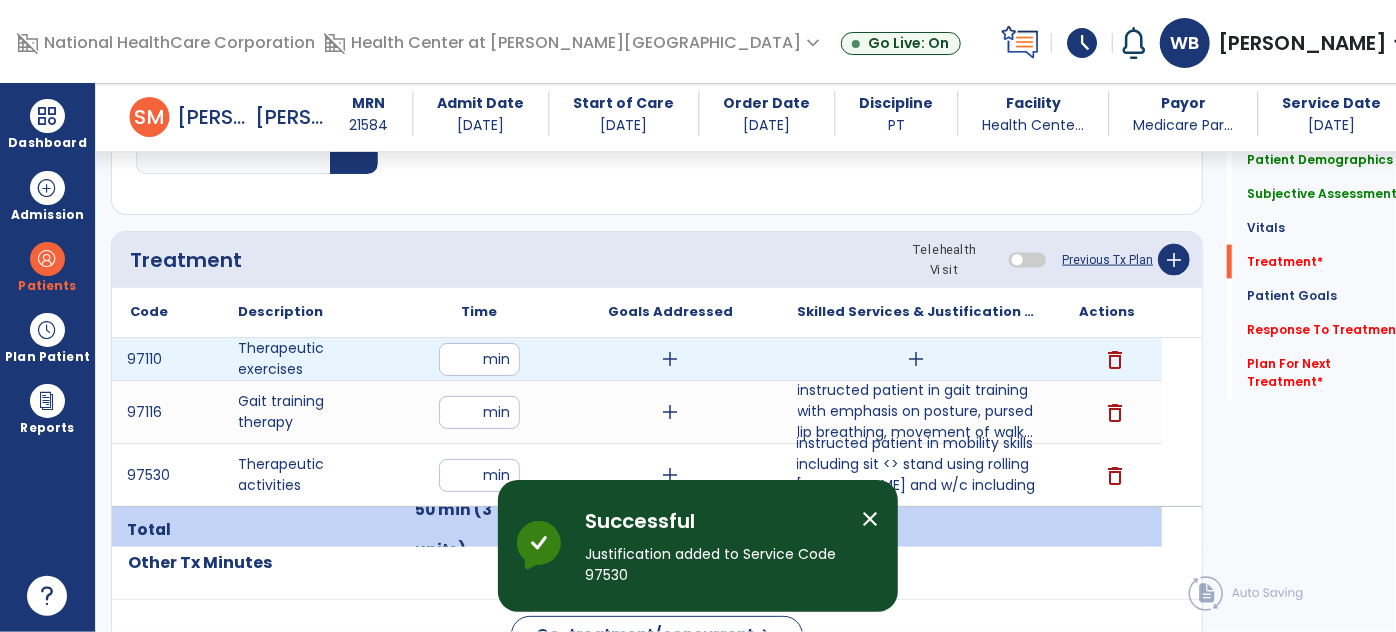 click on "add" at bounding box center [916, 359] 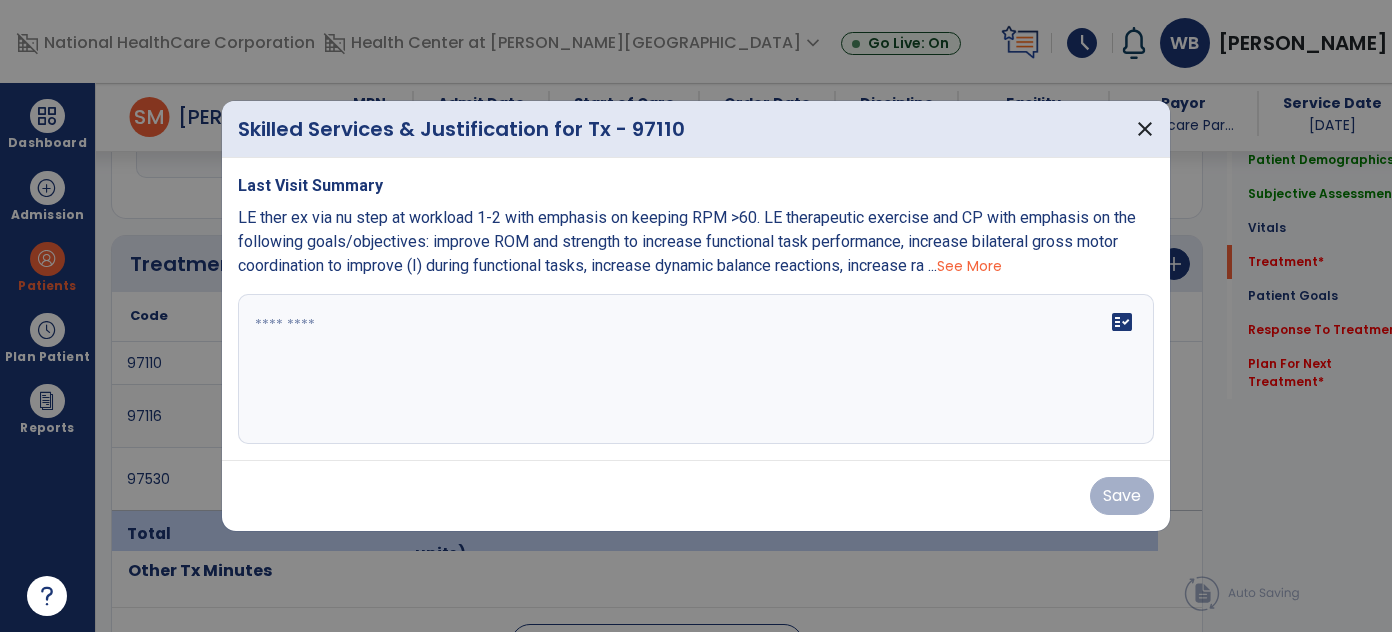 scroll, scrollTop: 1378, scrollLeft: 0, axis: vertical 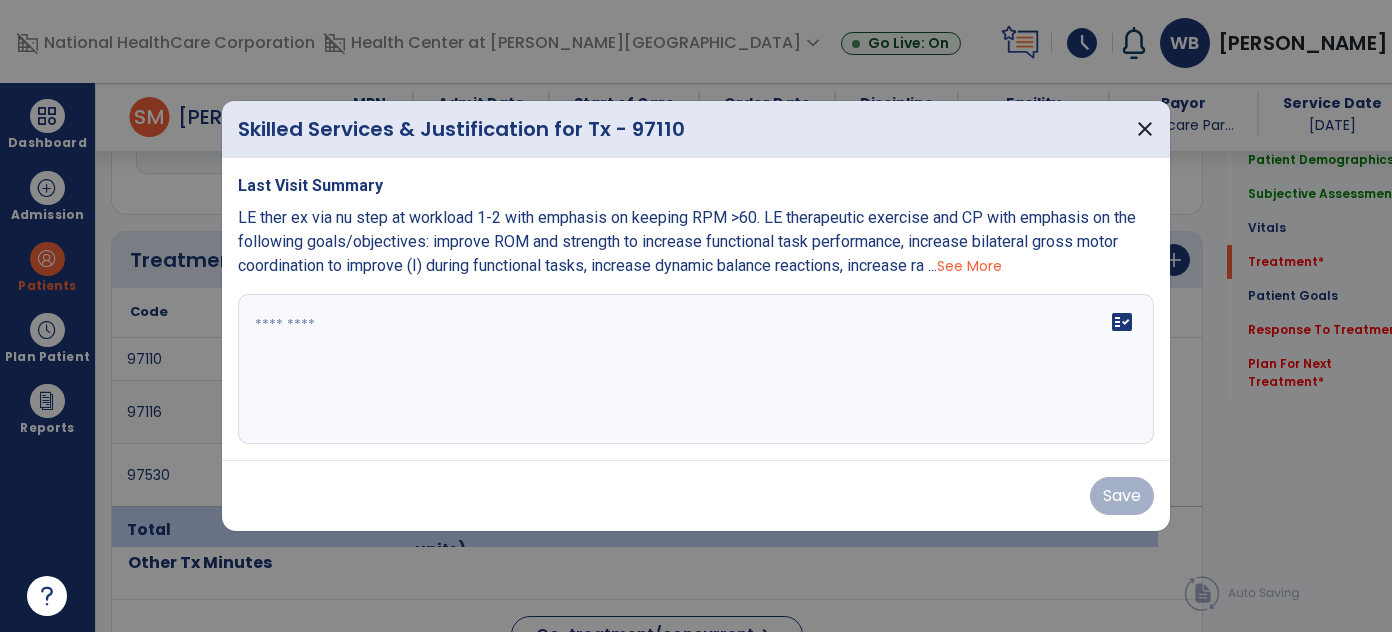 click on "See More" at bounding box center (969, 266) 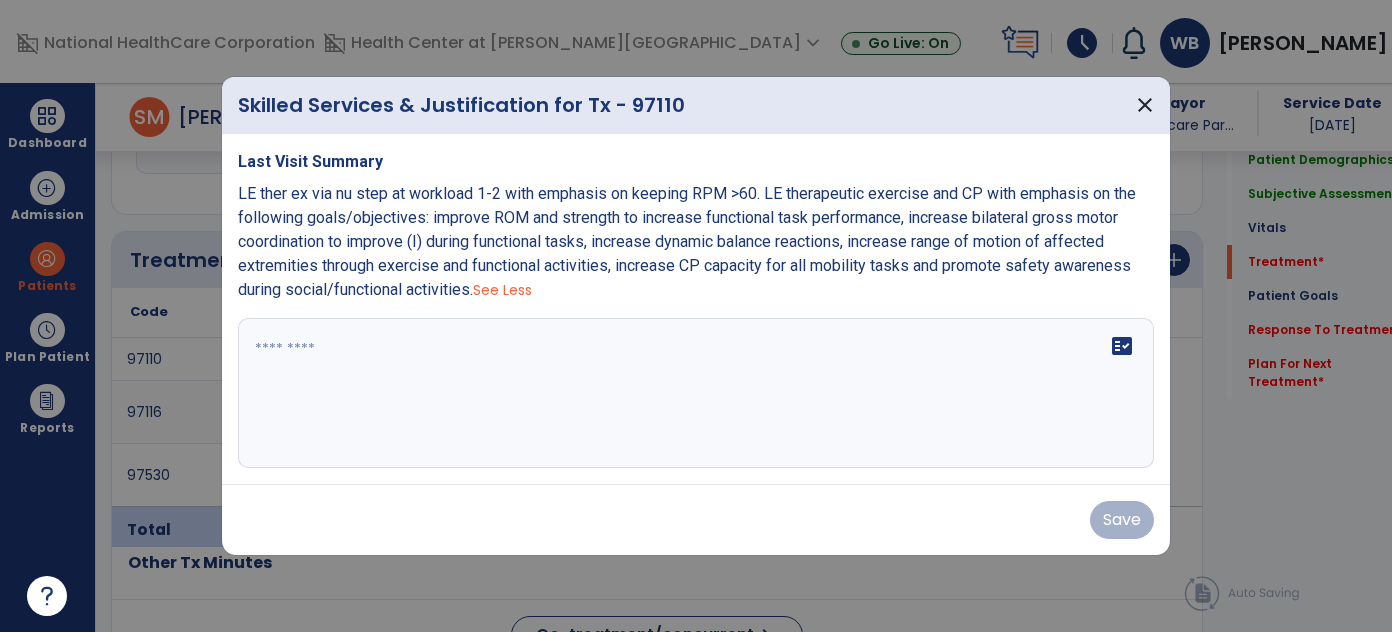 click on "fact_check" at bounding box center [696, 393] 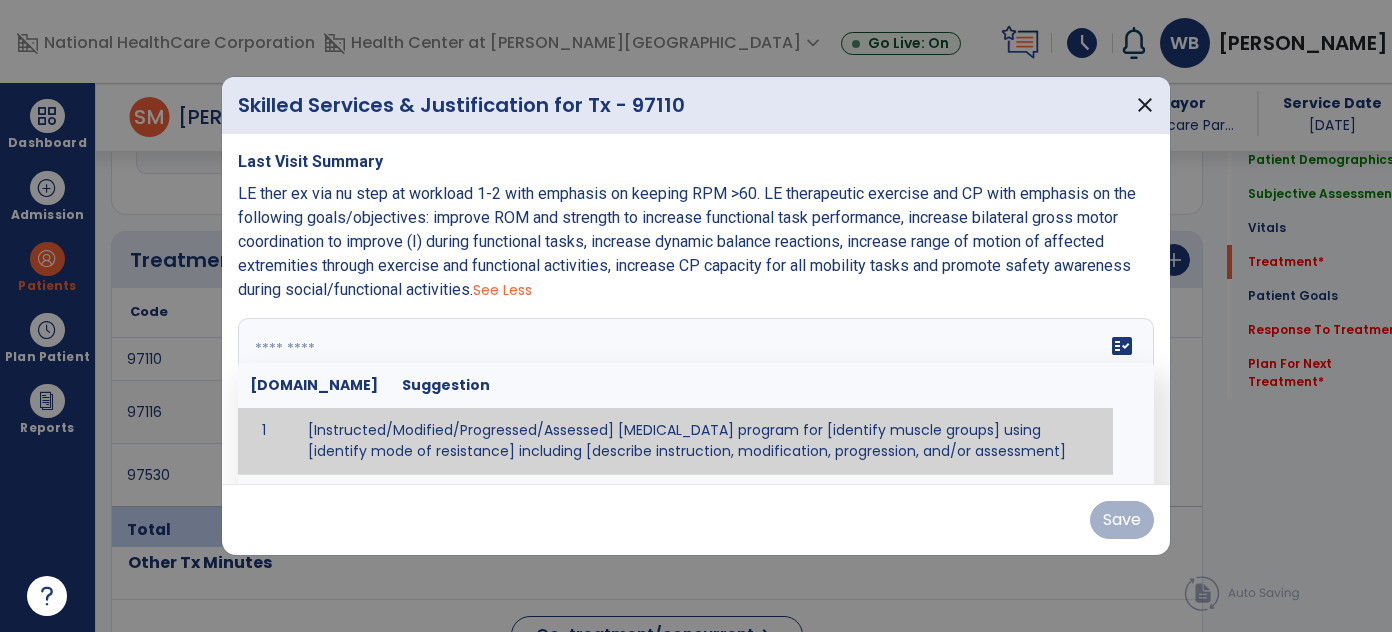paste on "**********" 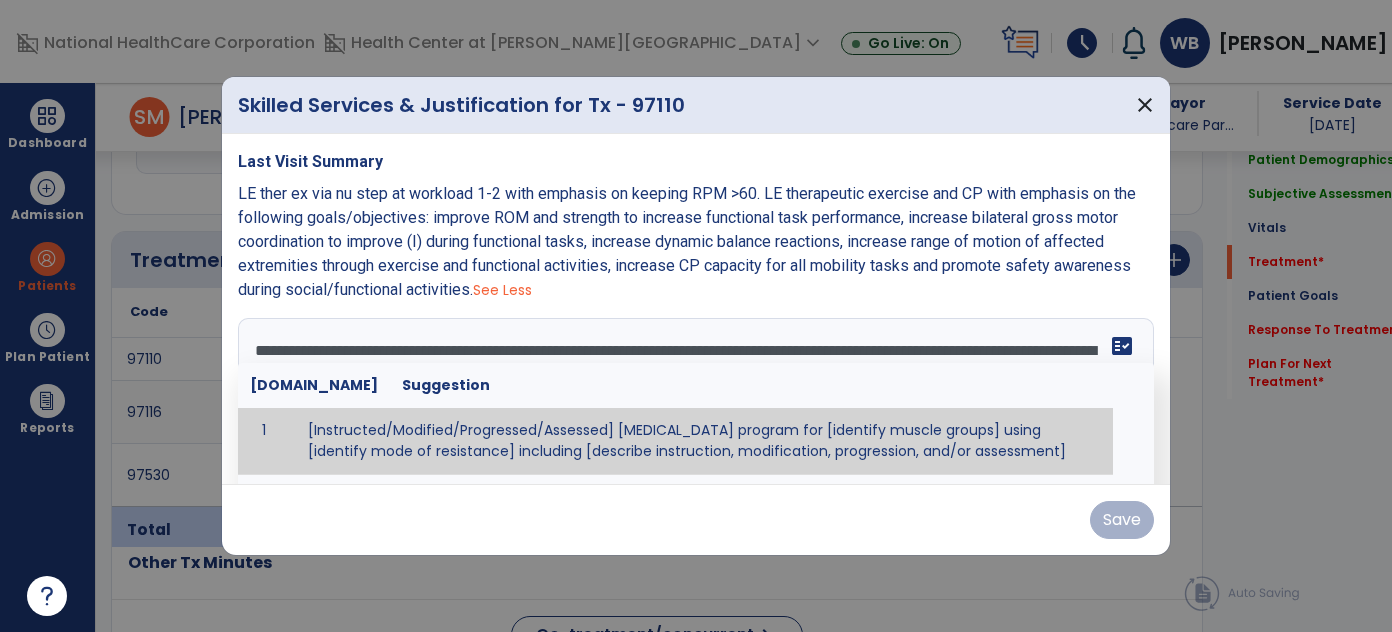 scroll, scrollTop: 16, scrollLeft: 0, axis: vertical 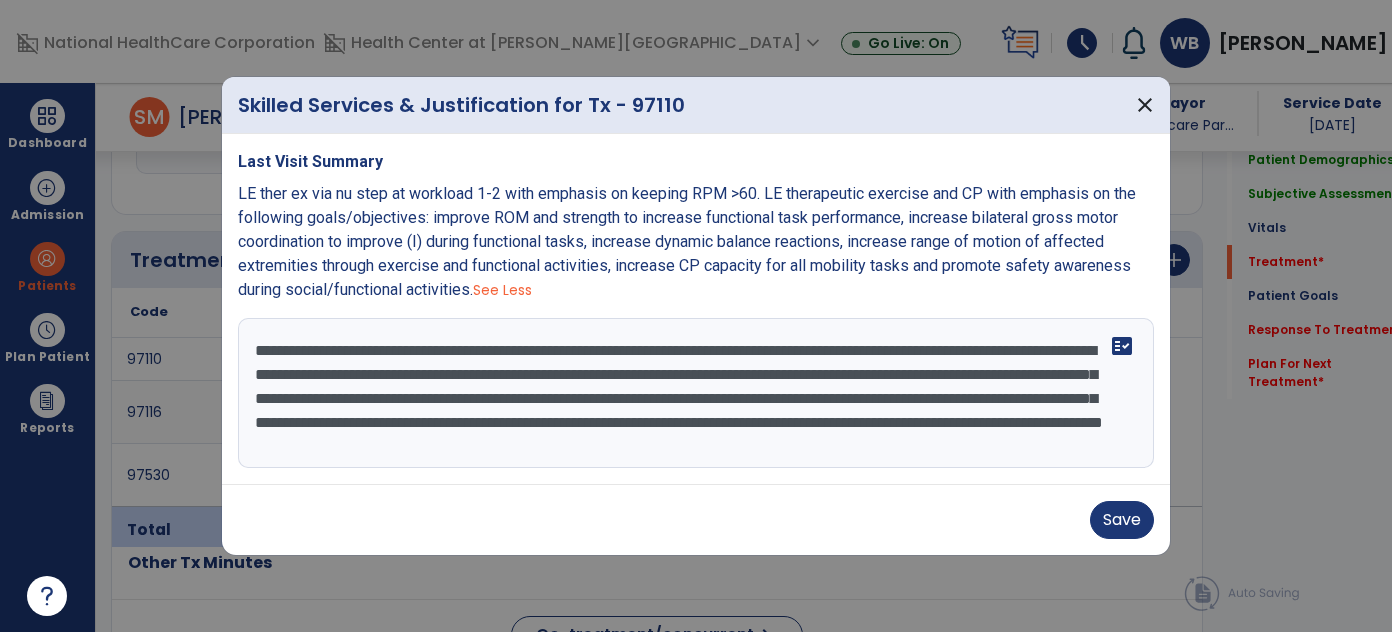 click on "**********" at bounding box center [696, 393] 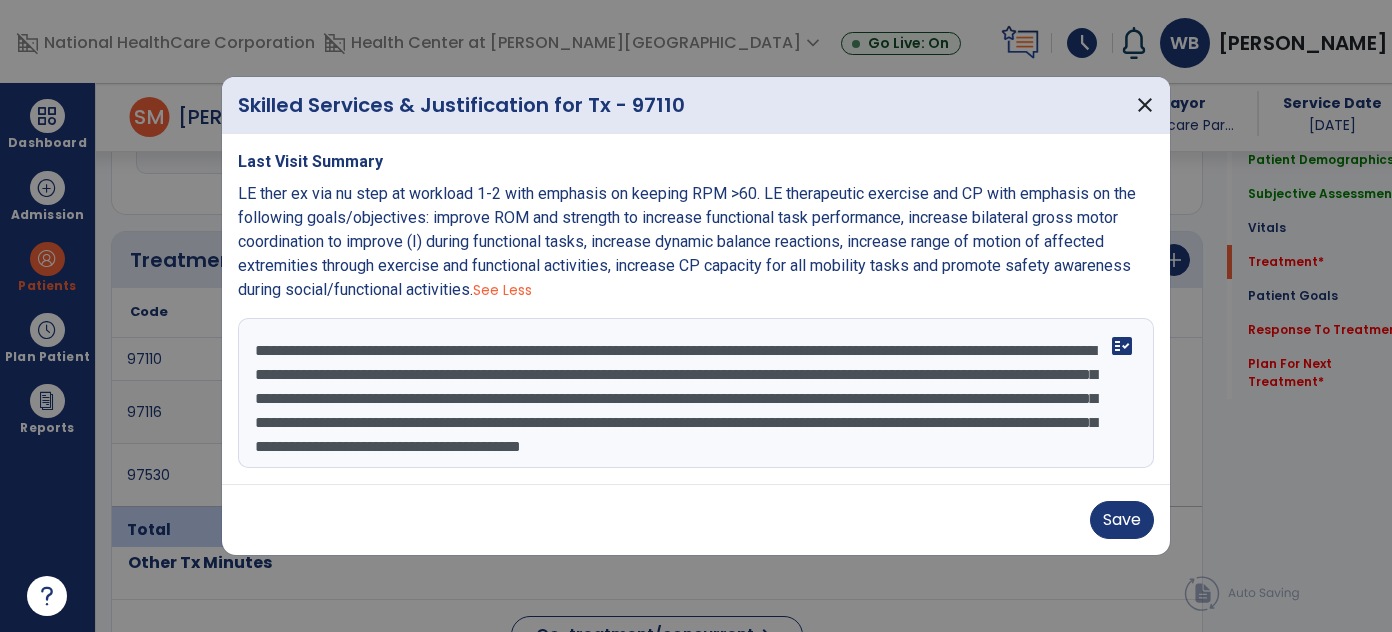 scroll, scrollTop: 40, scrollLeft: 0, axis: vertical 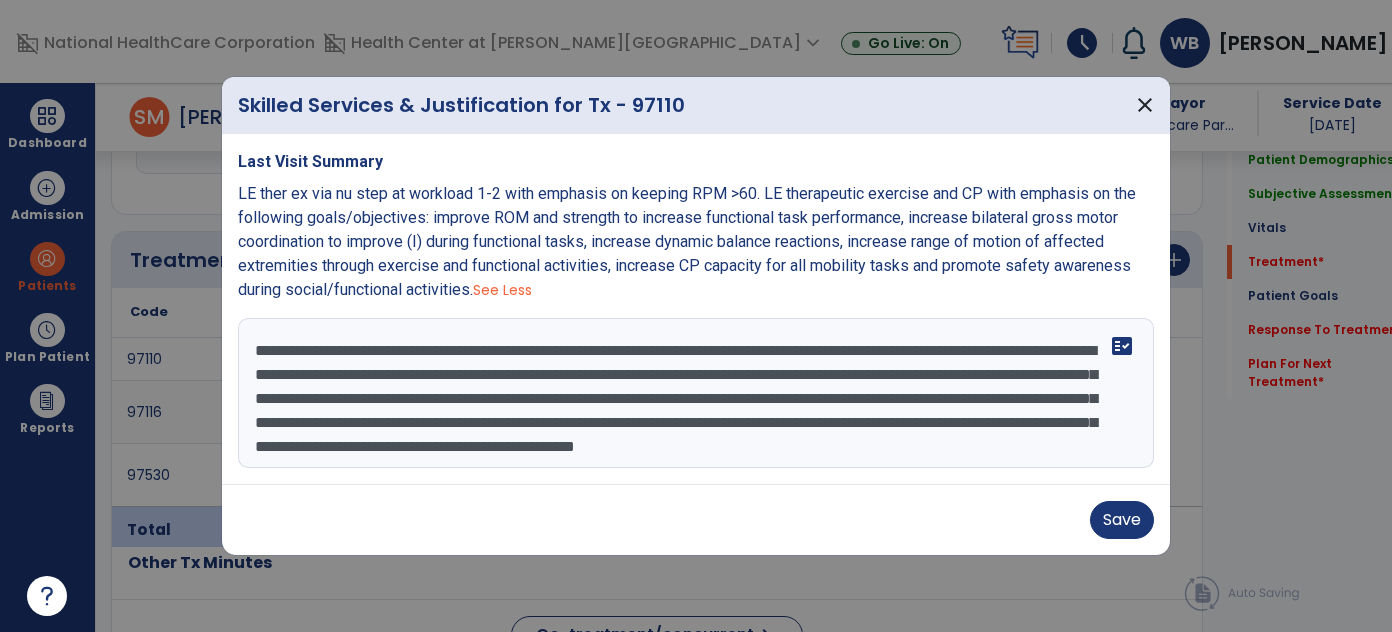 click on "**********" at bounding box center [696, 393] 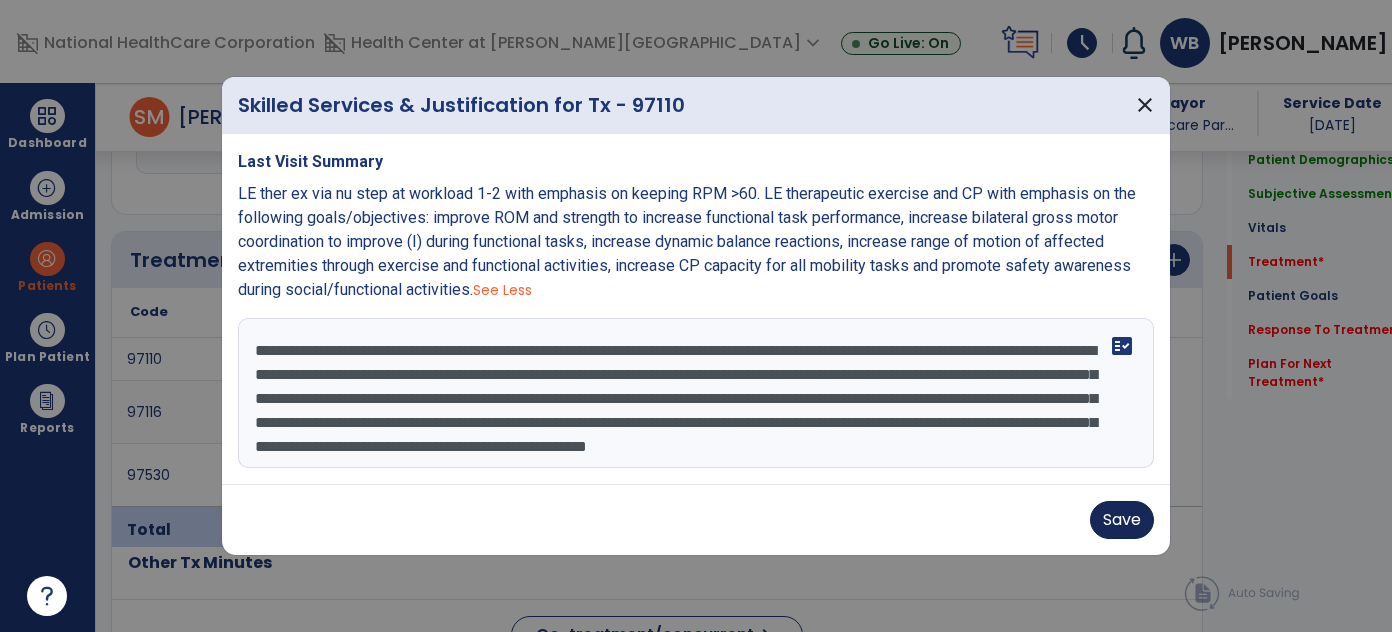 type on "**********" 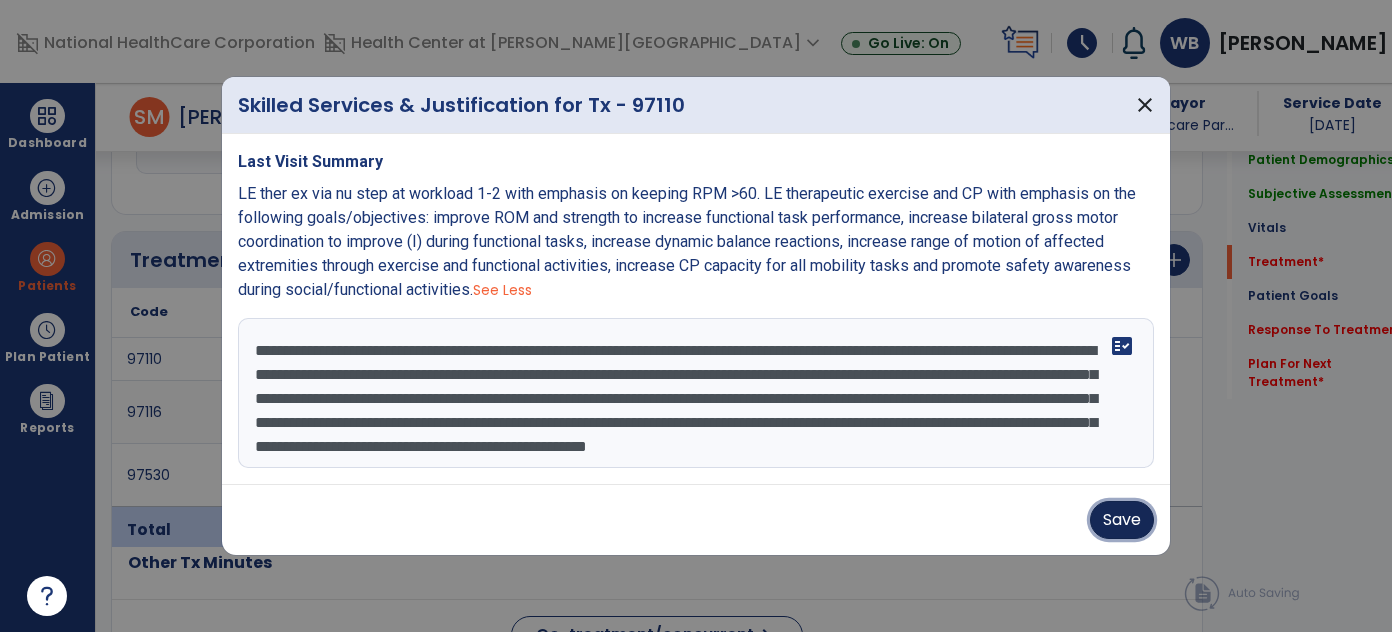 click on "Save" at bounding box center (1122, 520) 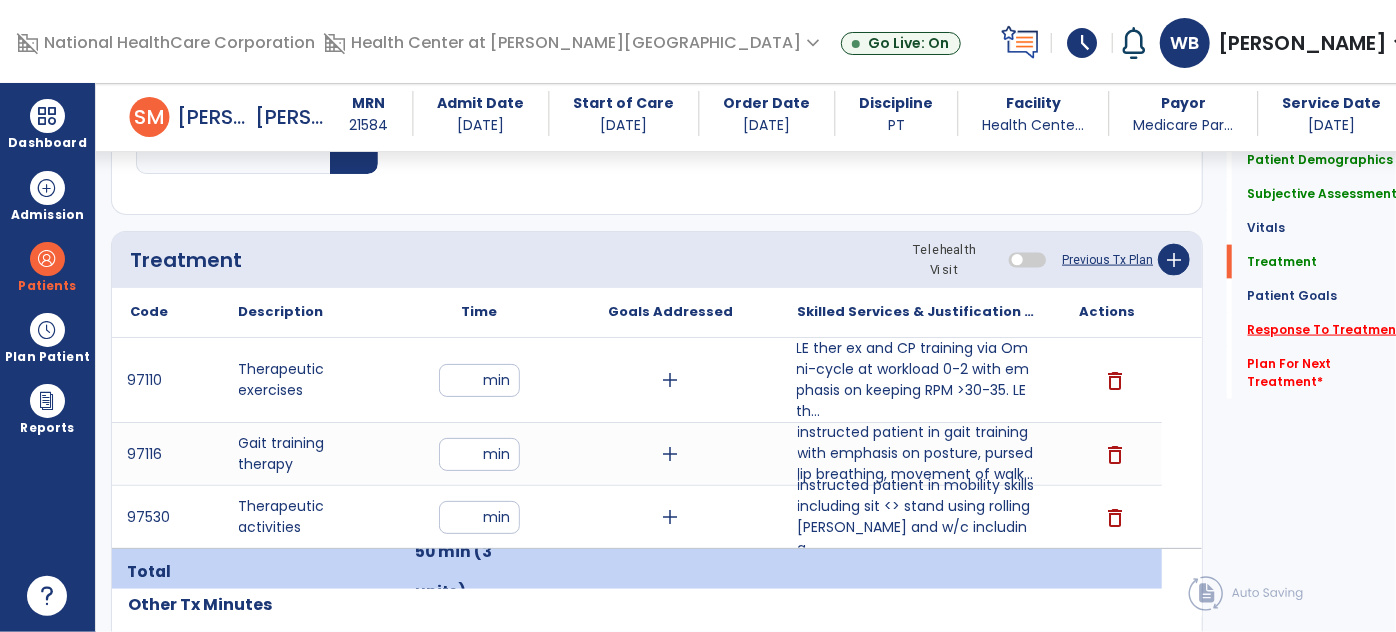 click on "Response To Treatment   *" 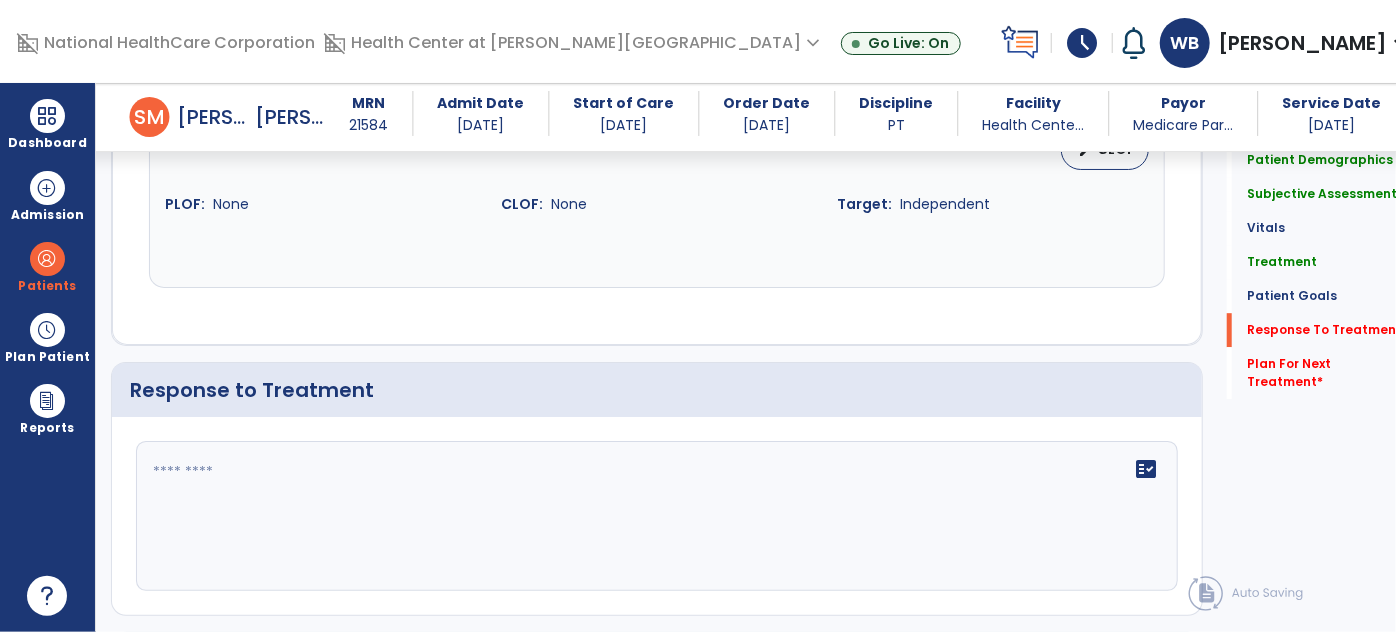 scroll, scrollTop: 3056, scrollLeft: 0, axis: vertical 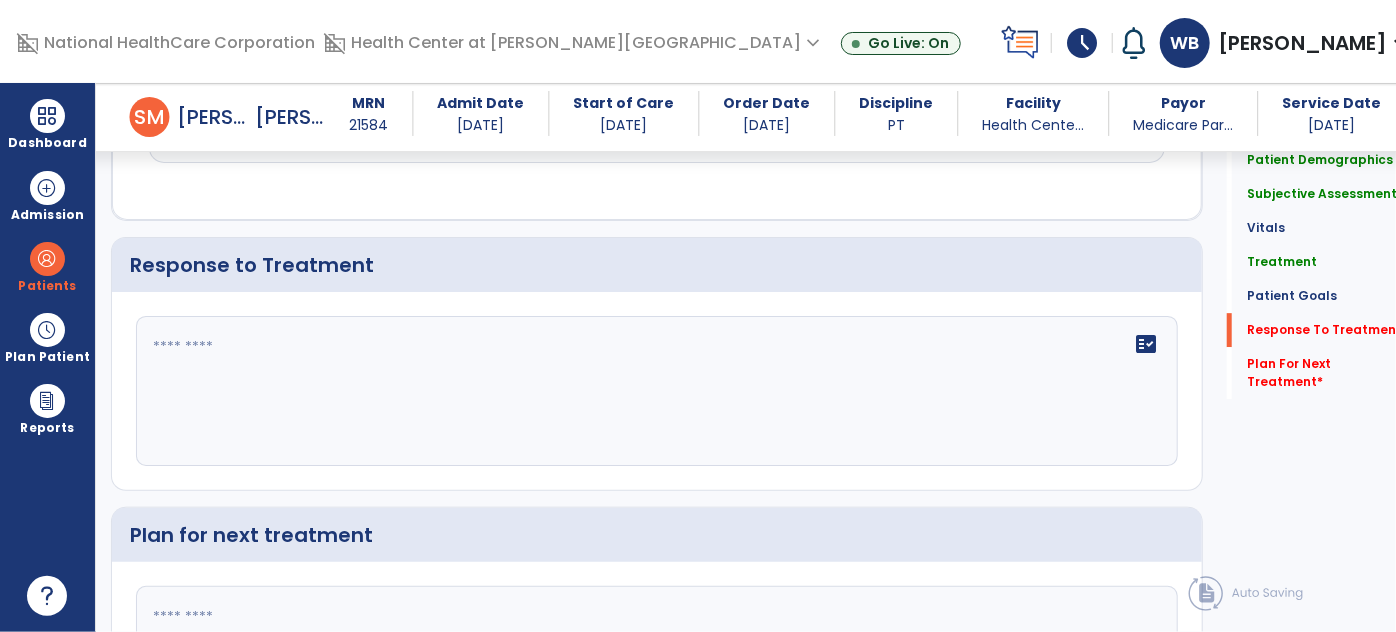 click on "fact_check" 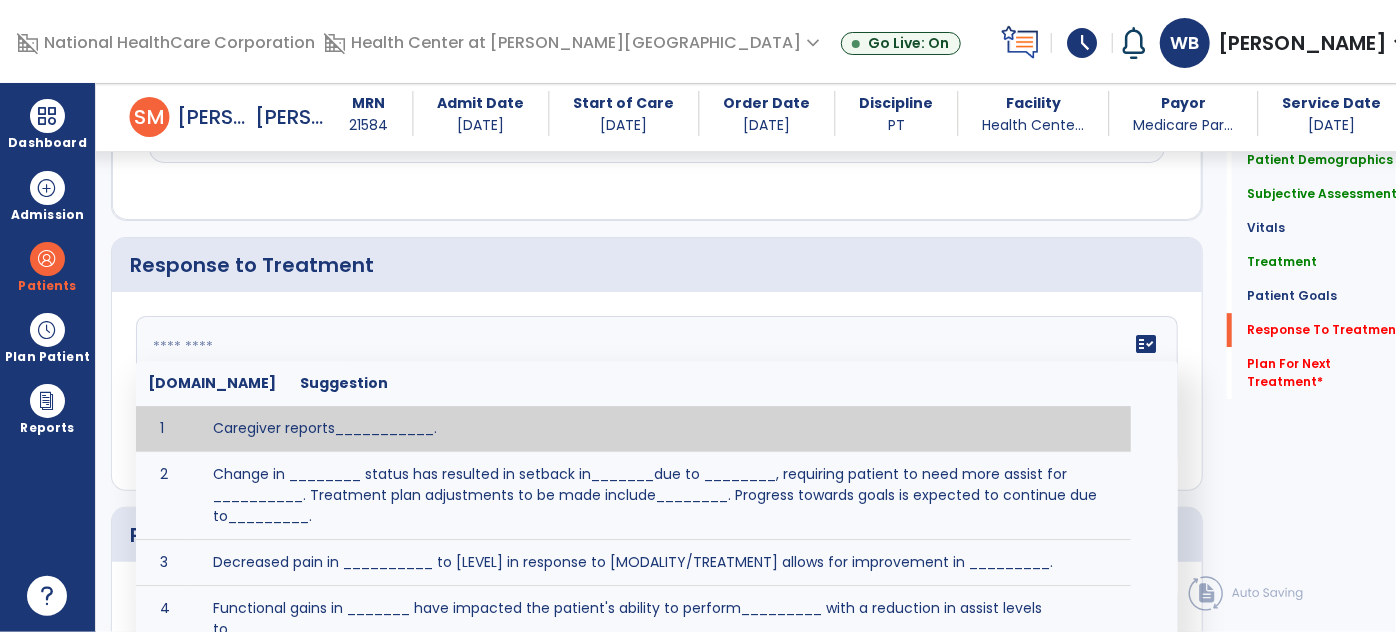 click on "fact_check  [DOMAIN_NAME] Suggestion 1 Caregiver reports___________. 2 Change in ________ status has resulted in setback in_______due to ________, requiring patient to need more assist for __________.   Treatment plan adjustments to be made include________.  Progress towards goals is expected to continue due to_________. 3 Decreased pain in __________ to [LEVEL] in response to [MODALITY/TREATMENT] allows for improvement in _________. 4 Functional gains in _______ have impacted the patient's ability to perform_________ with a reduction in assist levels to_________. 5 Functional progress this week has been significant due to__________. 6 Gains in ________ have improved the patient's ability to perform ______with decreased levels of assist to___________. 7 Improvement in ________allows patient to tolerate higher levels of challenges in_________. 8 Pain in [AREA] has decreased to [LEVEL] in response to [TREATMENT/MODALITY], allowing fore ease in completing__________. 9 10 11 12 13 14 15 16 17 18 19 20 21" 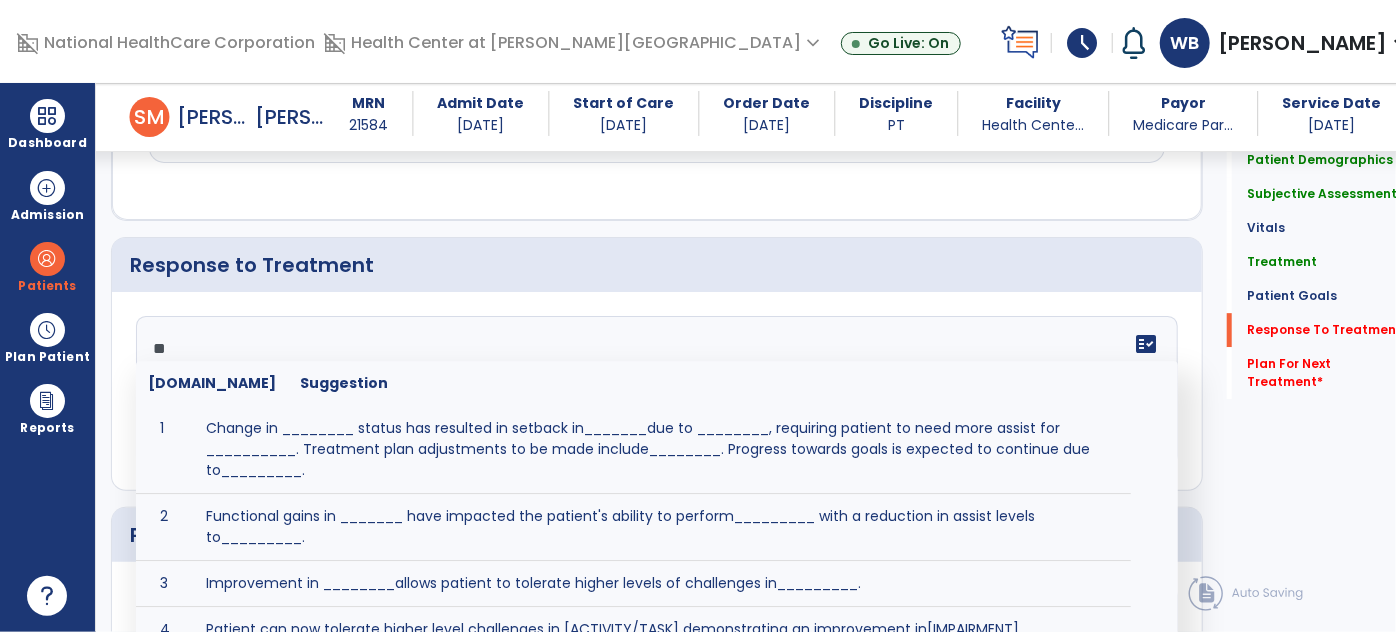 type on "*" 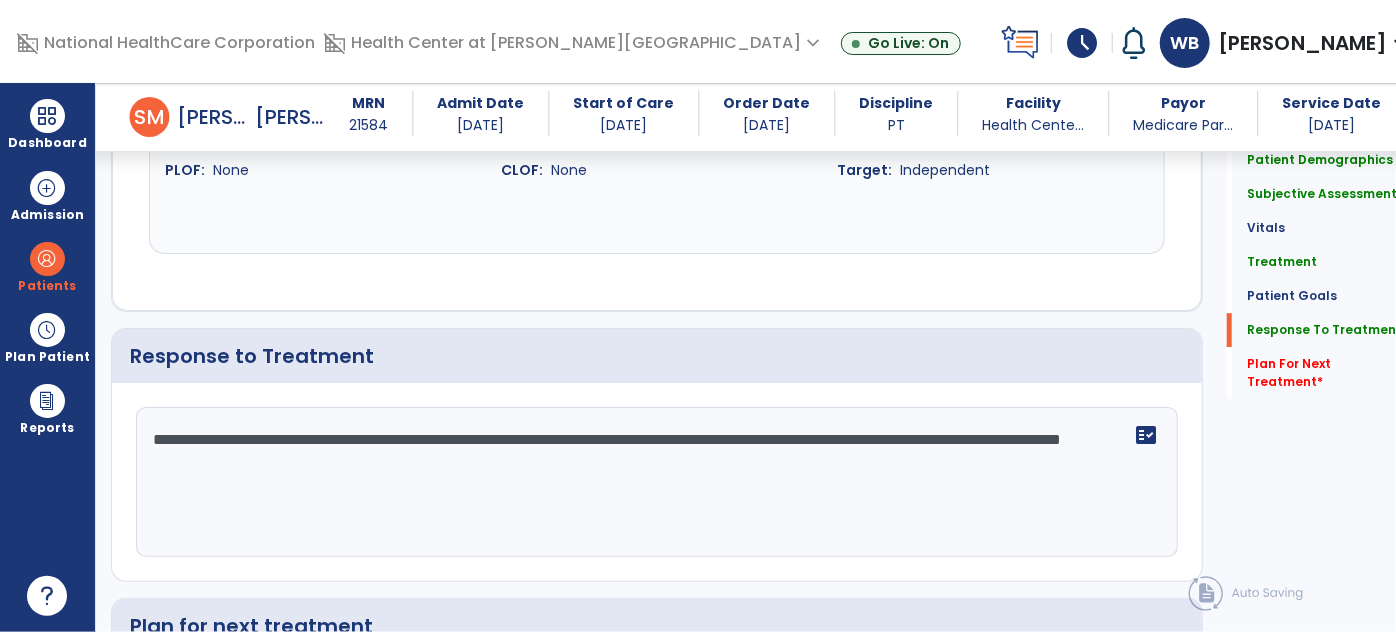 scroll, scrollTop: 3056, scrollLeft: 0, axis: vertical 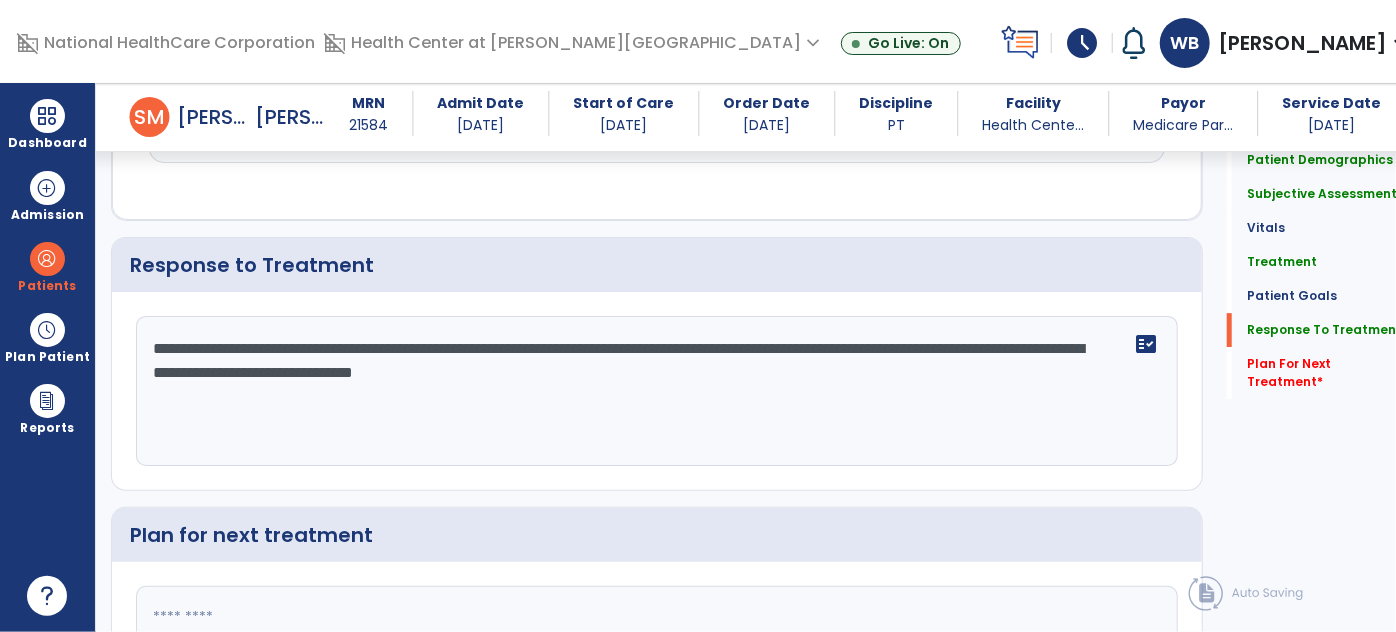 click on "**********" 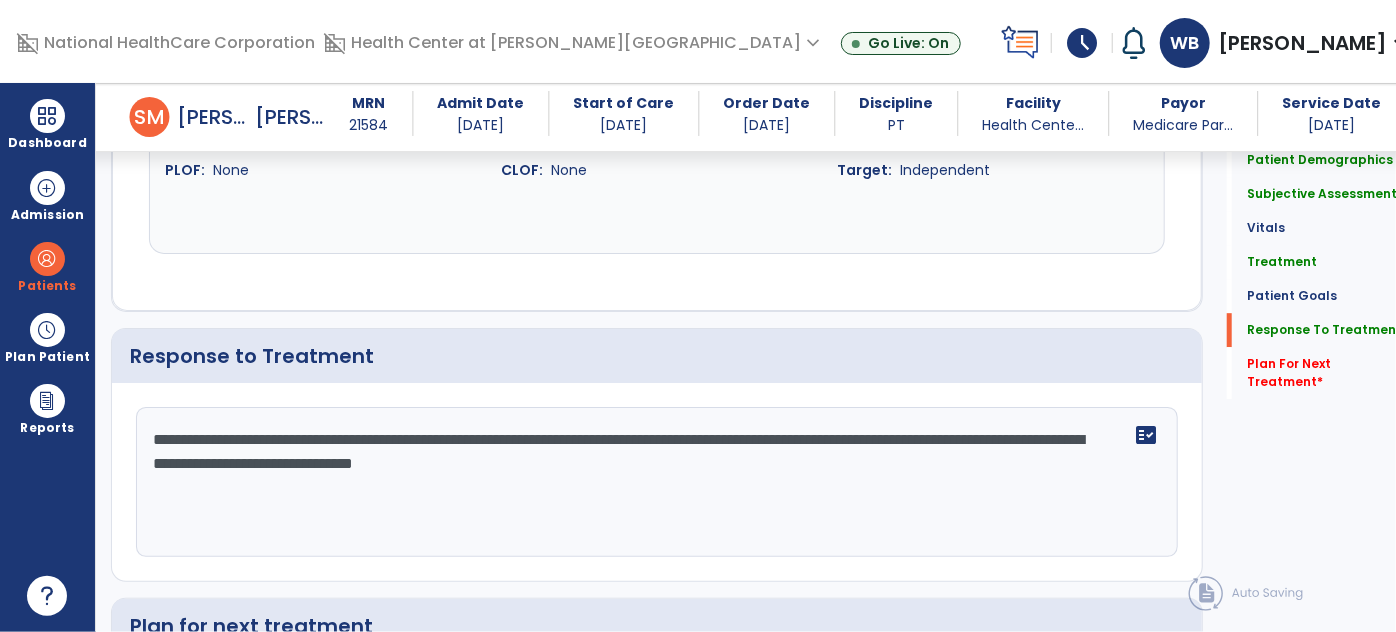 scroll, scrollTop: 3056, scrollLeft: 0, axis: vertical 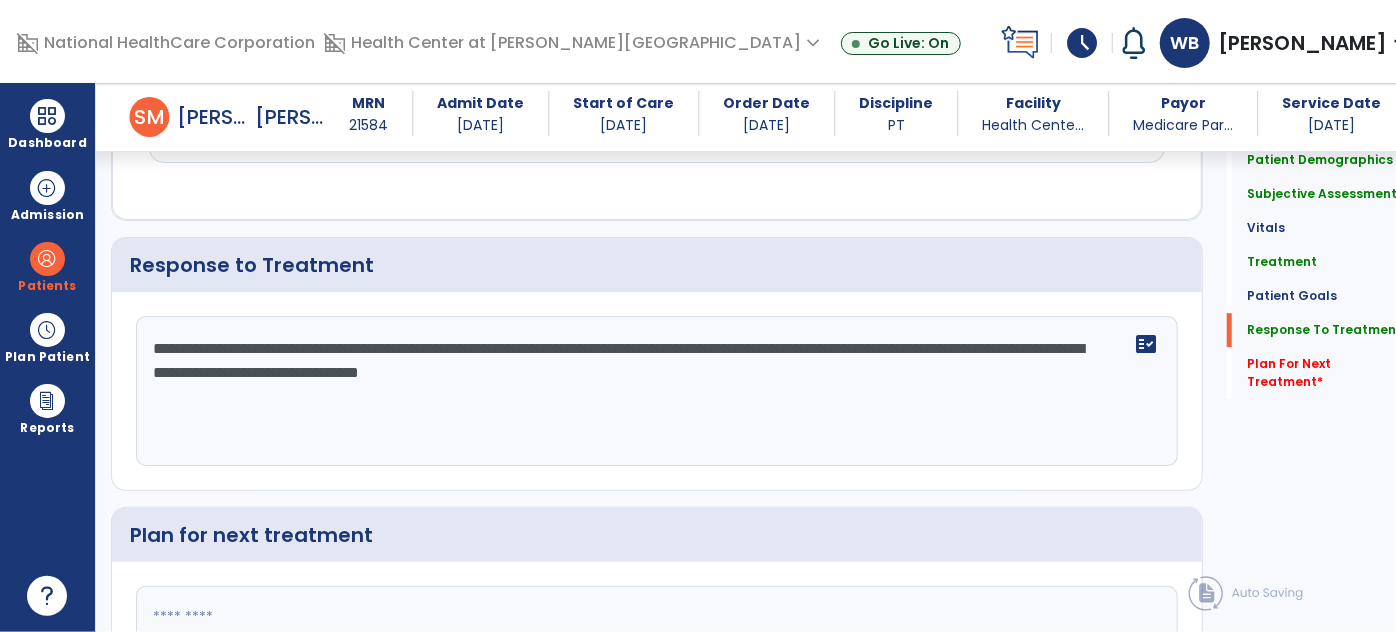 click on "**********" 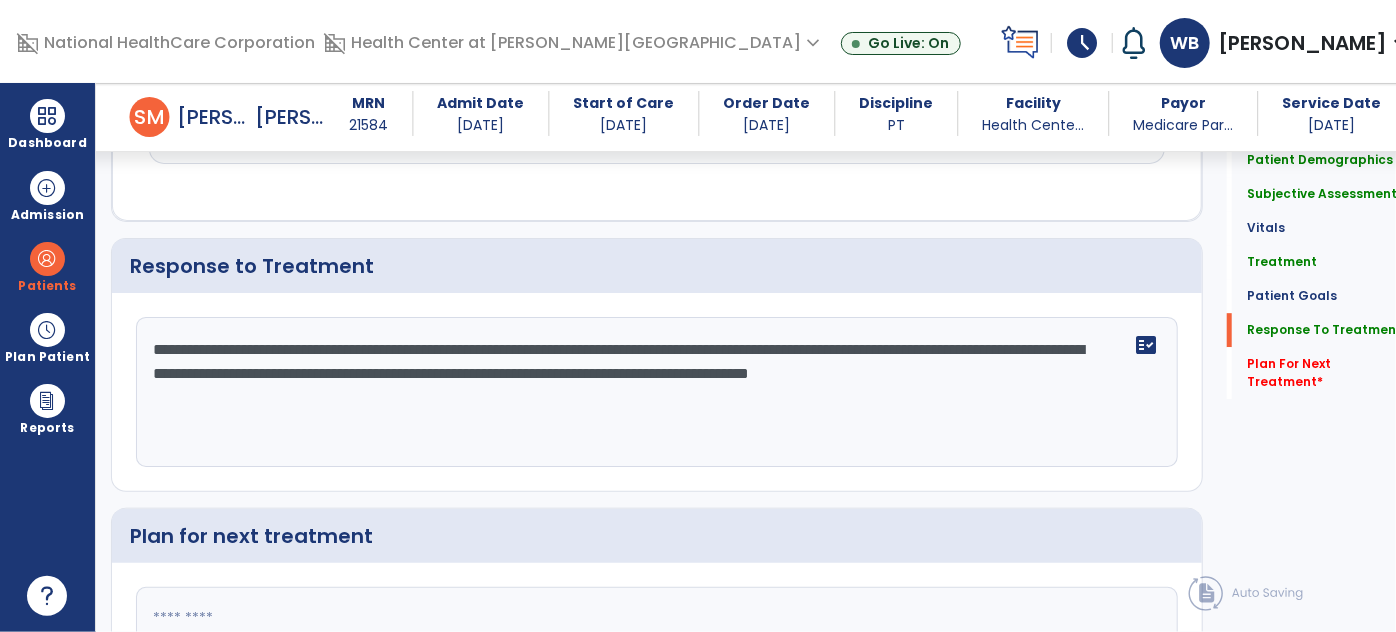scroll, scrollTop: 3056, scrollLeft: 0, axis: vertical 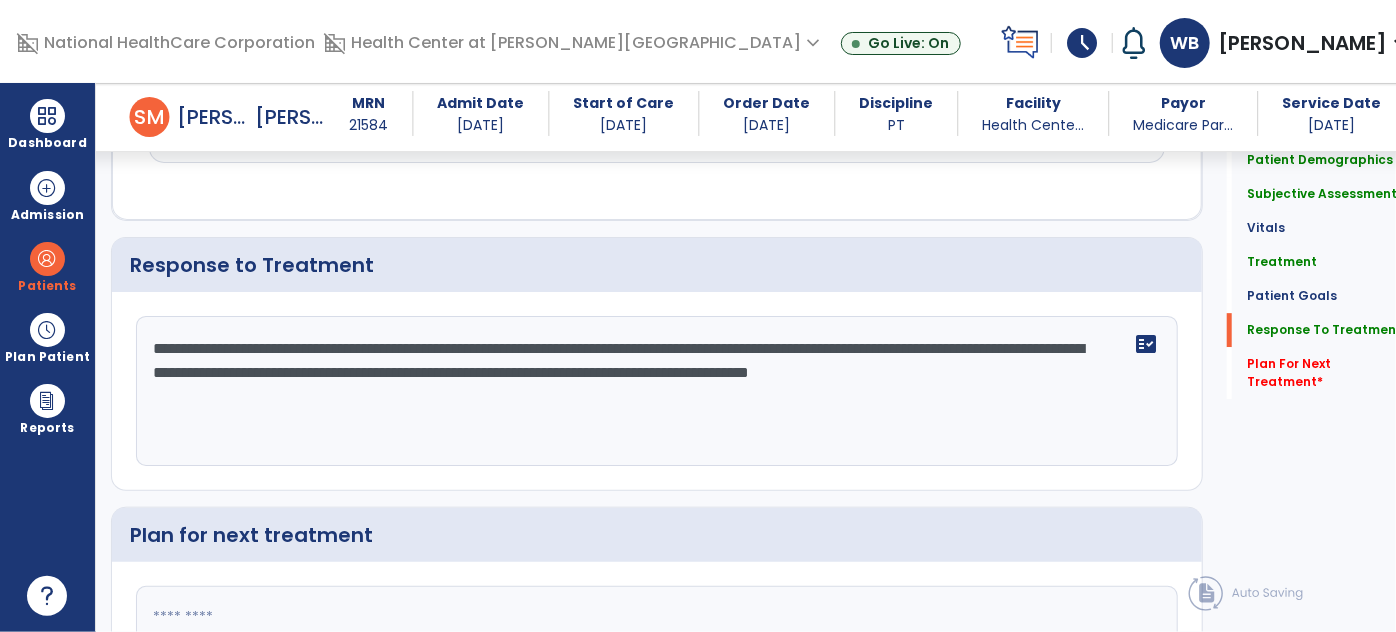 type on "**********" 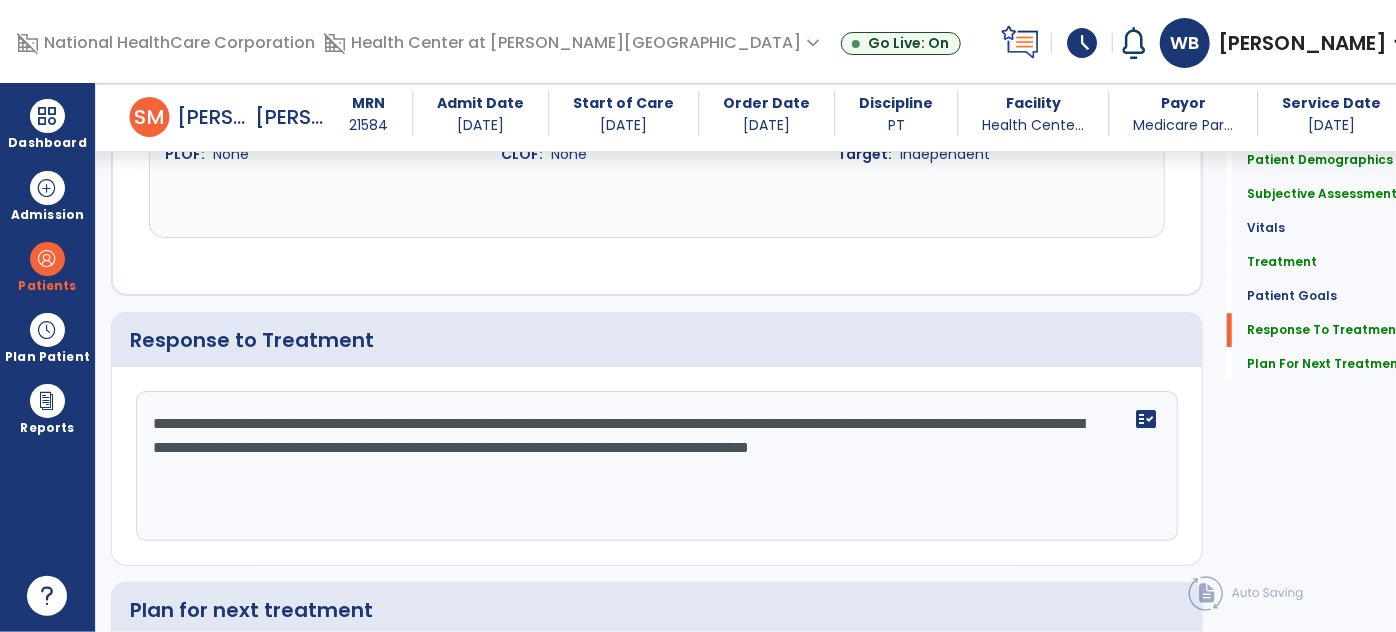 scroll, scrollTop: 3071, scrollLeft: 0, axis: vertical 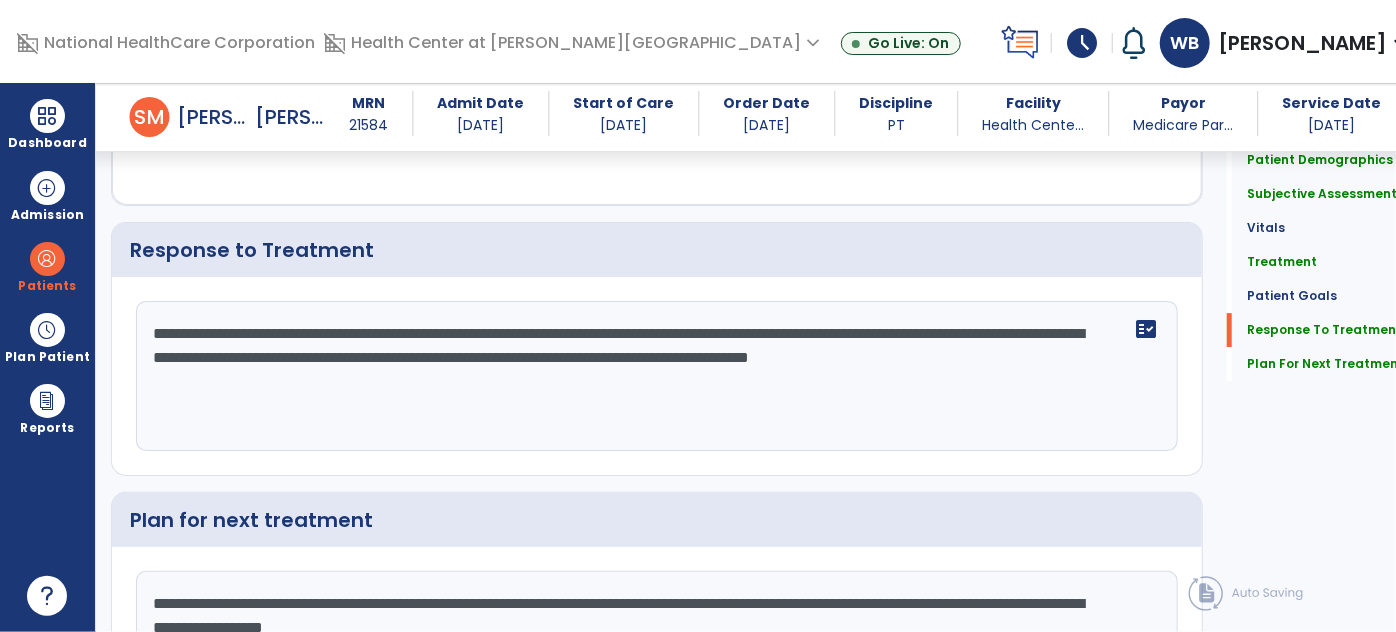 click on "**********" 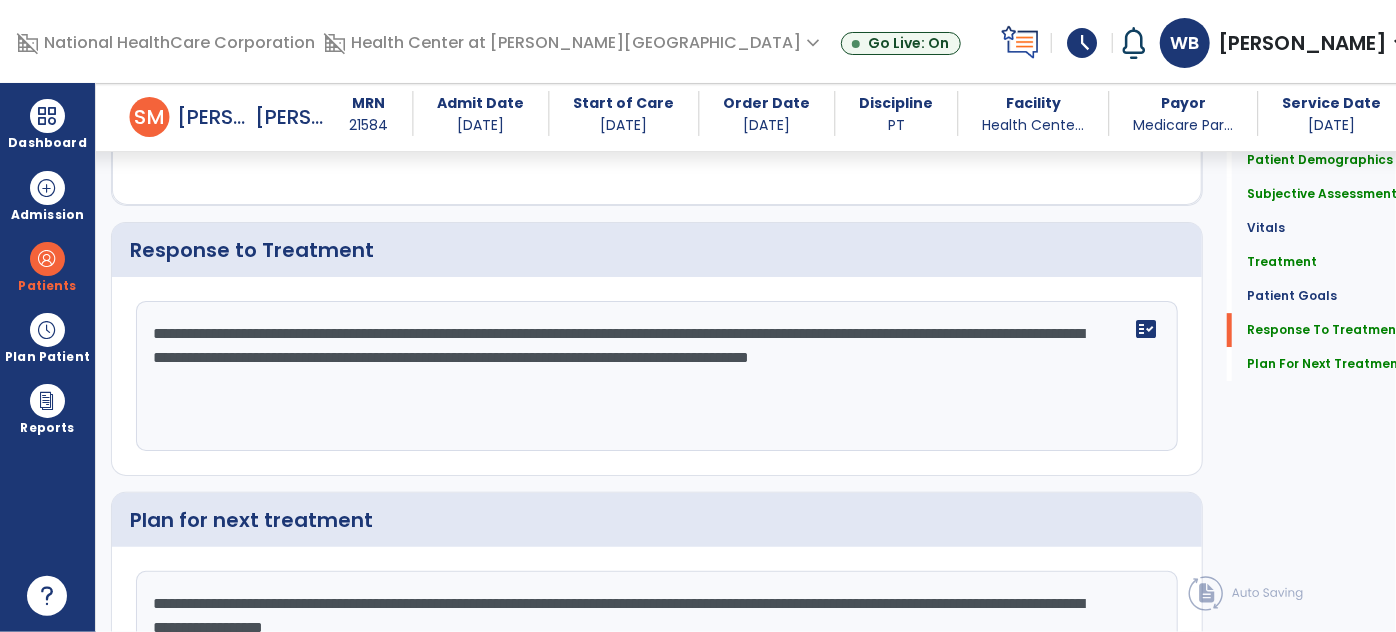 click on "**********" 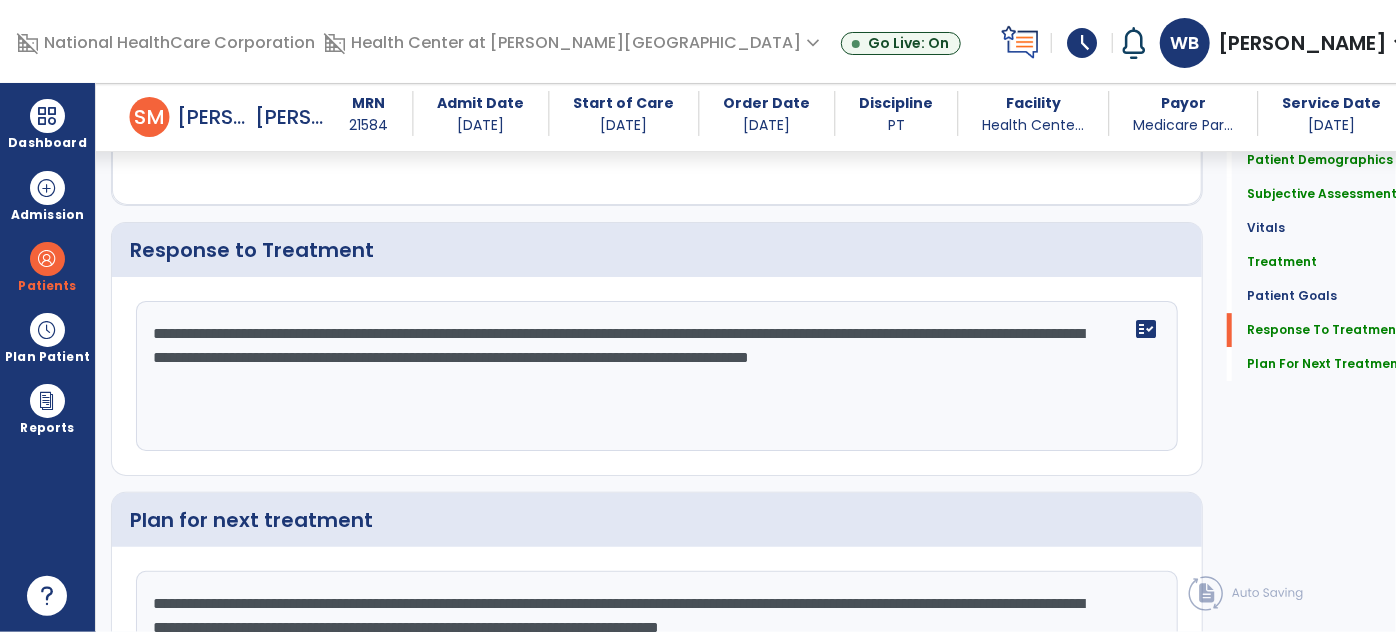 scroll, scrollTop: 3095, scrollLeft: 0, axis: vertical 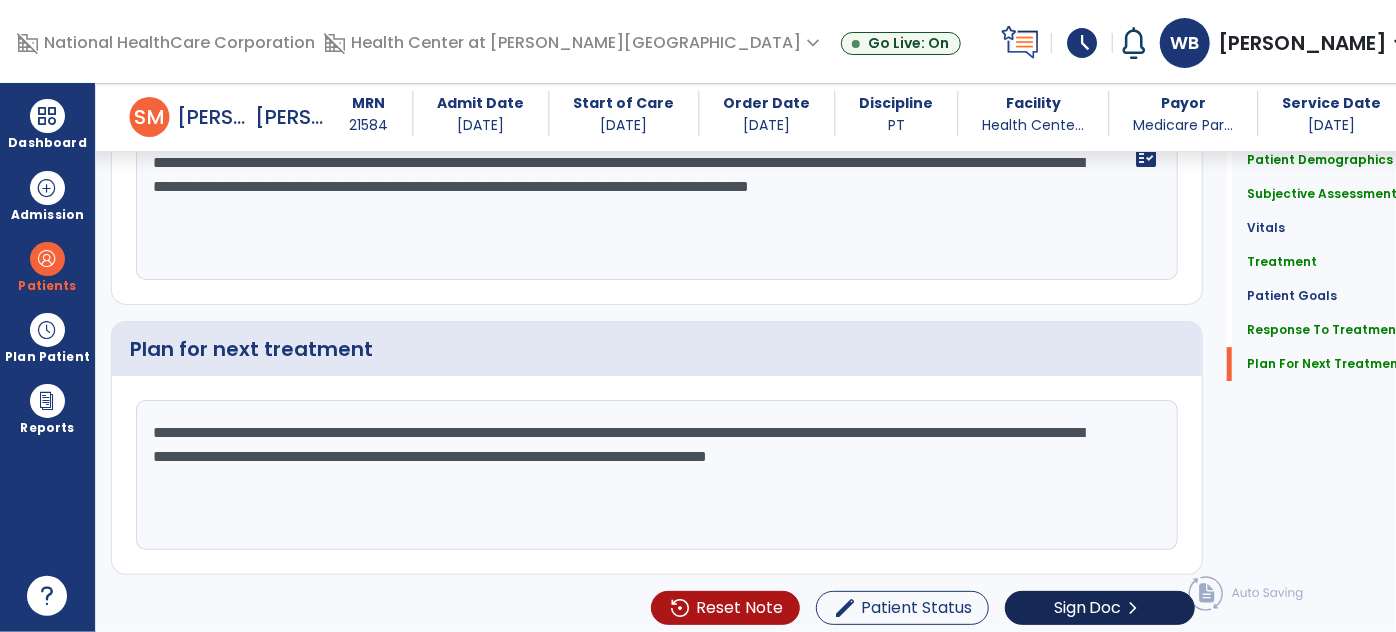 type on "**********" 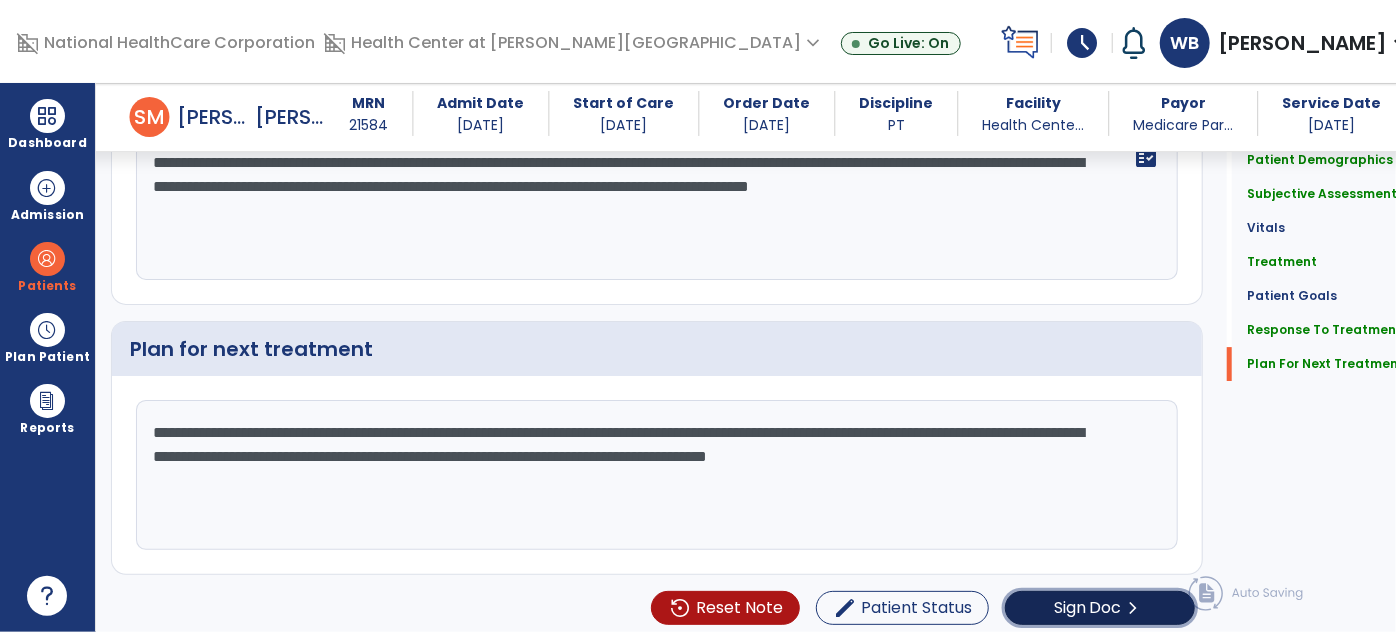 click on "Sign Doc" 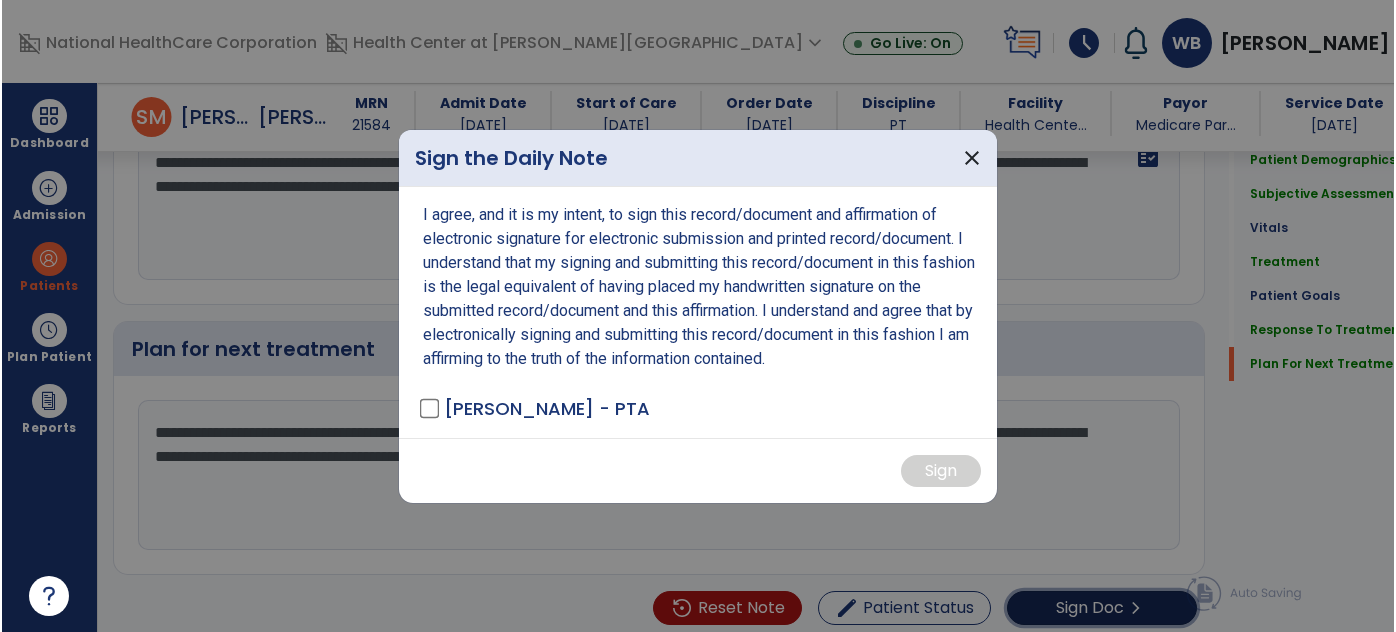 scroll, scrollTop: 3242, scrollLeft: 0, axis: vertical 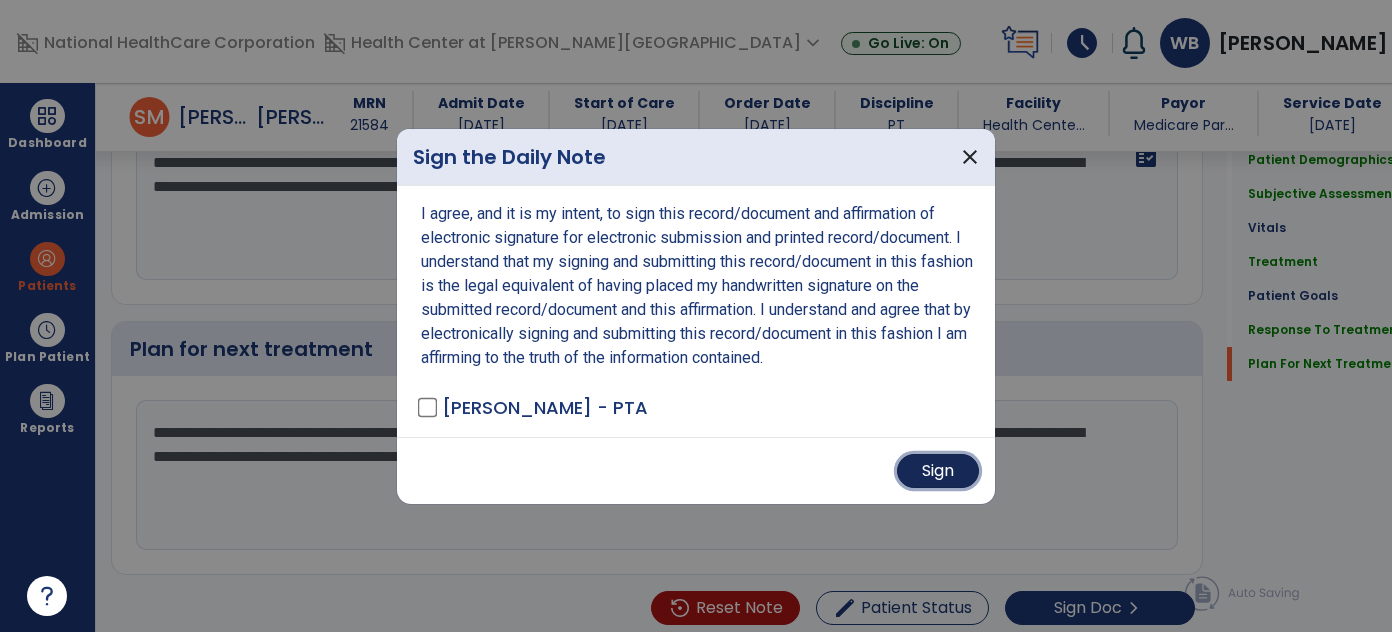 click on "Sign" at bounding box center [938, 471] 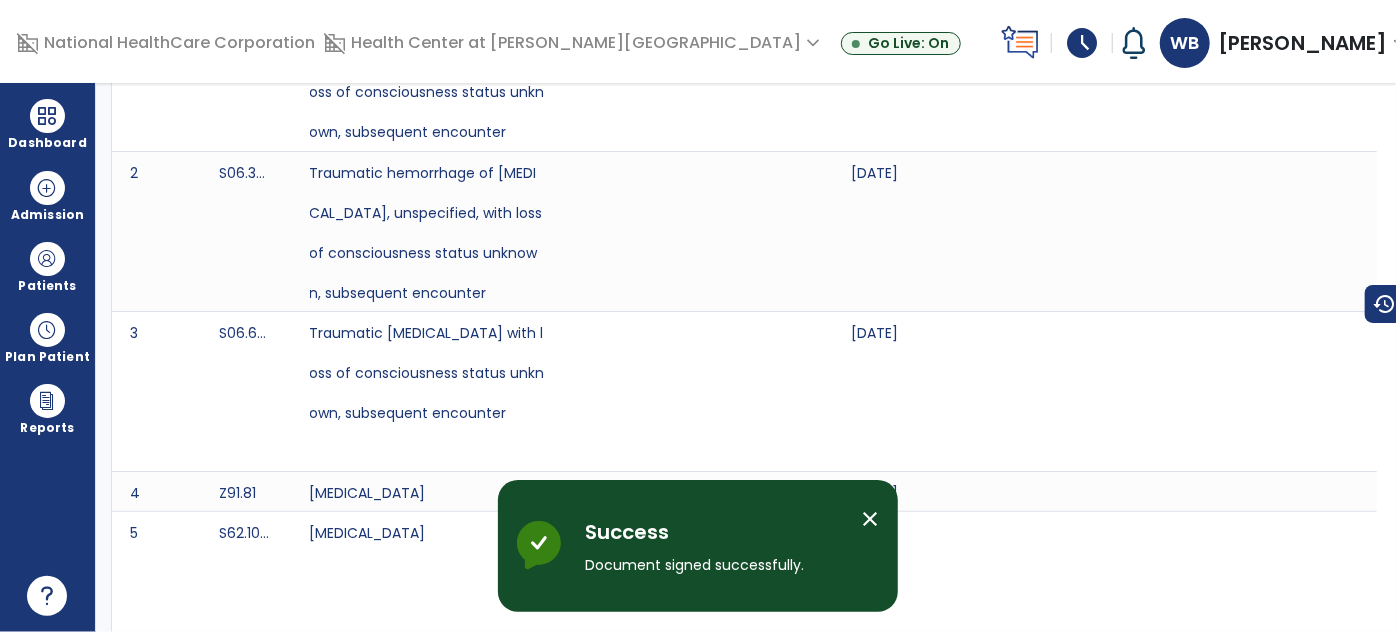 scroll, scrollTop: 0, scrollLeft: 0, axis: both 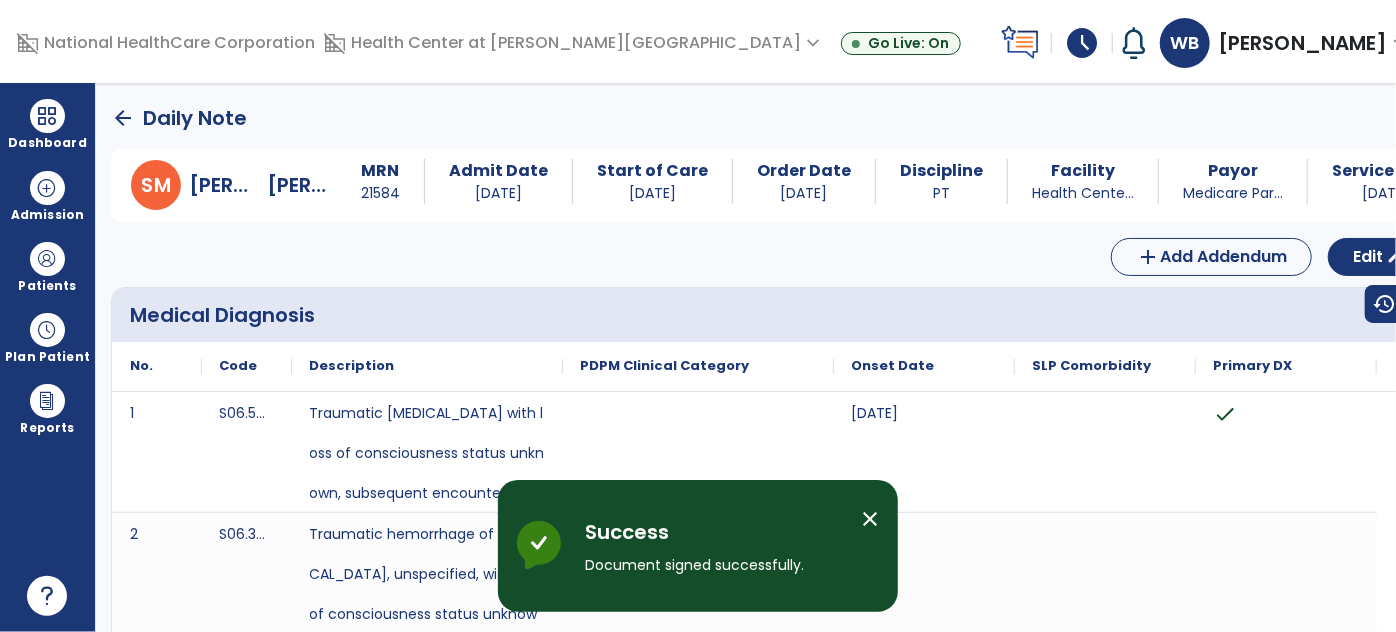 click on "arrow_back" 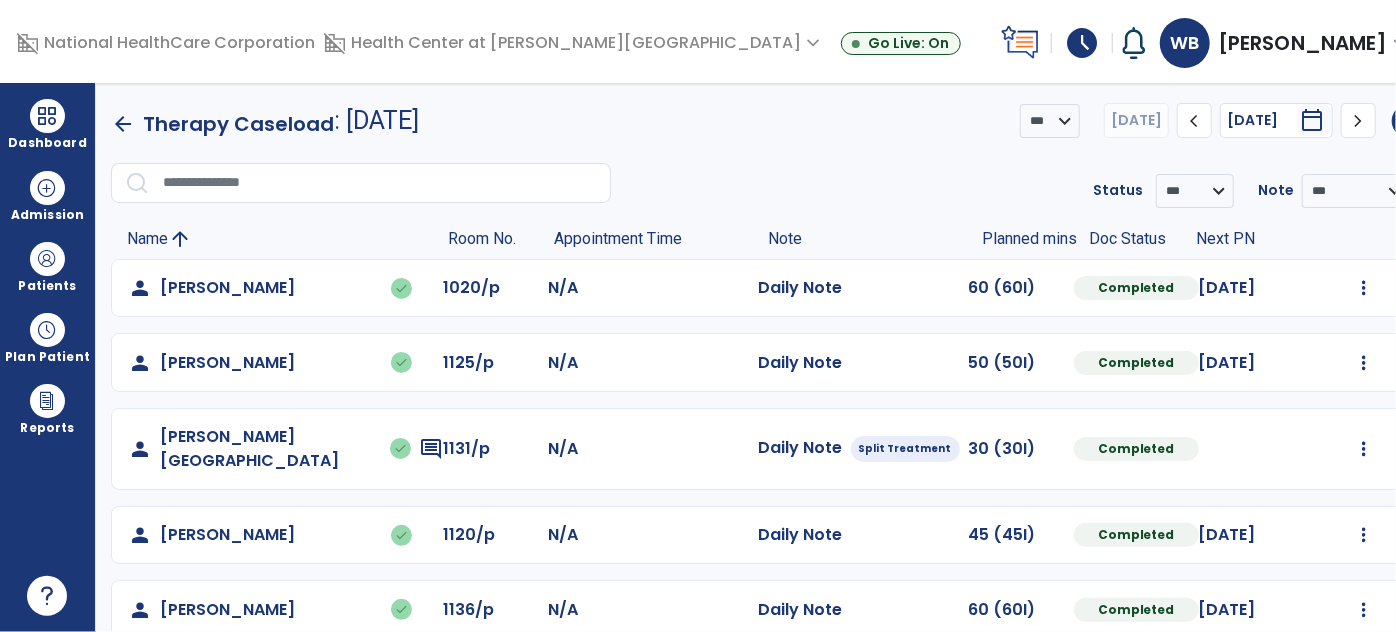 scroll, scrollTop: 306, scrollLeft: 0, axis: vertical 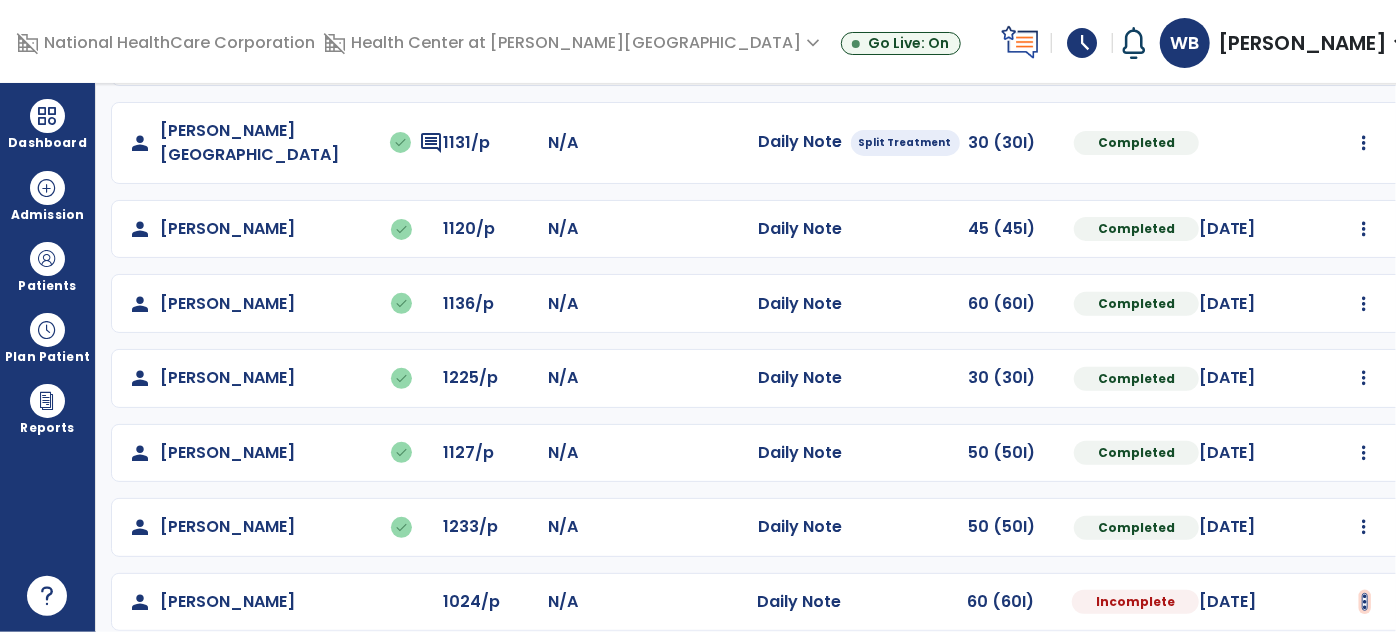 click at bounding box center [1364, -18] 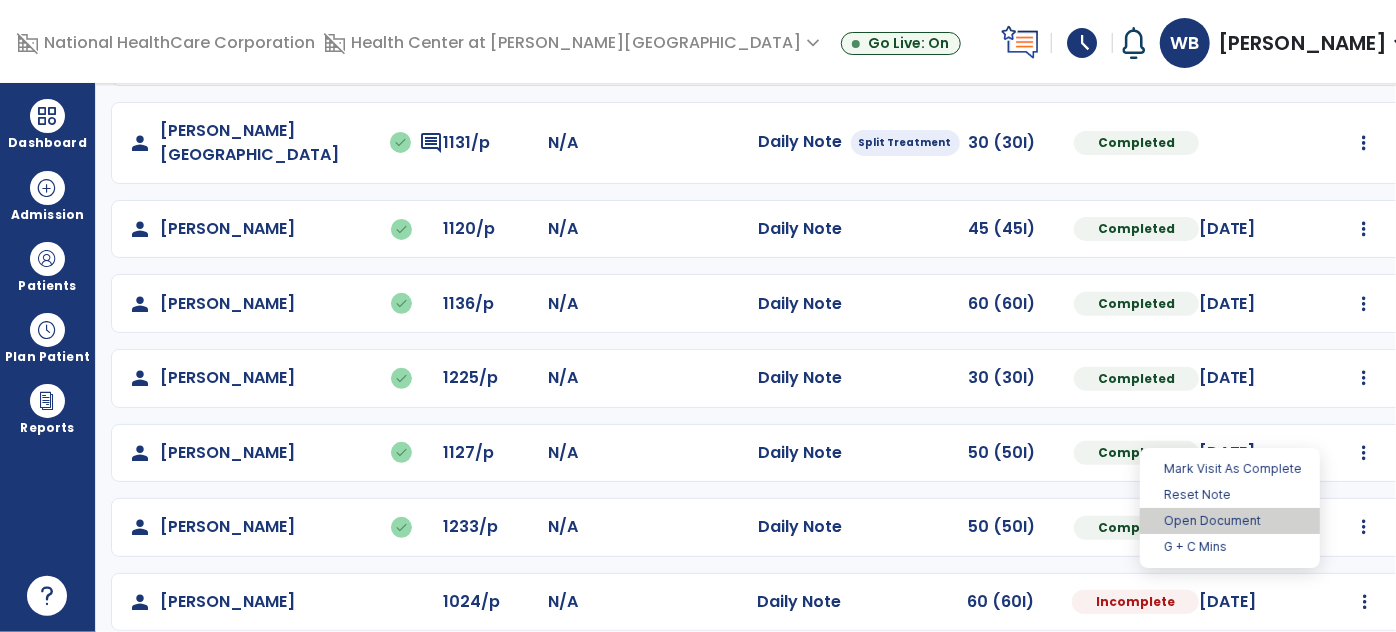 click on "Open Document" at bounding box center (1230, 521) 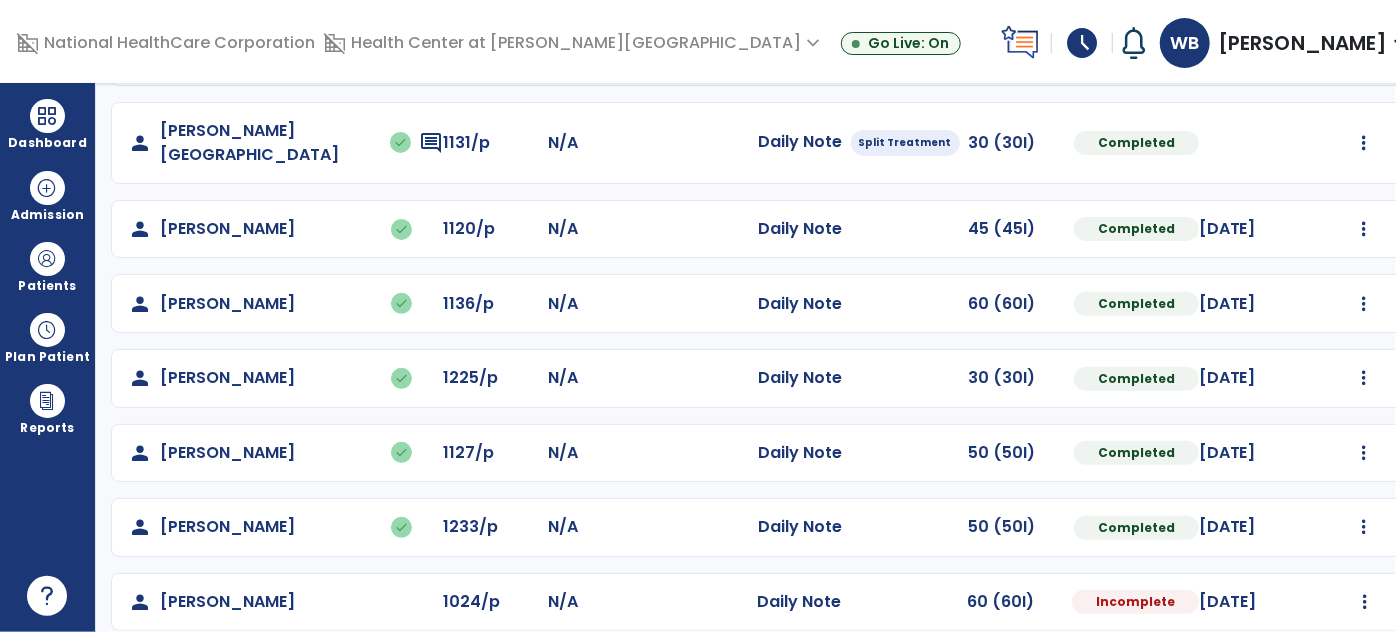scroll, scrollTop: 0, scrollLeft: 0, axis: both 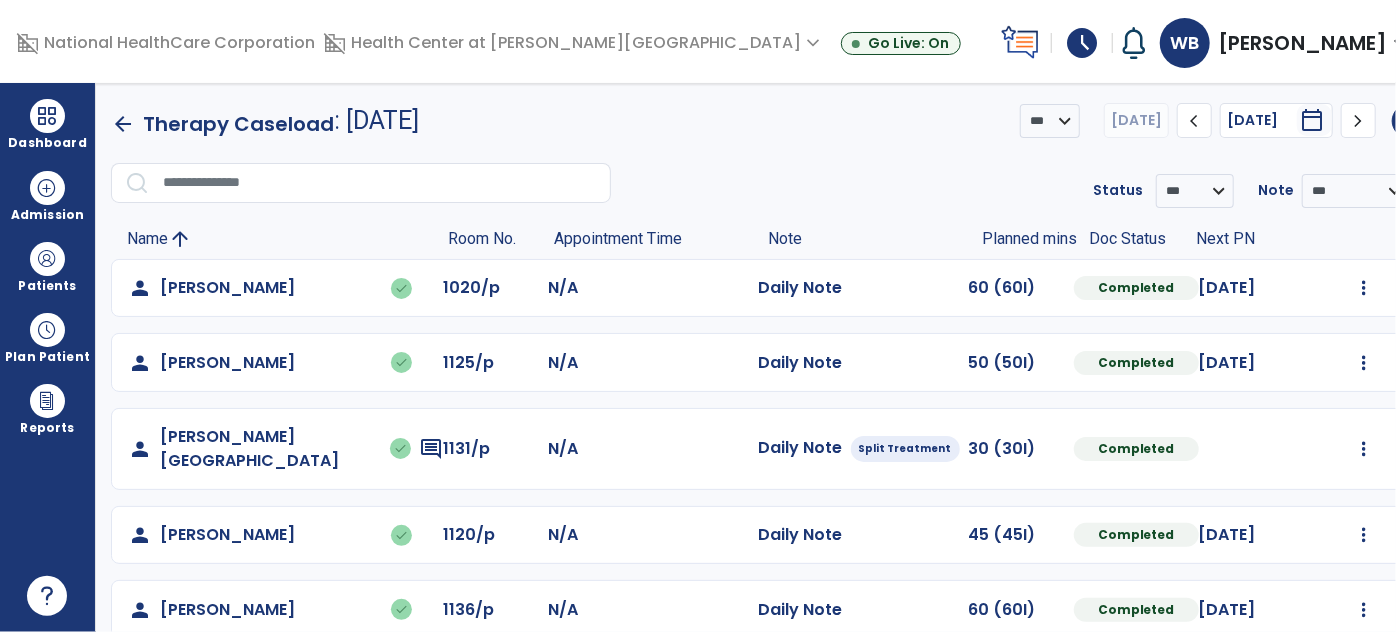 select on "*" 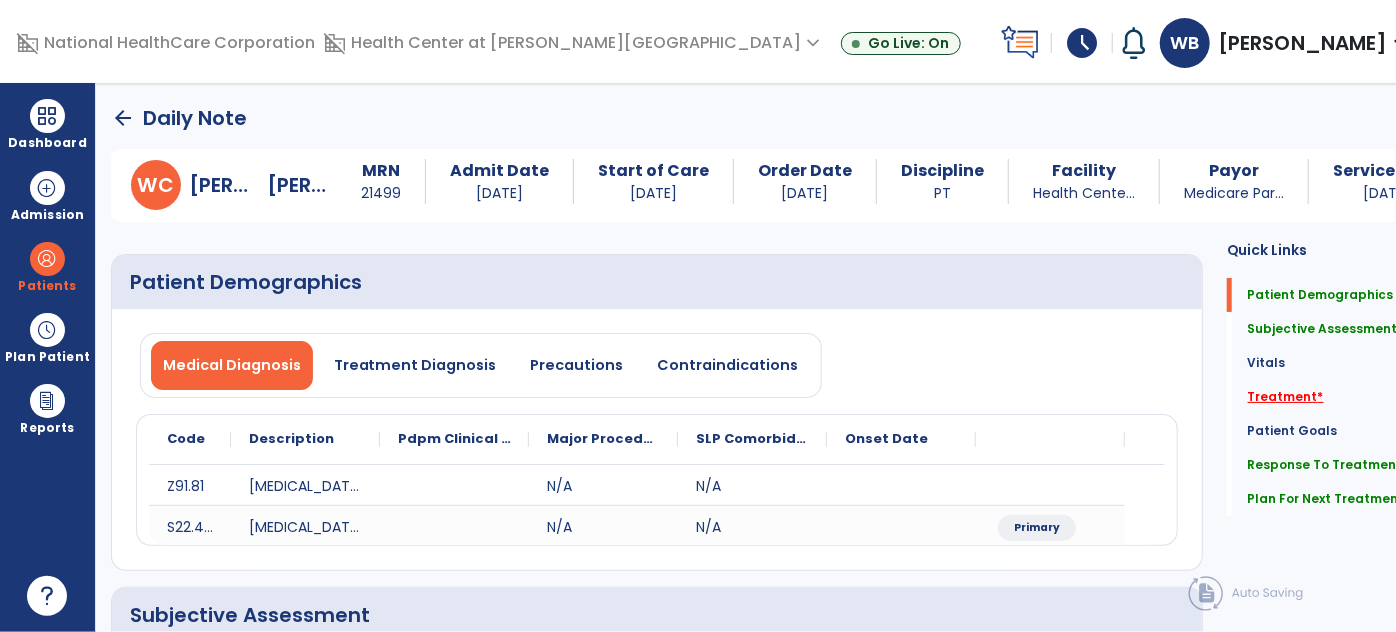 click on "Treatment   *" 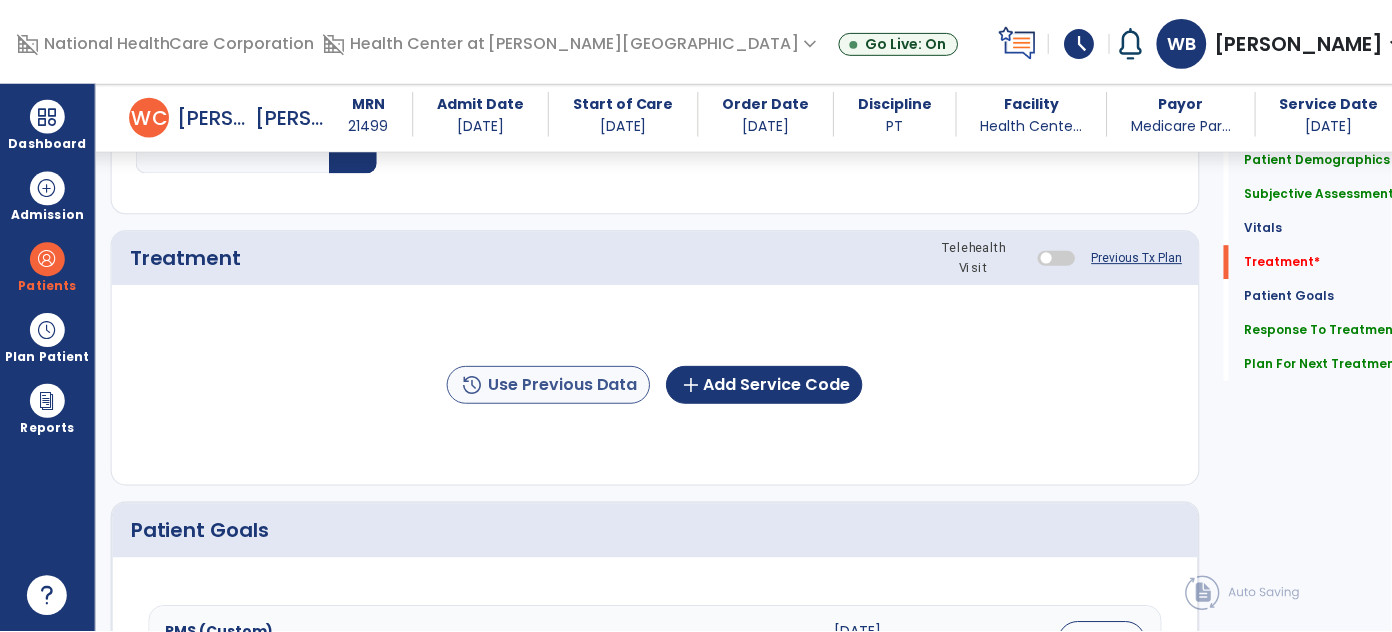 scroll, scrollTop: 1077, scrollLeft: 0, axis: vertical 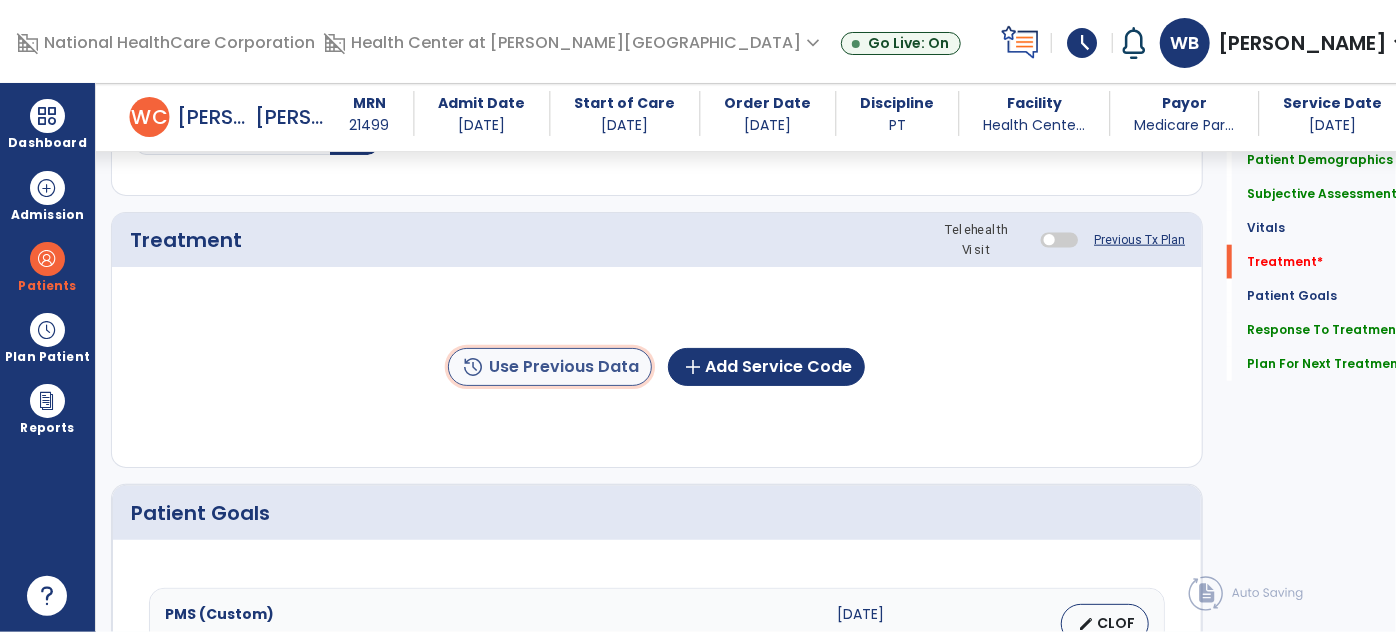 click on "history  Use Previous Data" 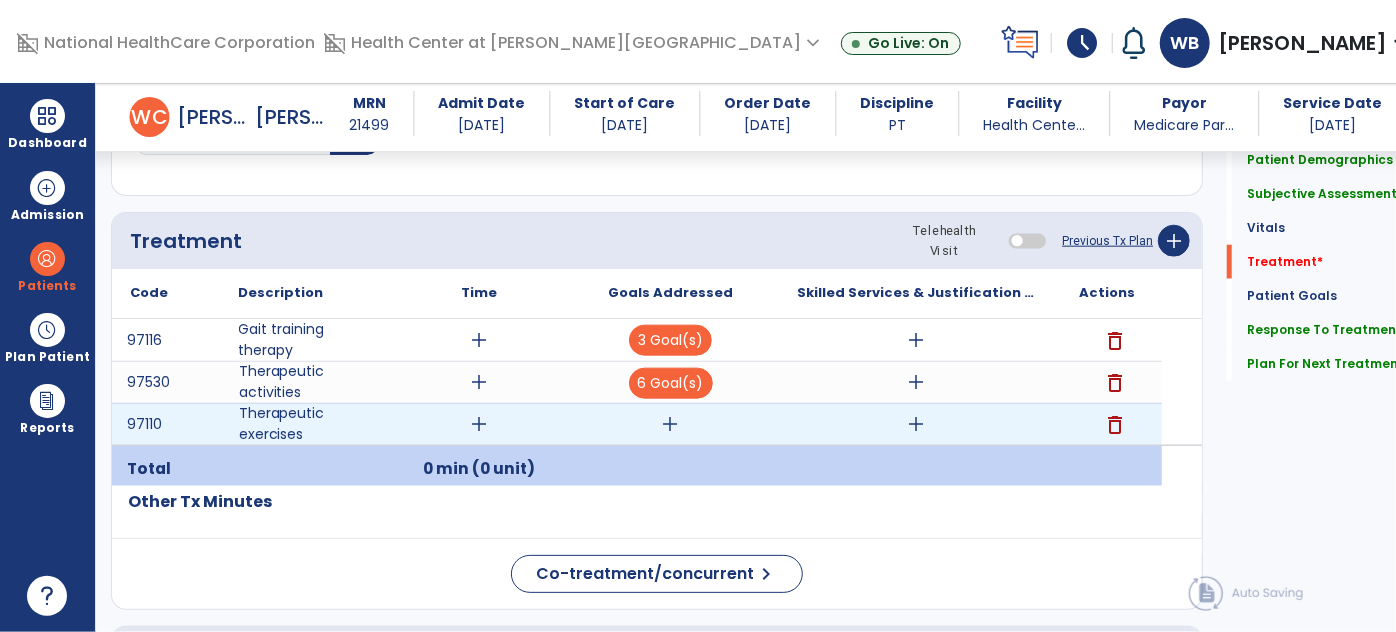click on "add" at bounding box center (480, 424) 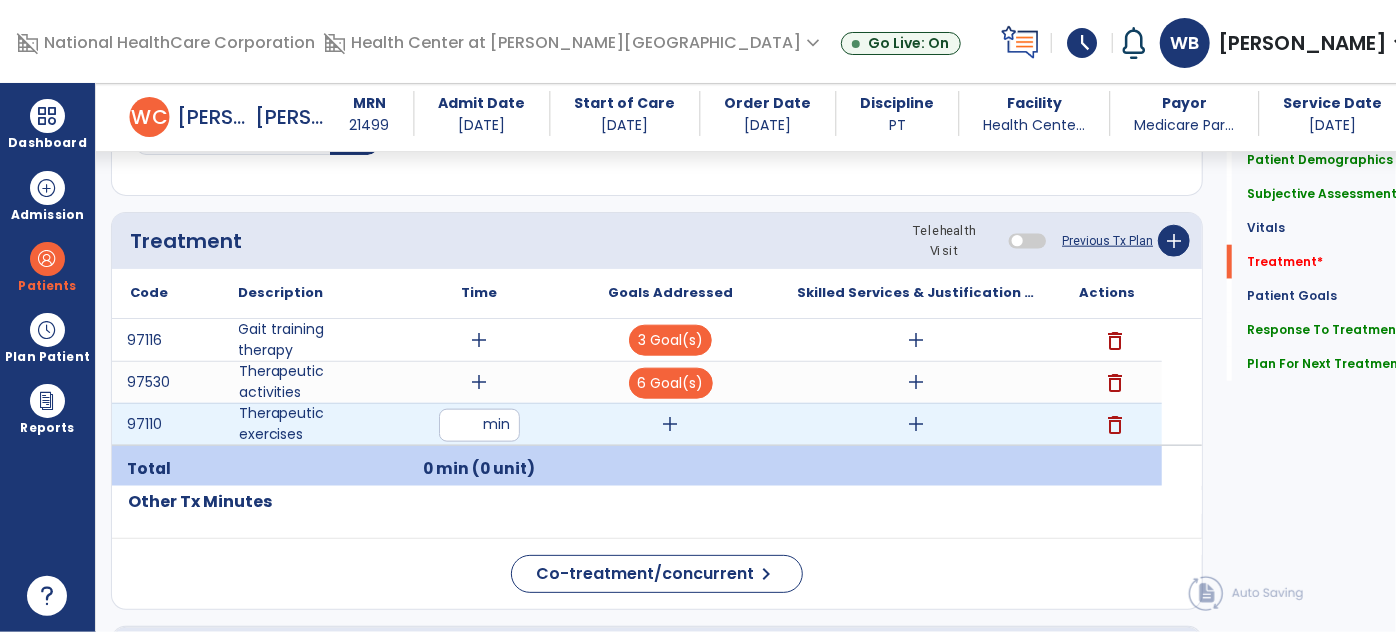 type on "**" 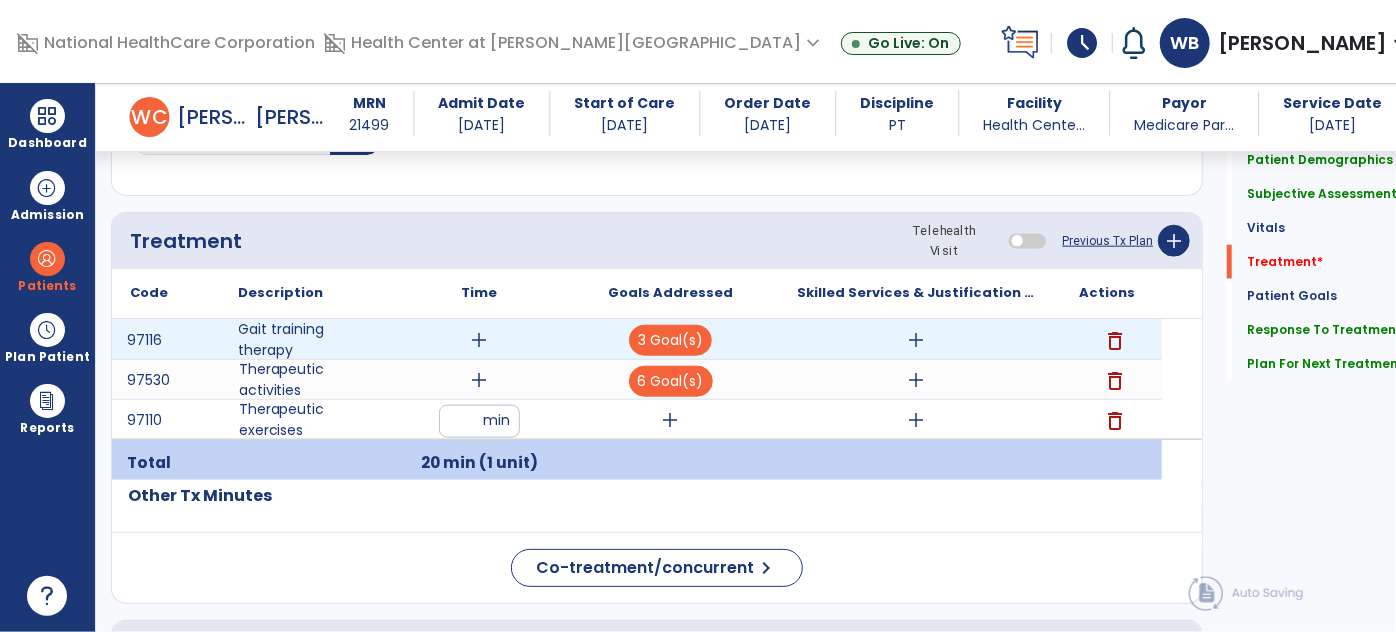 click on "add" at bounding box center (480, 340) 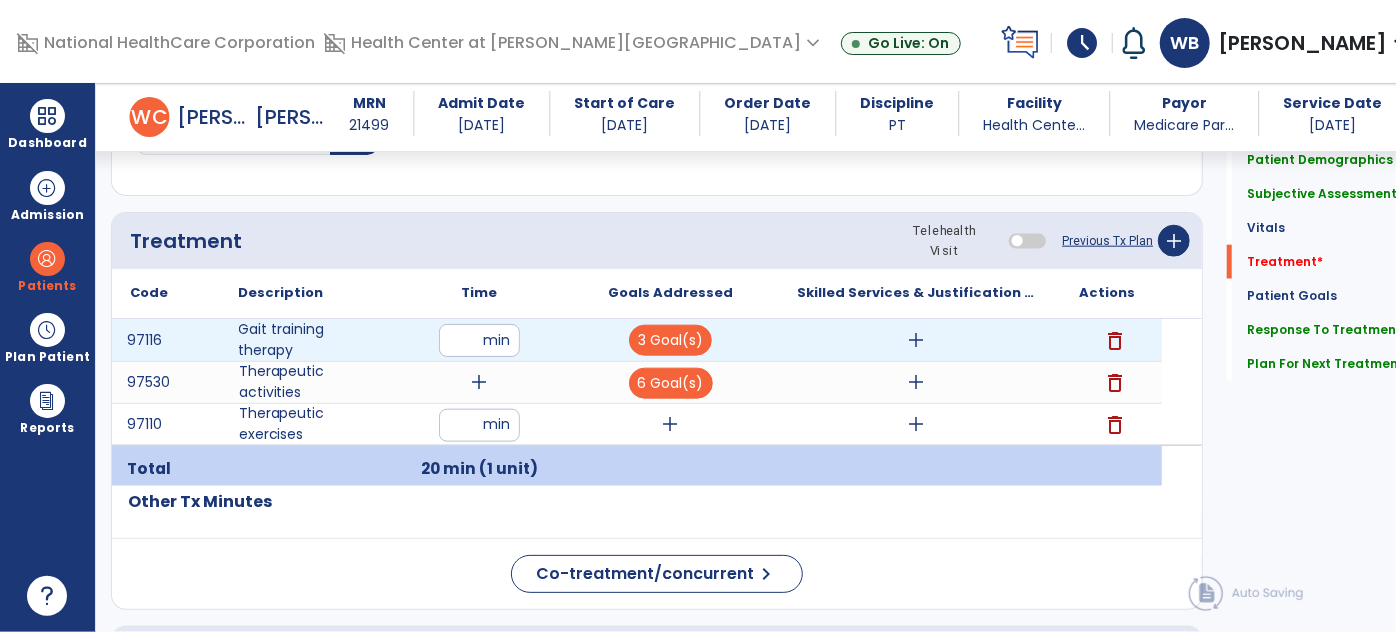 type on "**" 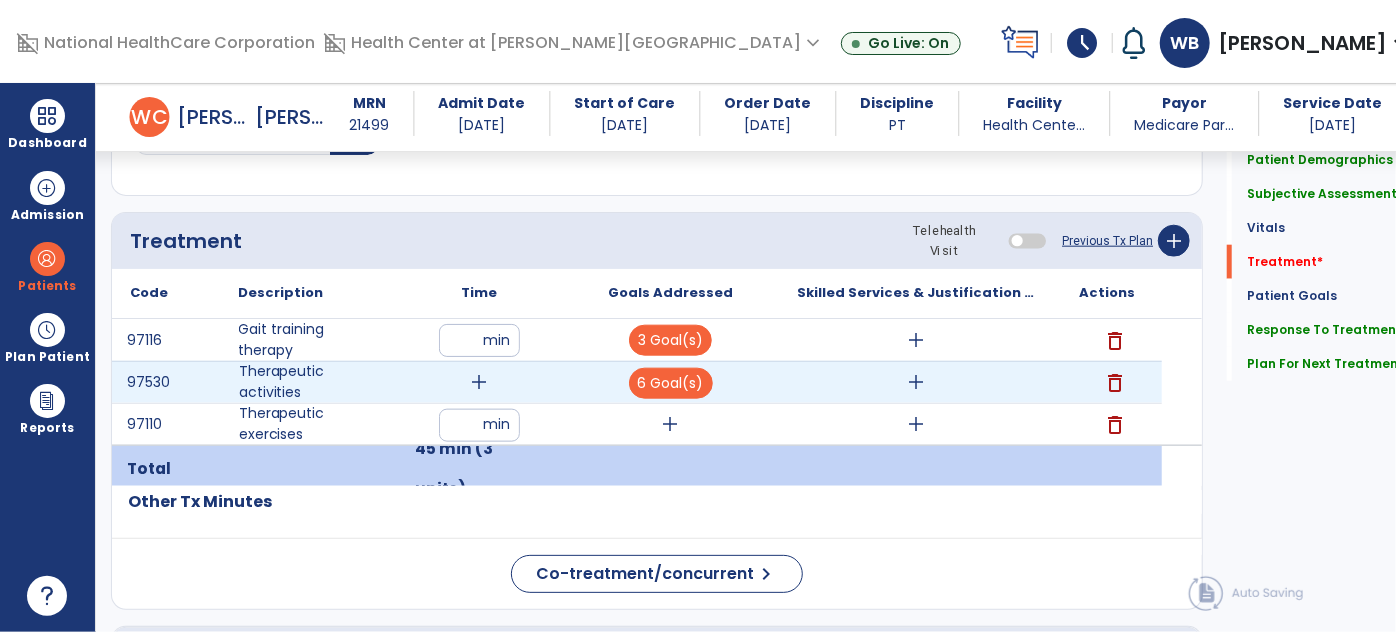 click on "add" at bounding box center (480, 382) 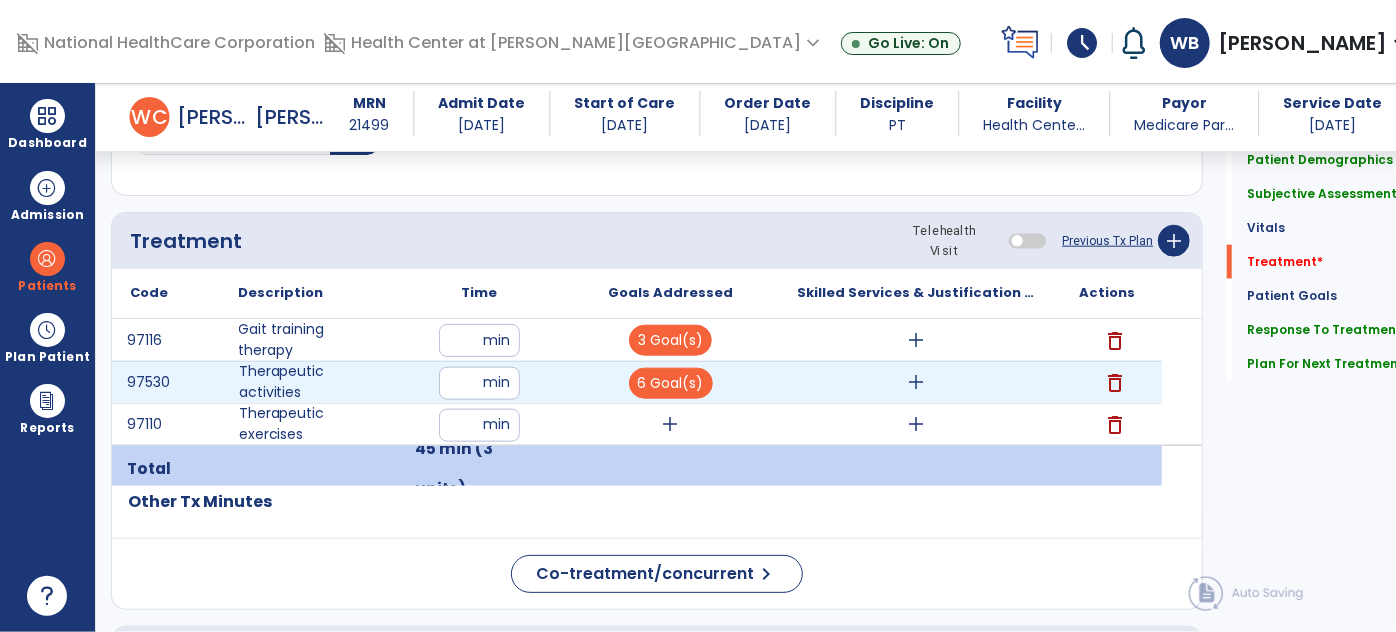 type on "**" 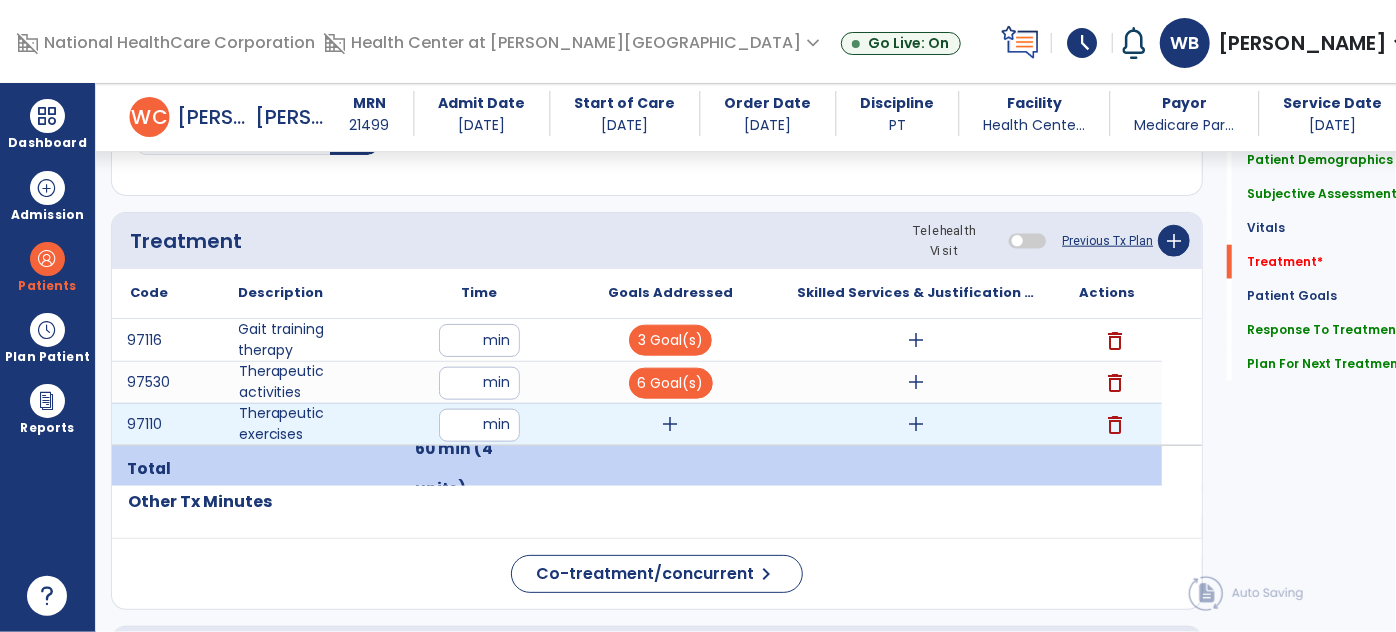 click on "add" at bounding box center (916, 424) 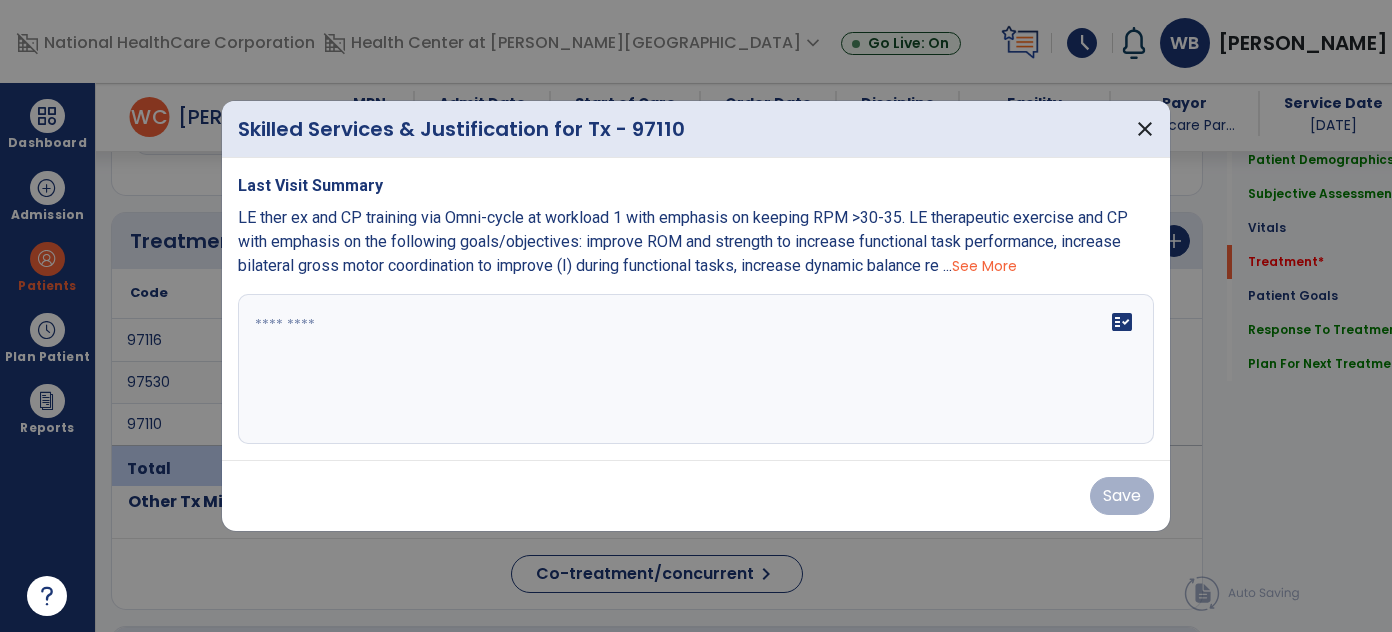 scroll, scrollTop: 1077, scrollLeft: 0, axis: vertical 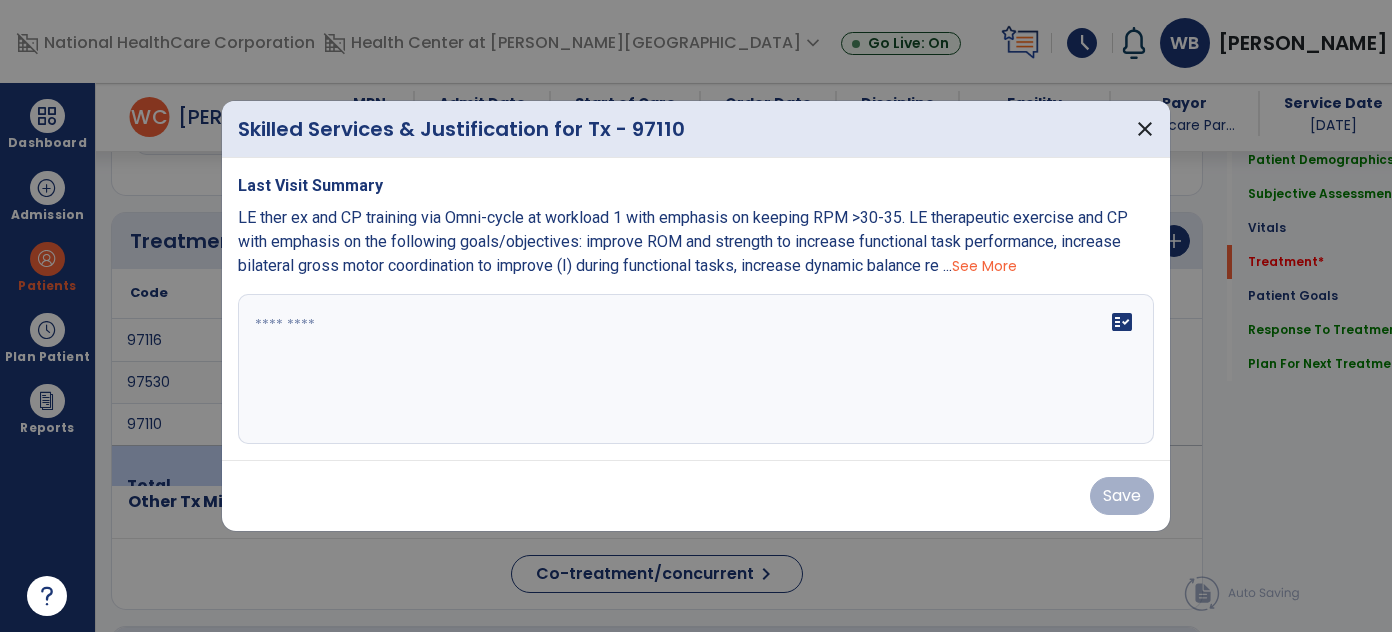 click on "See More" at bounding box center (984, 266) 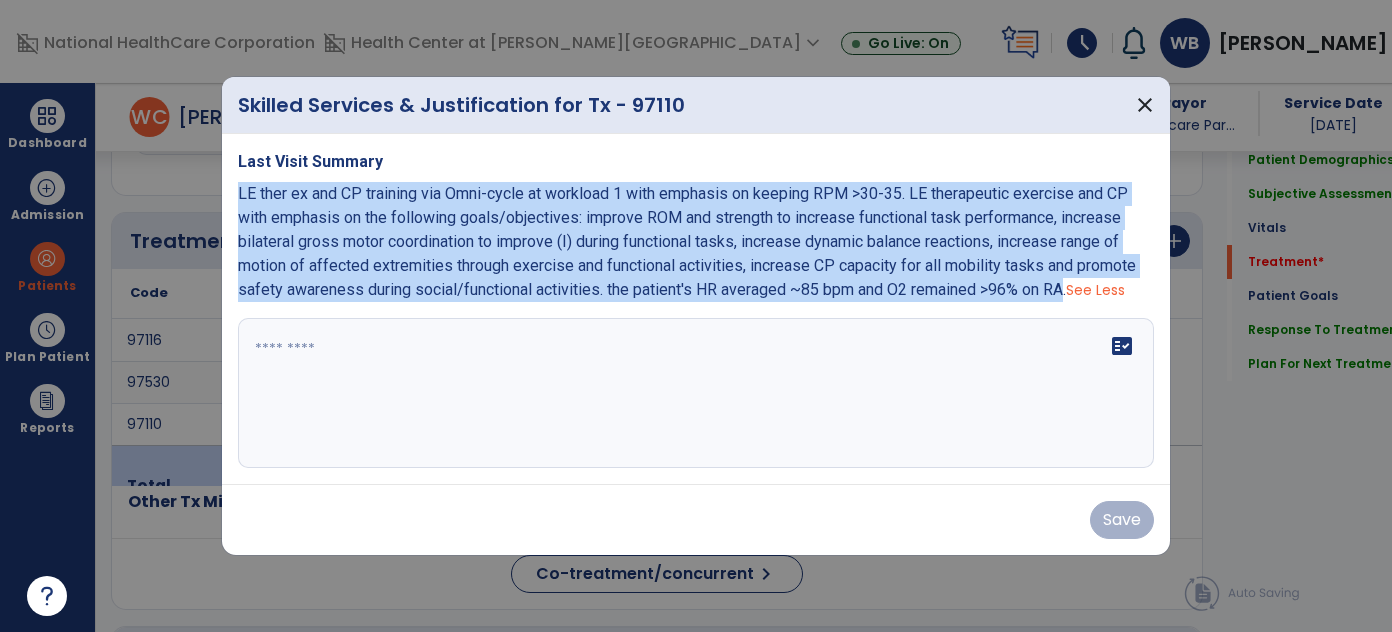 drag, startPoint x: 1072, startPoint y: 300, endPoint x: 229, endPoint y: 191, distance: 850.01764 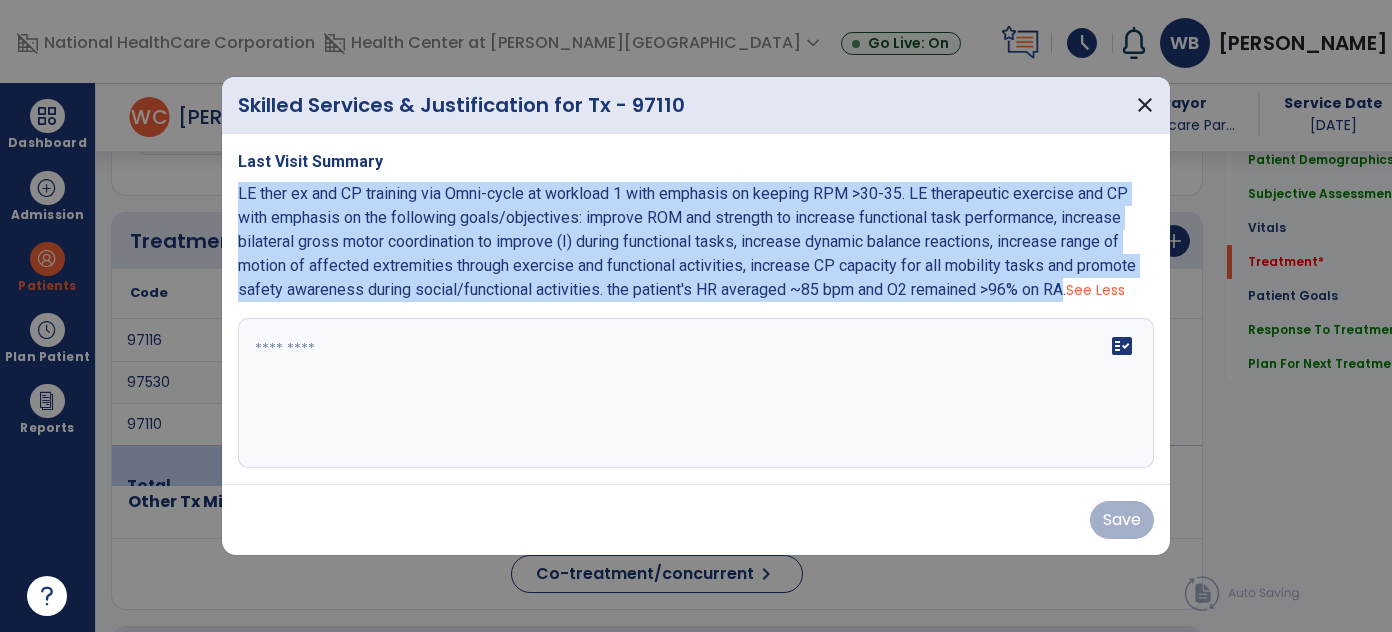 click on "Last Visit Summary LE ther ex and CP training via Omni-cycle at workload 1 with emphasis on keeping RPM >30-35. LE therapeutic exercise and CP with emphasis on the following goals/objectives: improve ROM and strength to increase functional task performance, increase bilateral gross motor coordination to improve (I) during functional tasks, increase dynamic balance reactions, increase range of motion of affected extremities through exercise and functional activities, increase CP capacity for all mobility tasks and promote safety awareness during social/functional activities. the patient's HR averaged ~85 bpm and O2 remained >96% on RA.  See Less   fact_check" at bounding box center (696, 309) 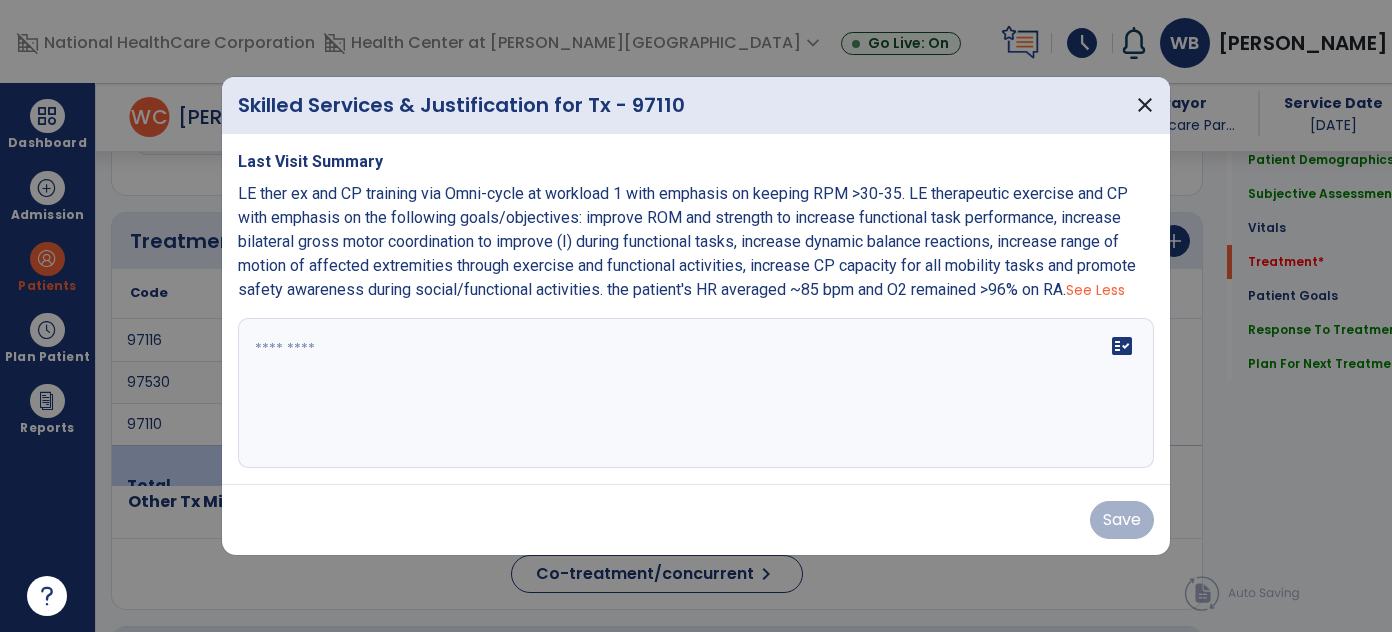 paste on "**********" 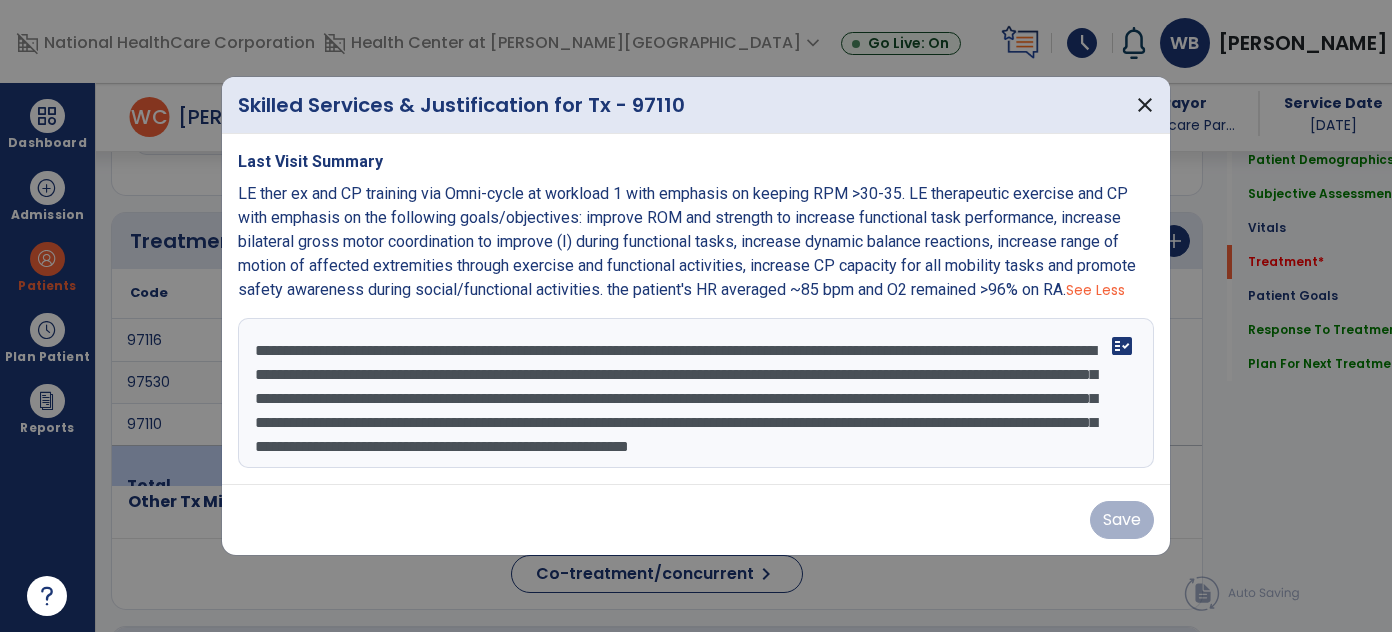scroll, scrollTop: 40, scrollLeft: 0, axis: vertical 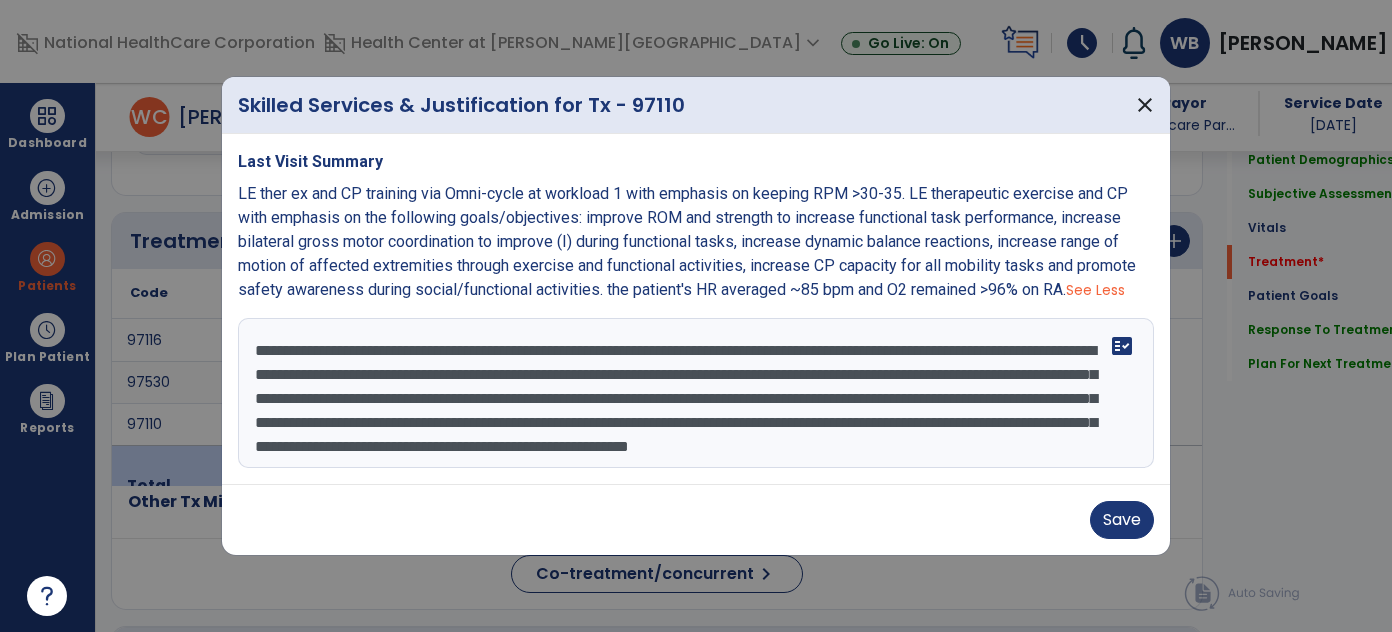click on "**********" at bounding box center [696, 393] 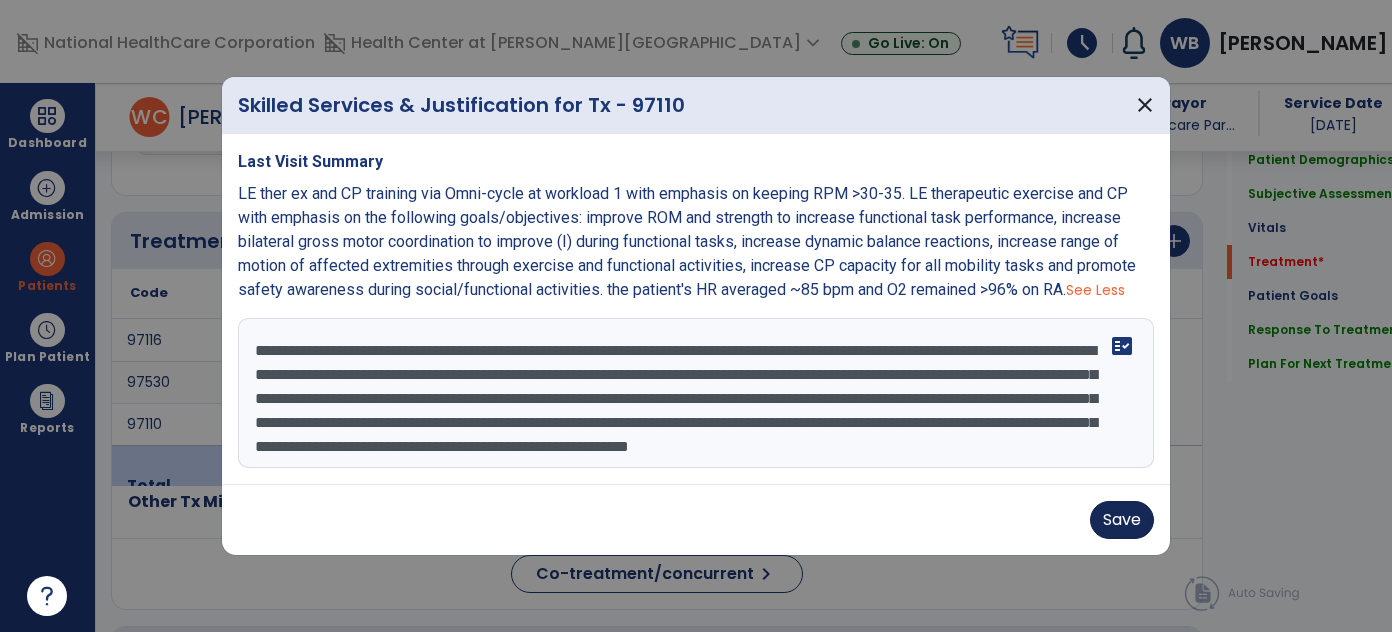 type on "**********" 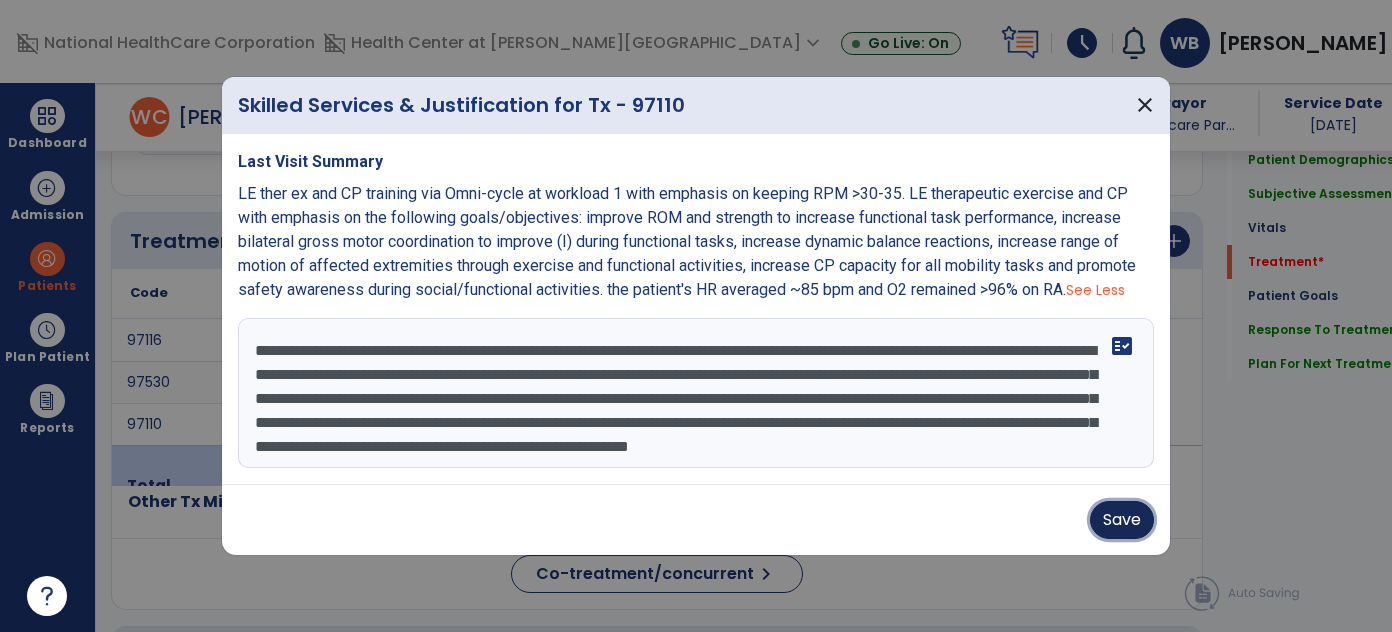 click on "Save" at bounding box center [1122, 520] 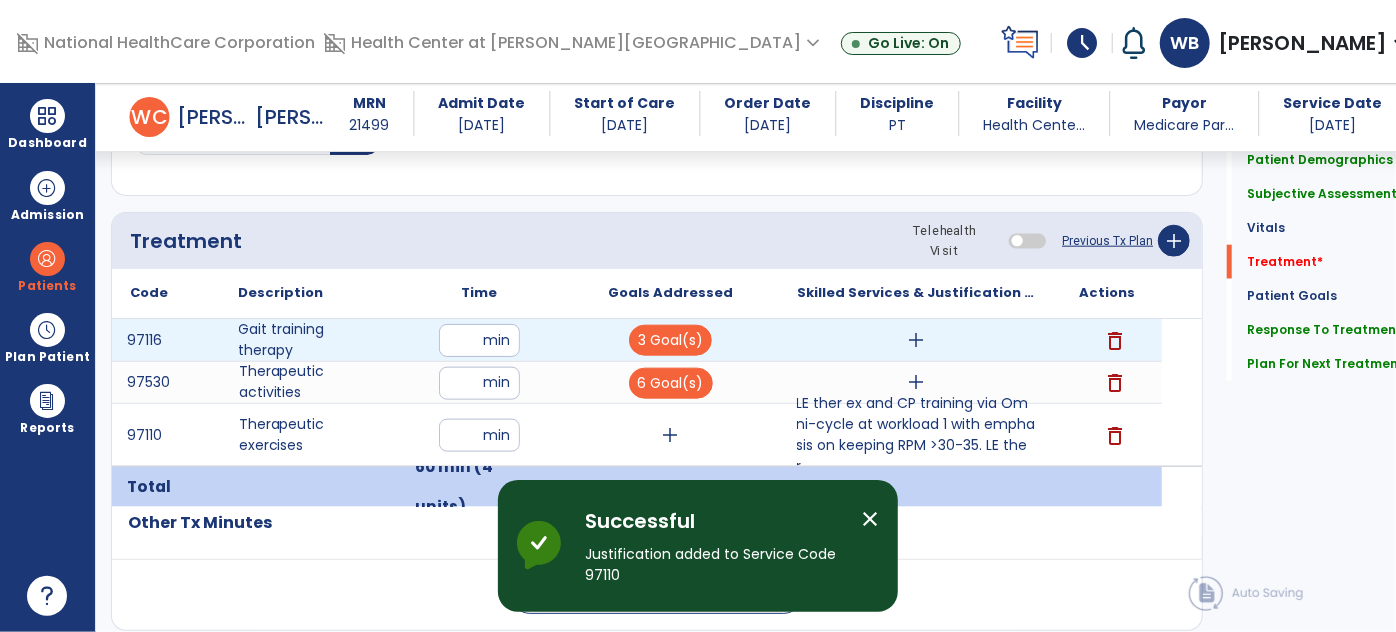 click on "add" at bounding box center (916, 340) 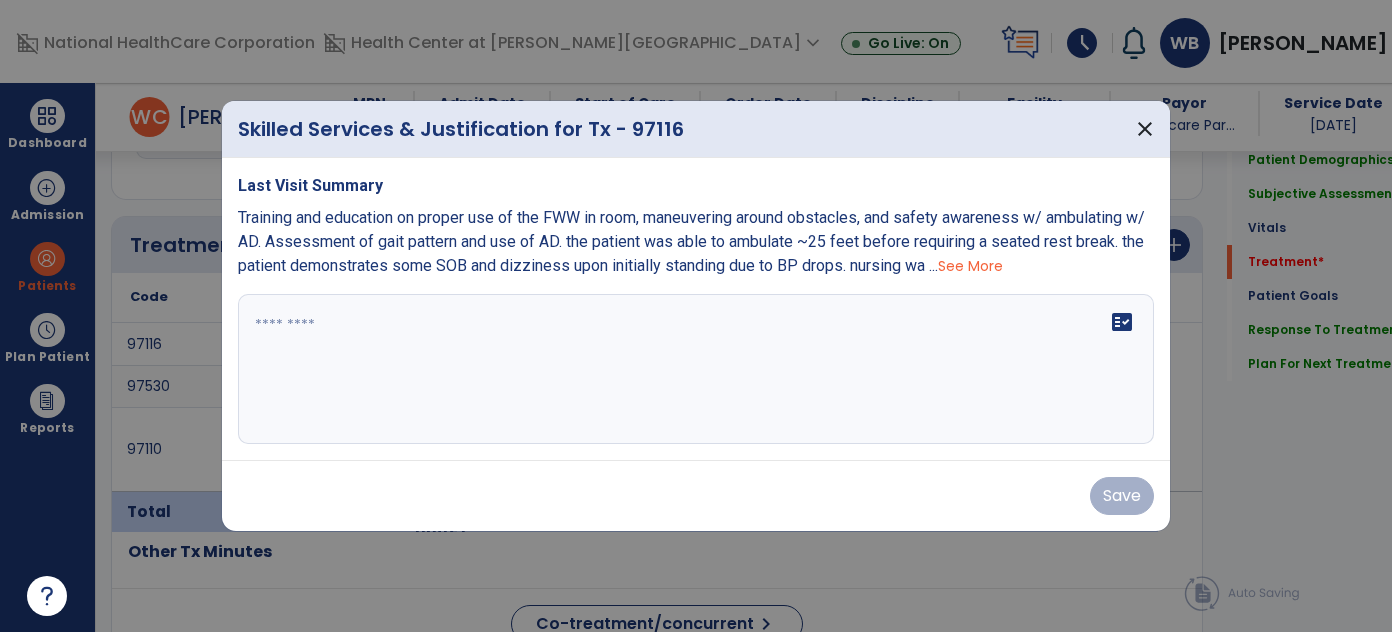 scroll, scrollTop: 1077, scrollLeft: 0, axis: vertical 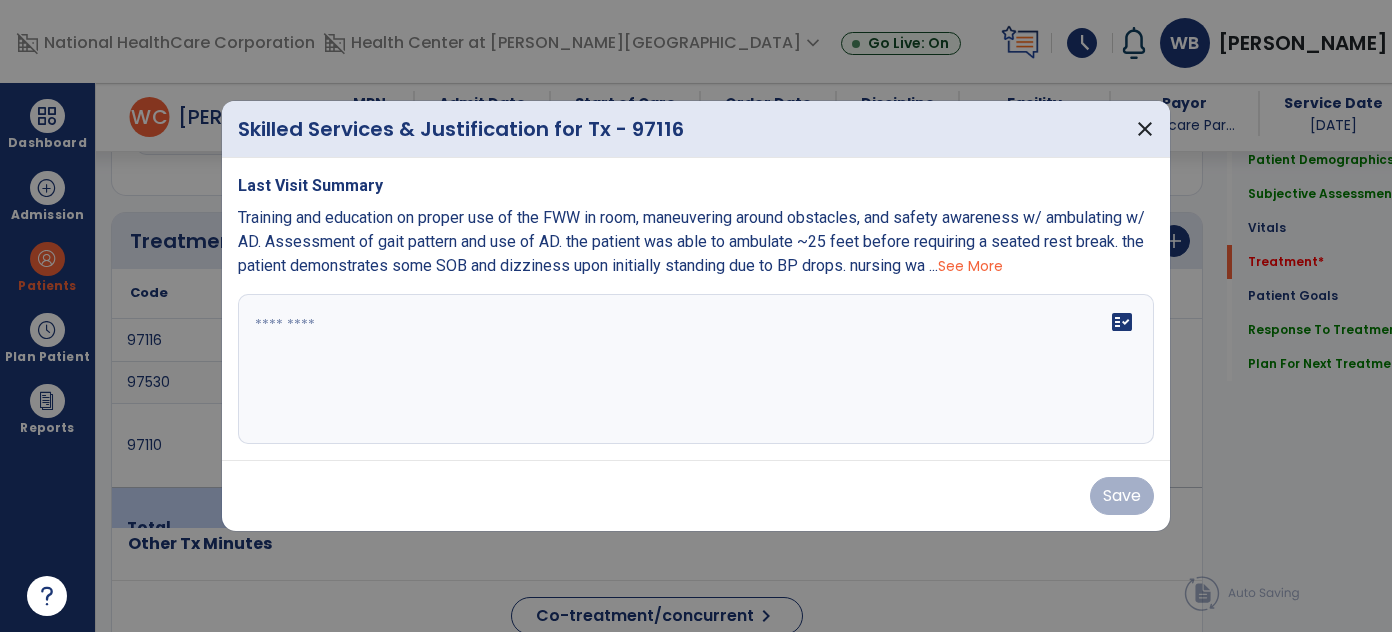 click on "See More" at bounding box center [970, 266] 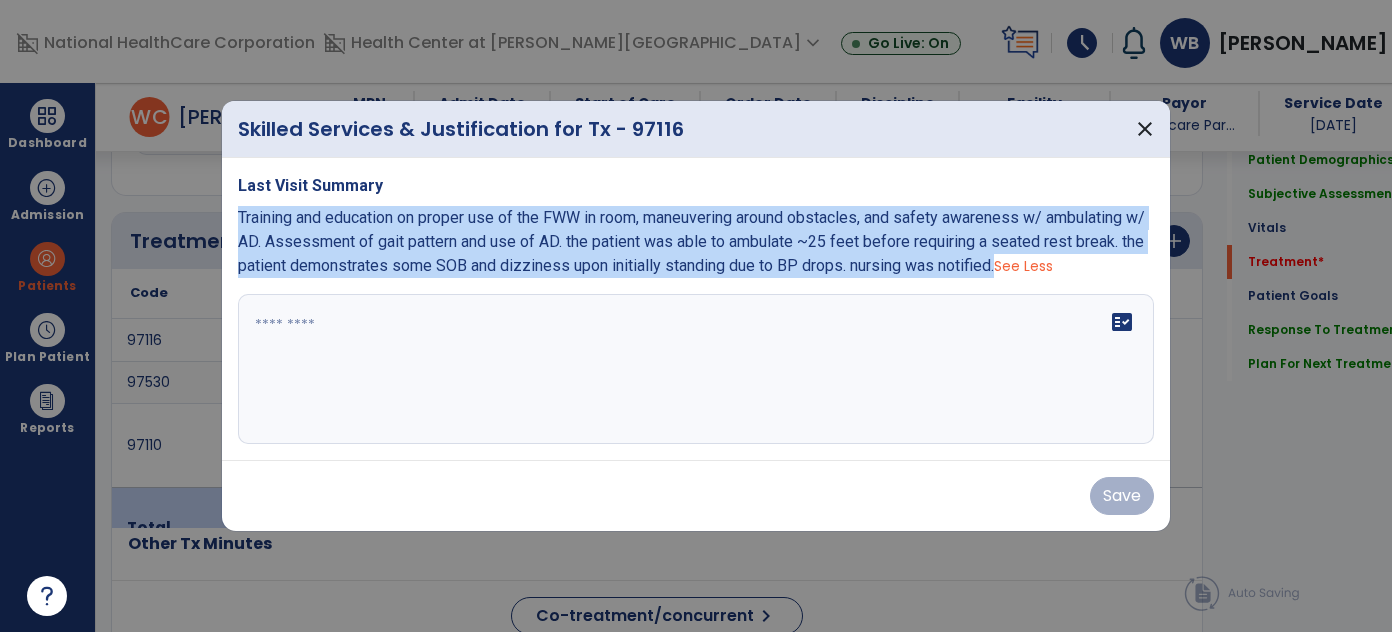 drag, startPoint x: 1023, startPoint y: 268, endPoint x: 231, endPoint y: 220, distance: 793.4532 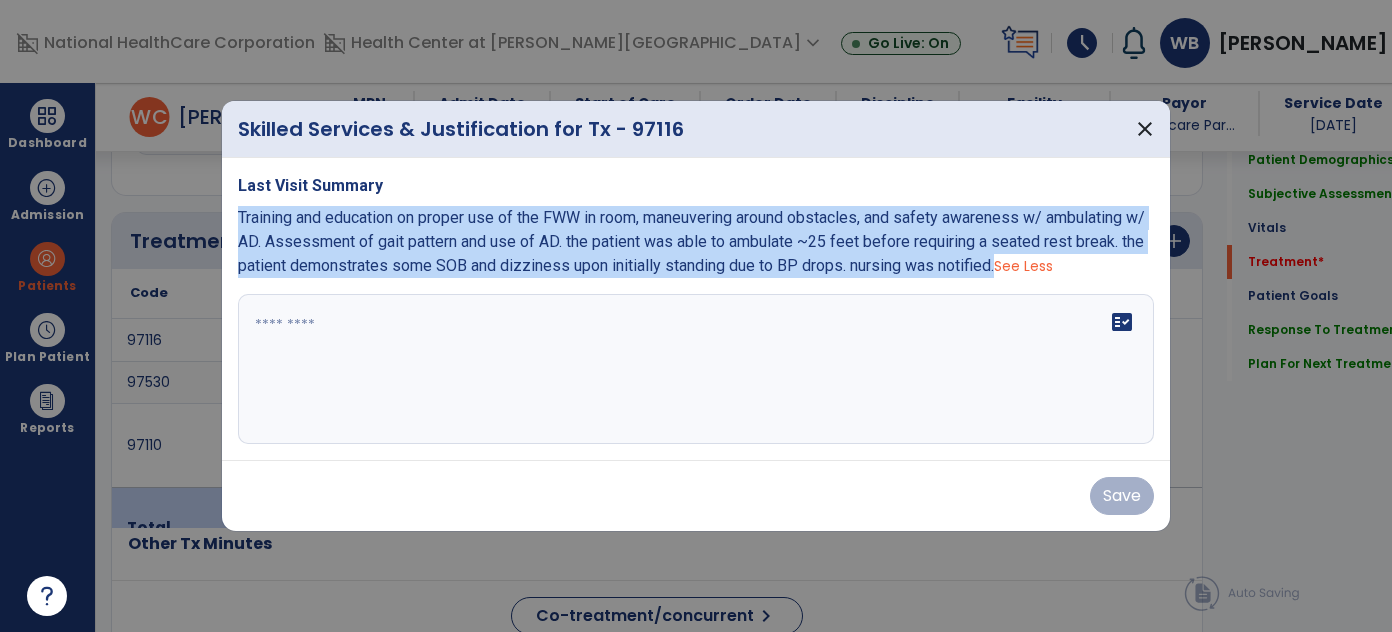 click on "Last Visit Summary Training and education on proper use of the FWW in room, maneuvering around obstacles, and safety awareness w/ ambulating w/ AD. Assessment of gait pattern and use of AD. the patient was able to ambulate ~25 feet before requiring a seated rest break. the patient demonstrates some SOB and dizziness upon initially standing due to BP drops. nursing was notified.  See Less   fact_check" at bounding box center [696, 309] 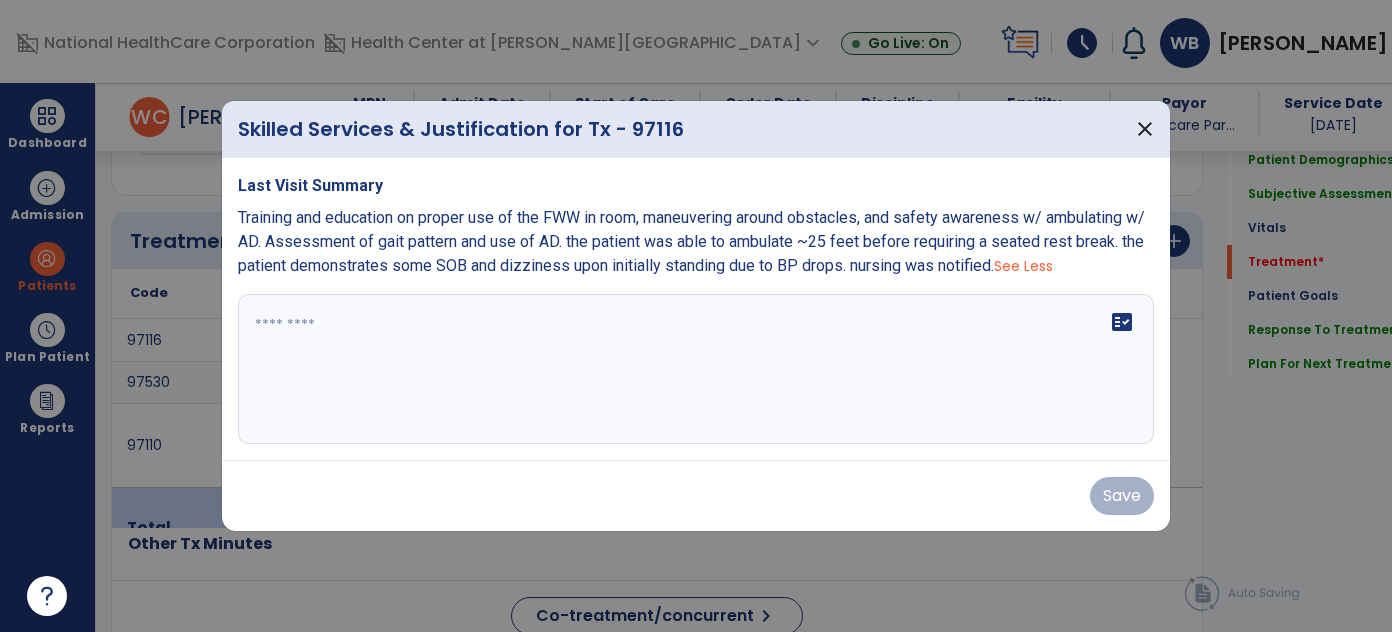 paste on "**********" 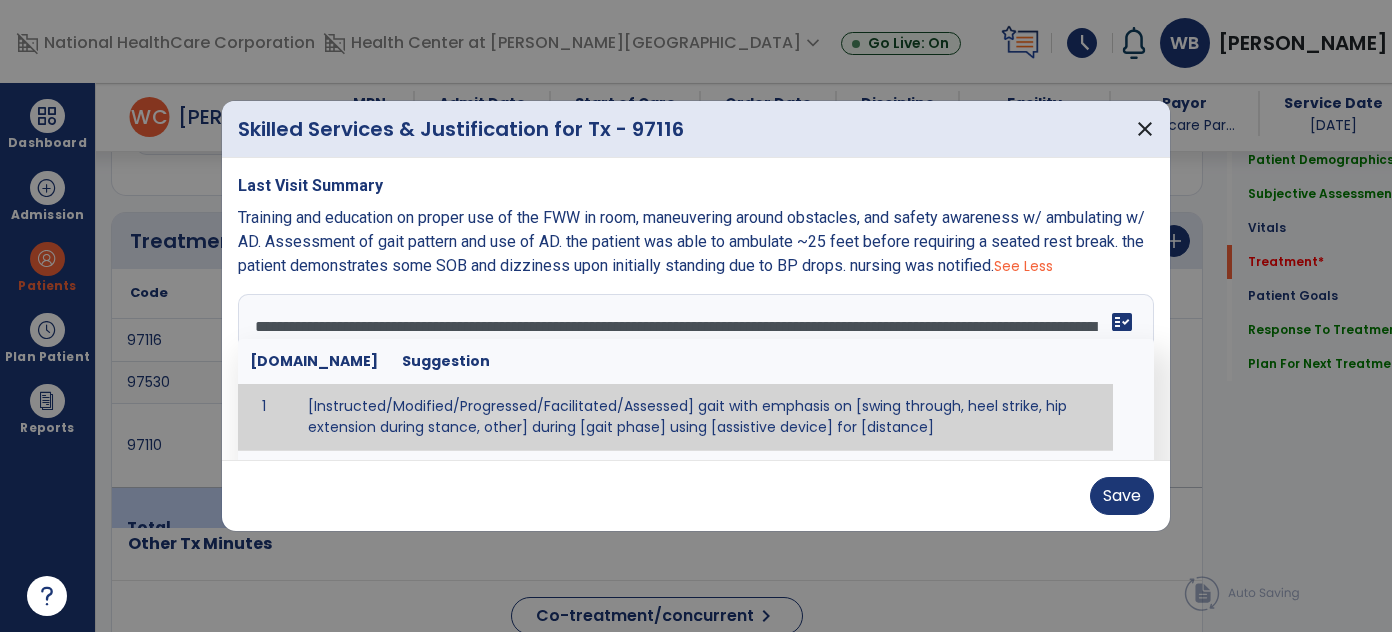 click on "**********" at bounding box center [696, 369] 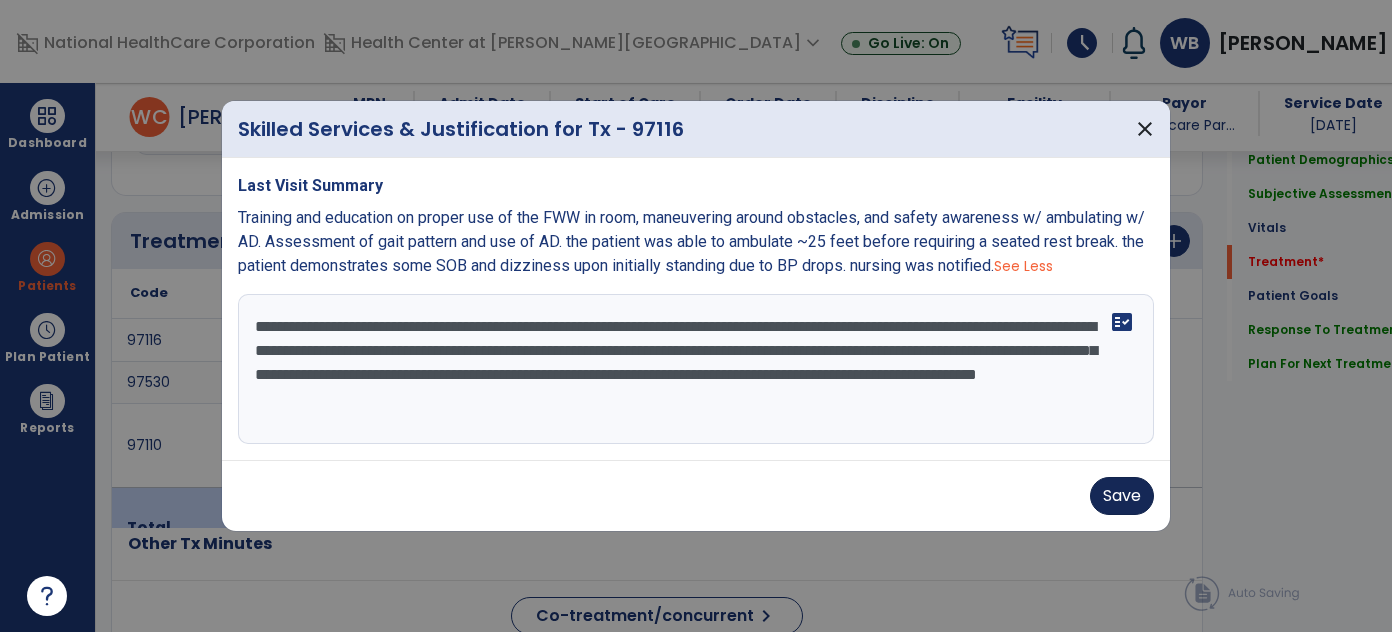type on "**********" 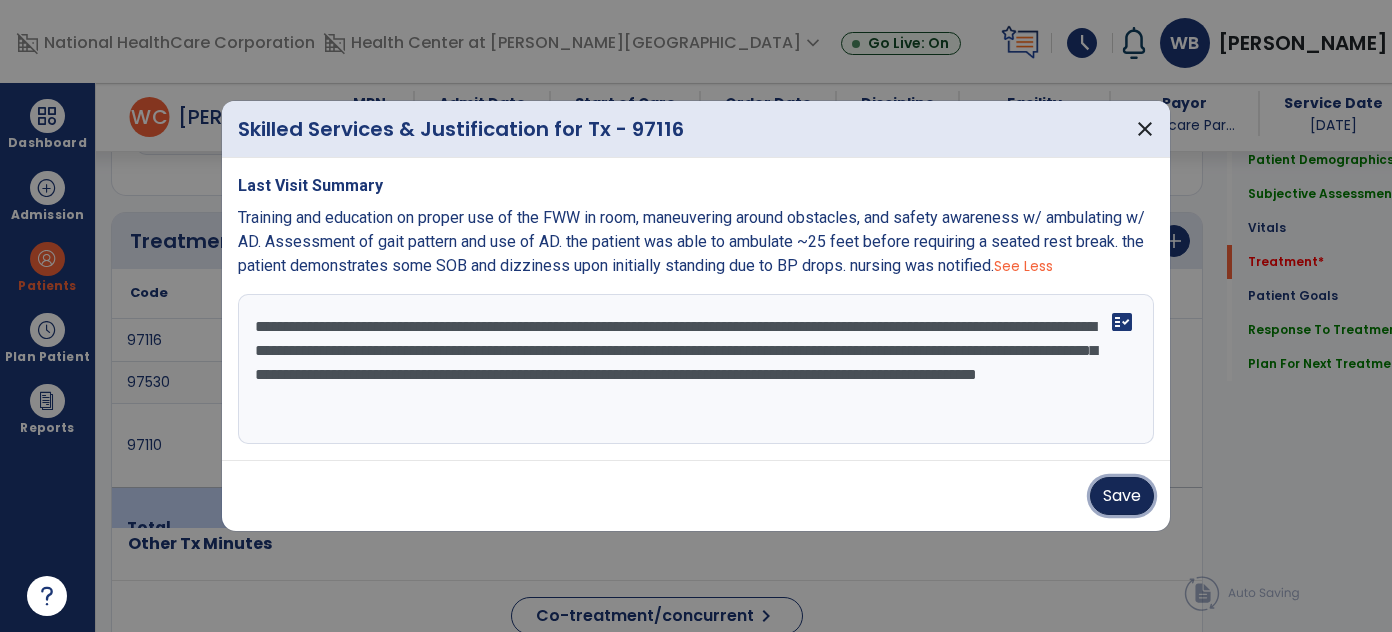 click on "Save" at bounding box center [1122, 496] 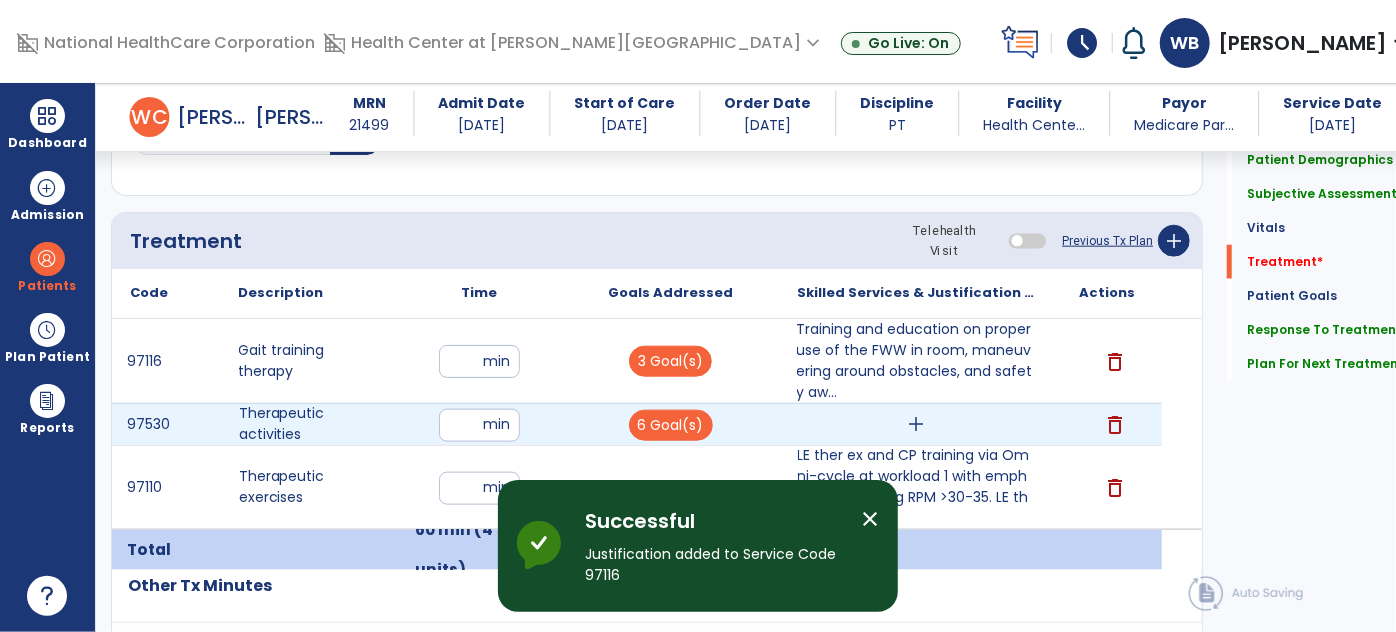 click on "add" at bounding box center [916, 424] 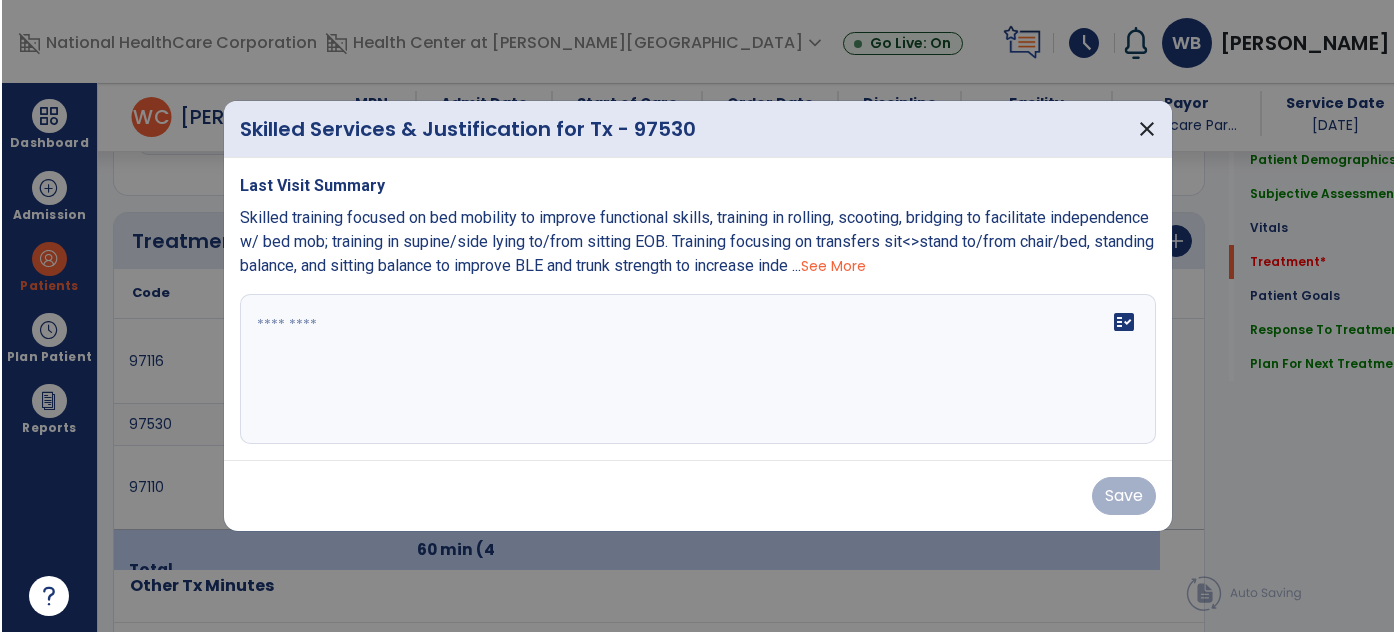 scroll, scrollTop: 1077, scrollLeft: 0, axis: vertical 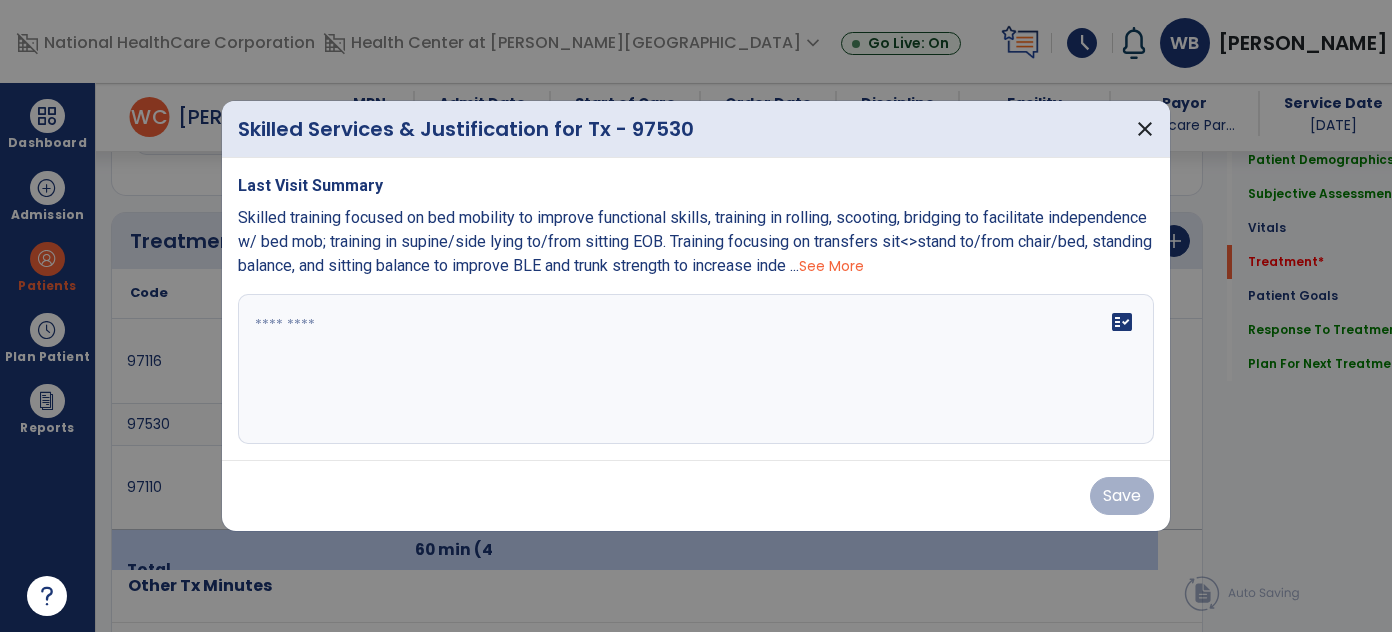 click on "See More" at bounding box center [831, 266] 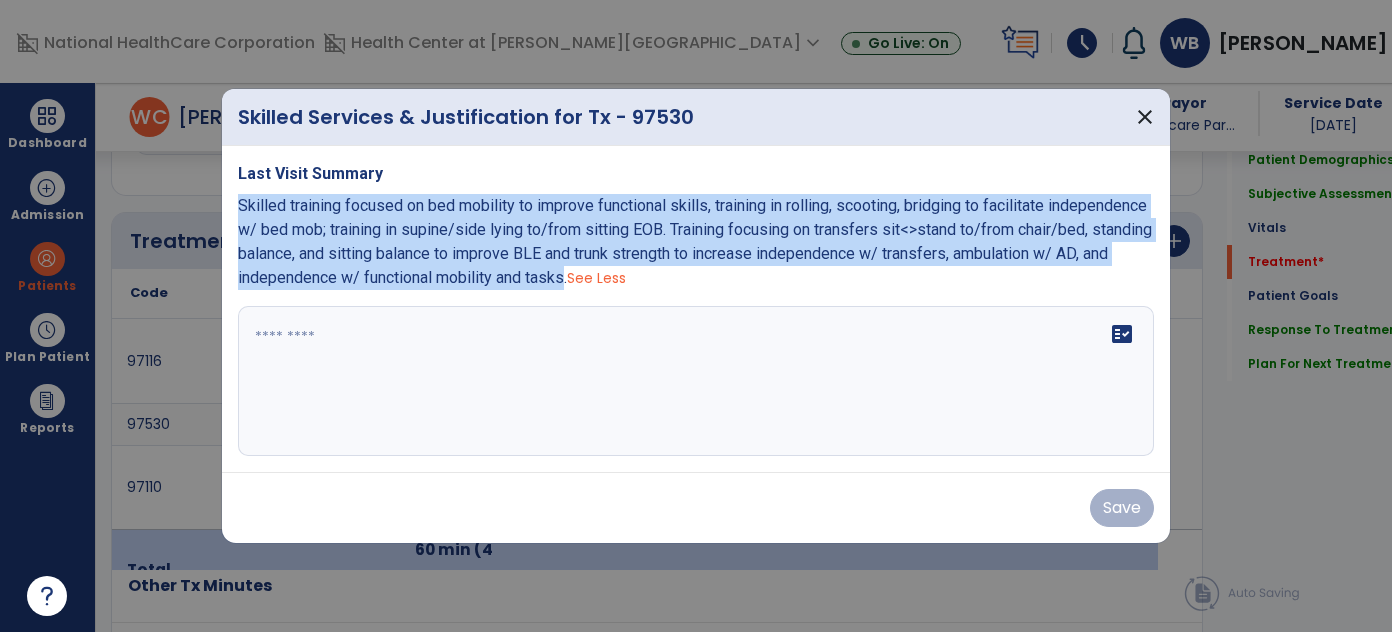 drag, startPoint x: 235, startPoint y: 207, endPoint x: 733, endPoint y: 288, distance: 504.54434 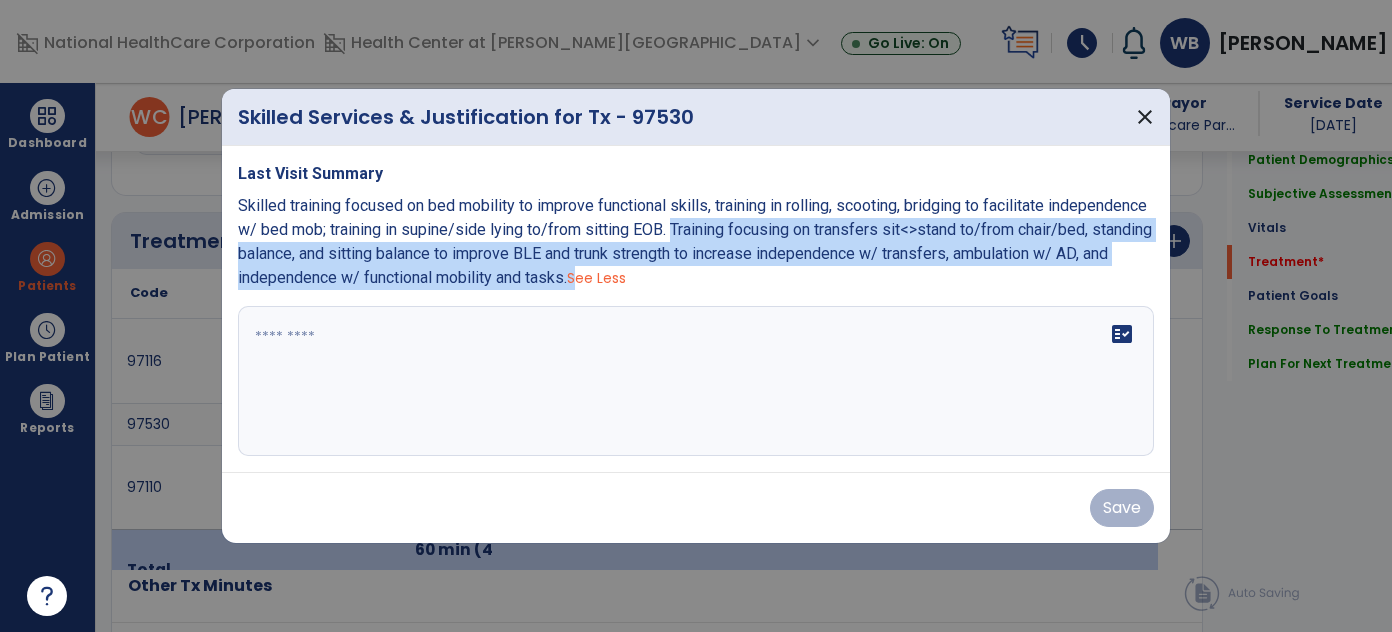 drag, startPoint x: 782, startPoint y: 226, endPoint x: 743, endPoint y: 284, distance: 69.89278 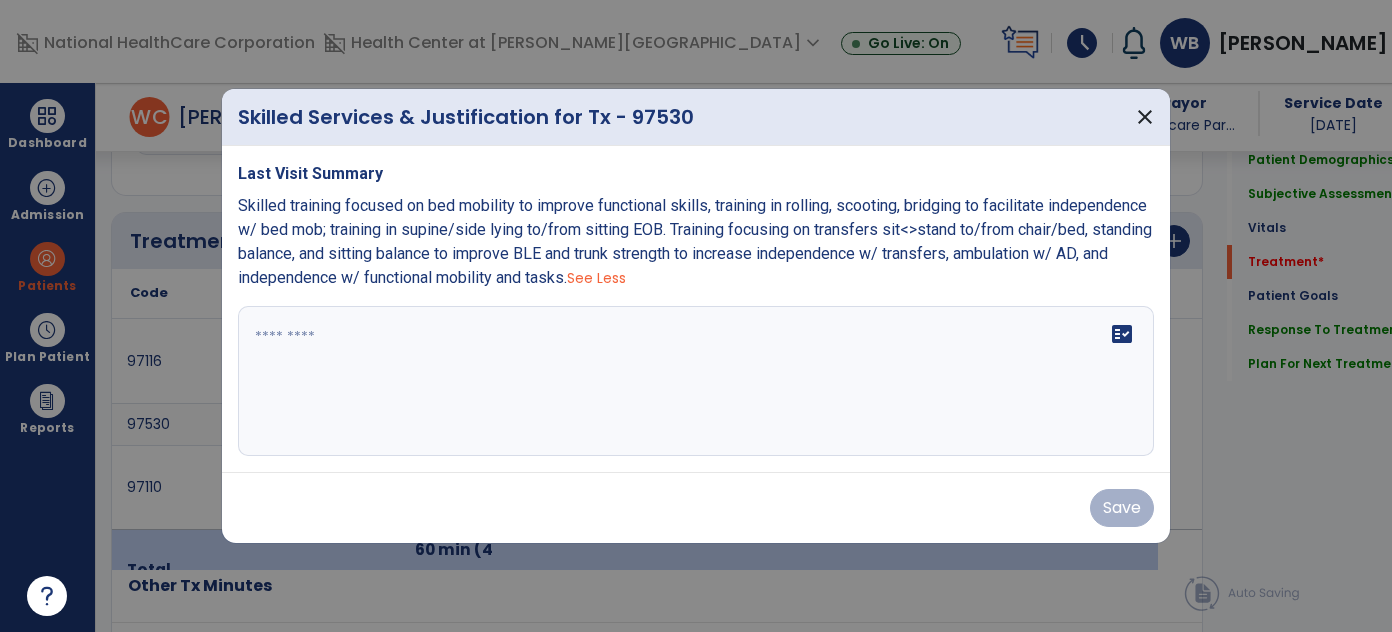 paste on "**********" 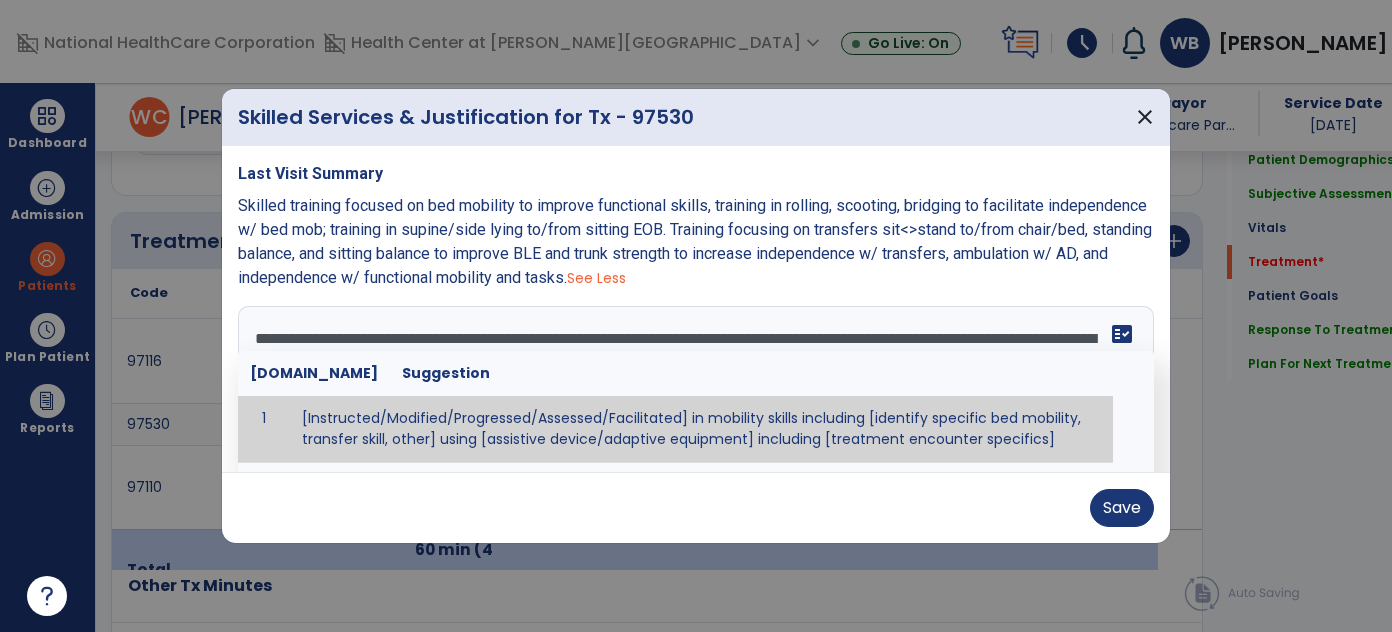 click on "**********" at bounding box center (696, 381) 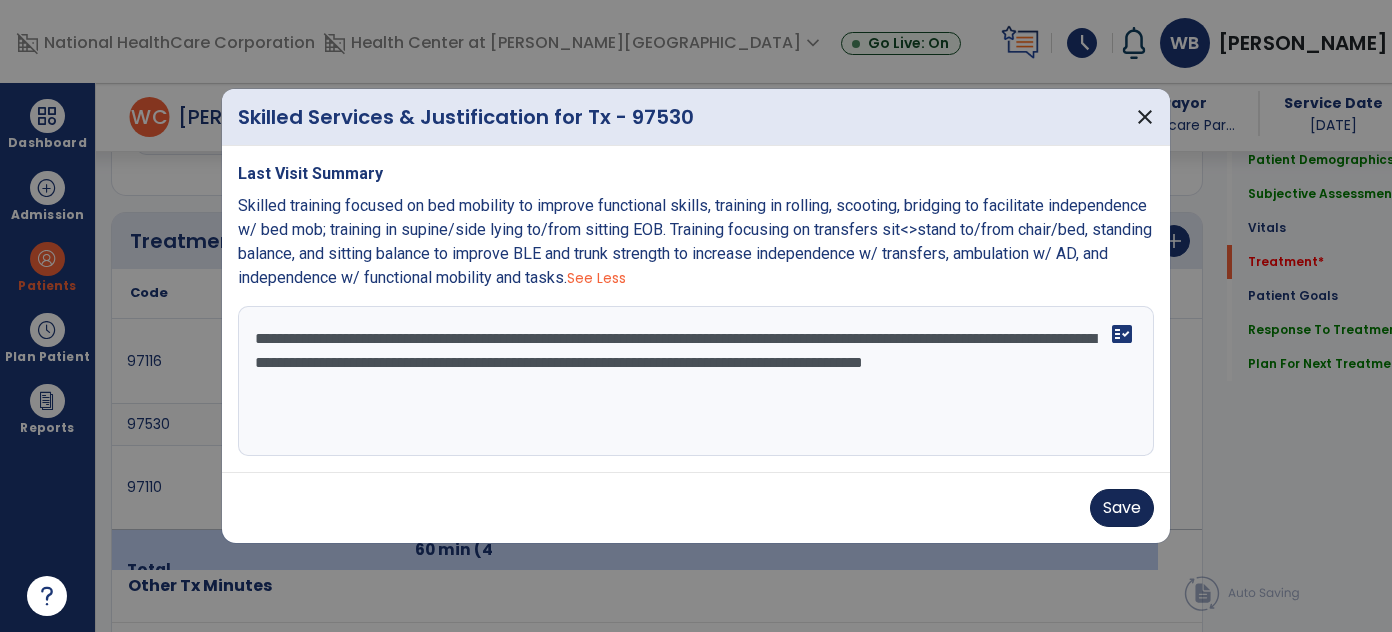 type on "**********" 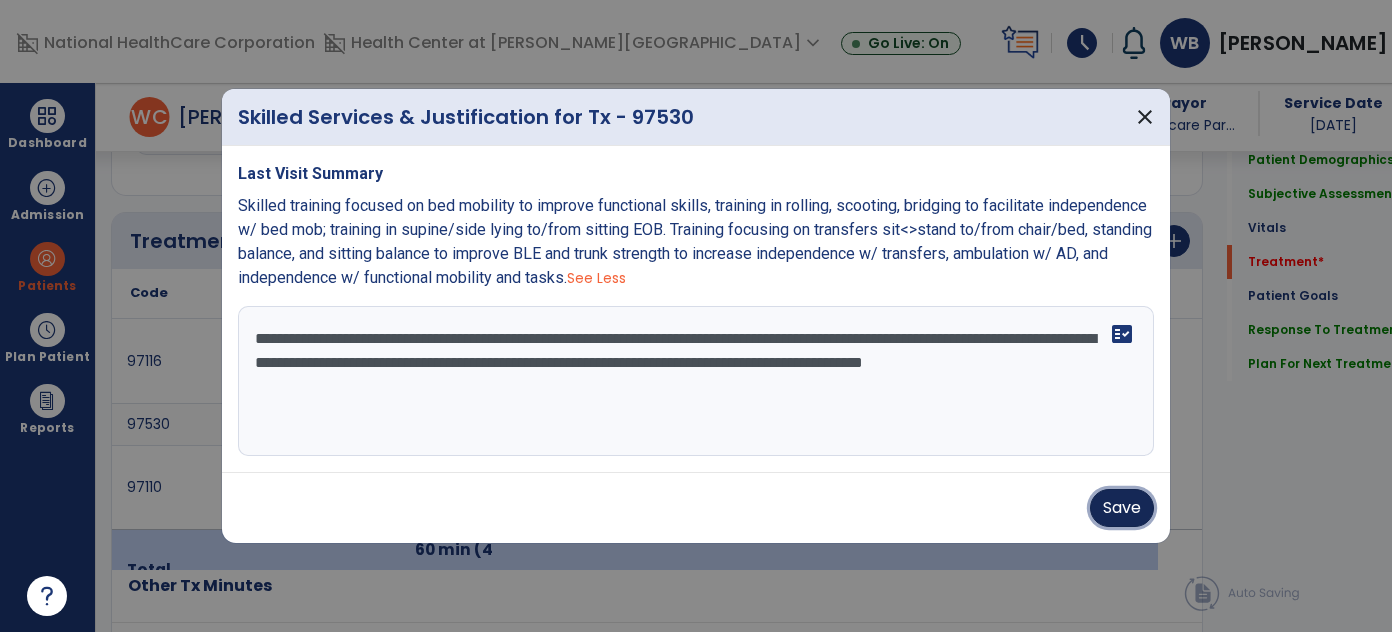 click on "Save" at bounding box center (1122, 508) 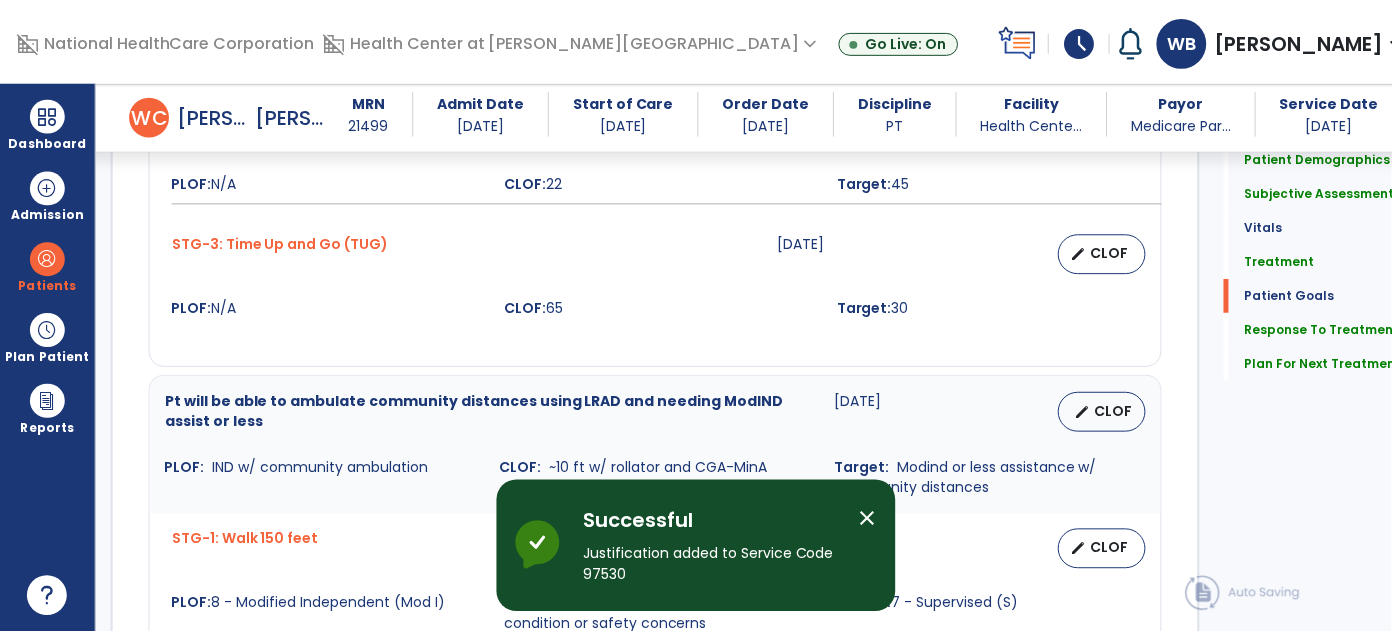 scroll, scrollTop: 2763, scrollLeft: 0, axis: vertical 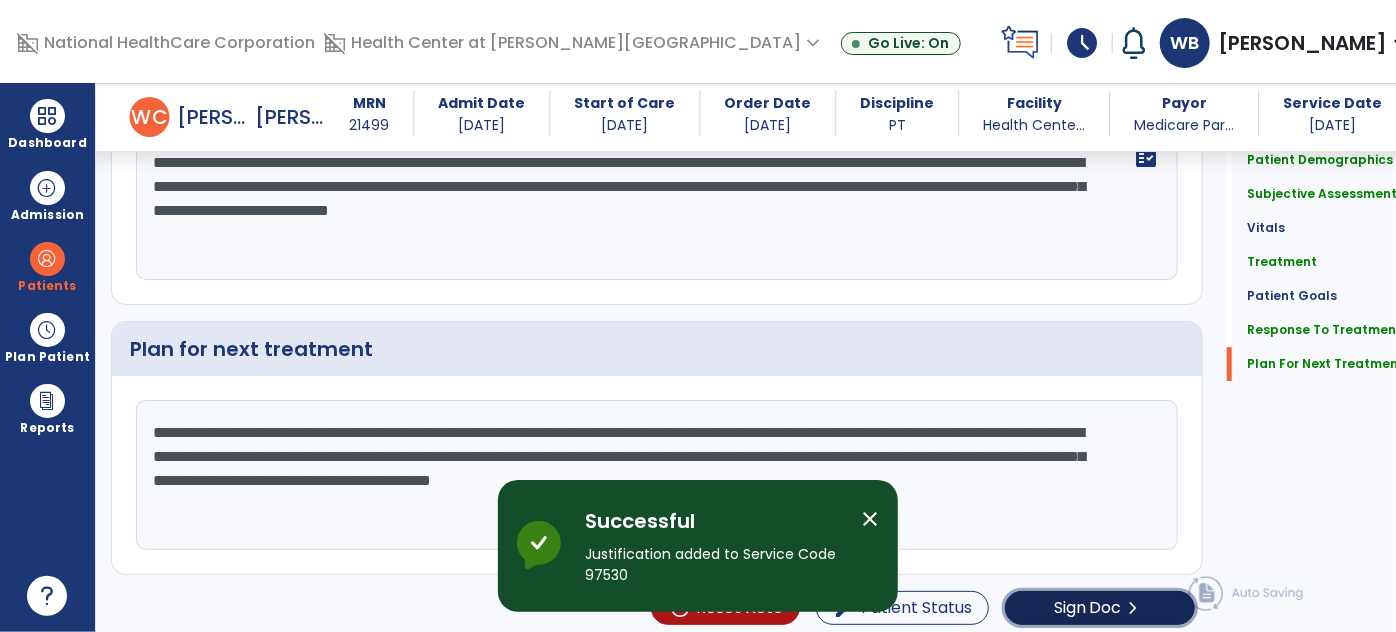click on "chevron_right" 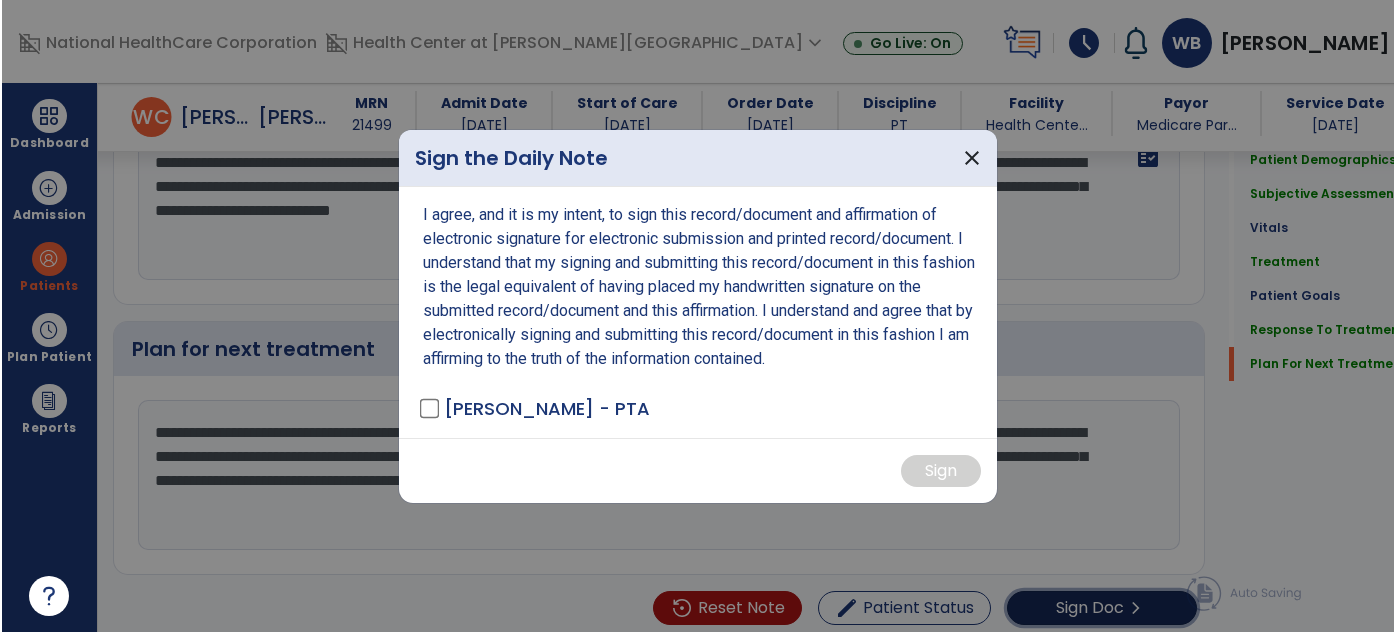 scroll, scrollTop: 2784, scrollLeft: 0, axis: vertical 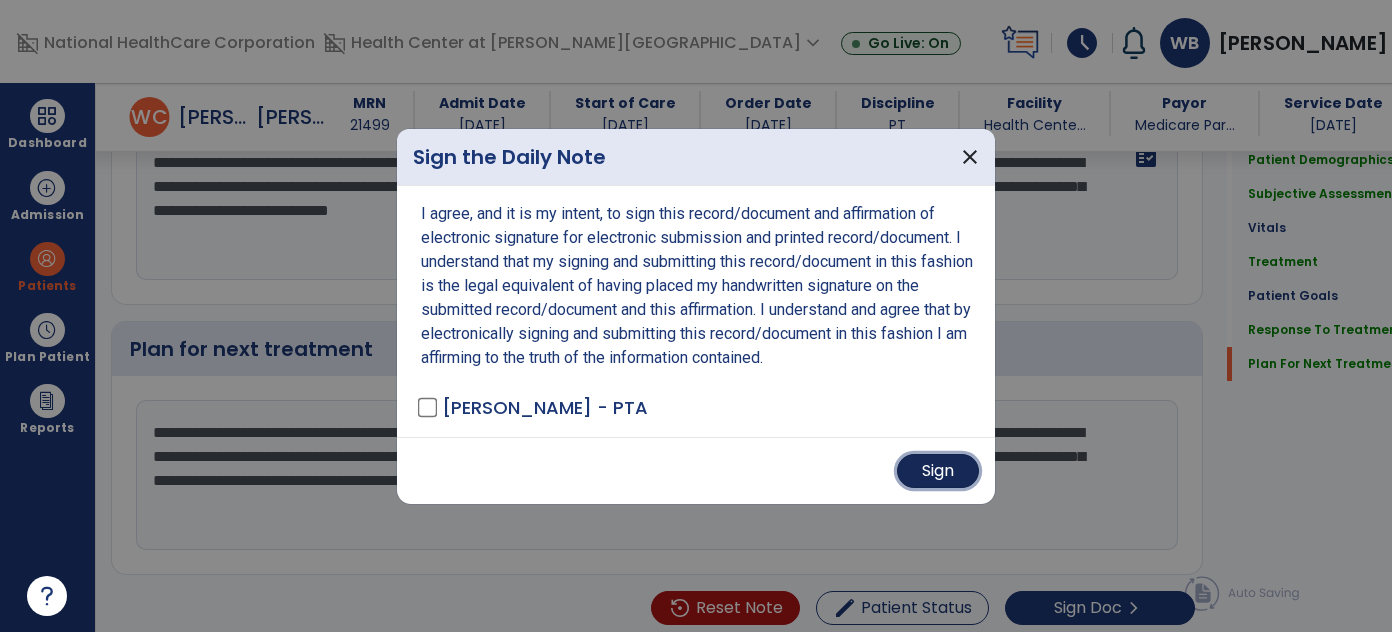 click on "Sign" at bounding box center [938, 471] 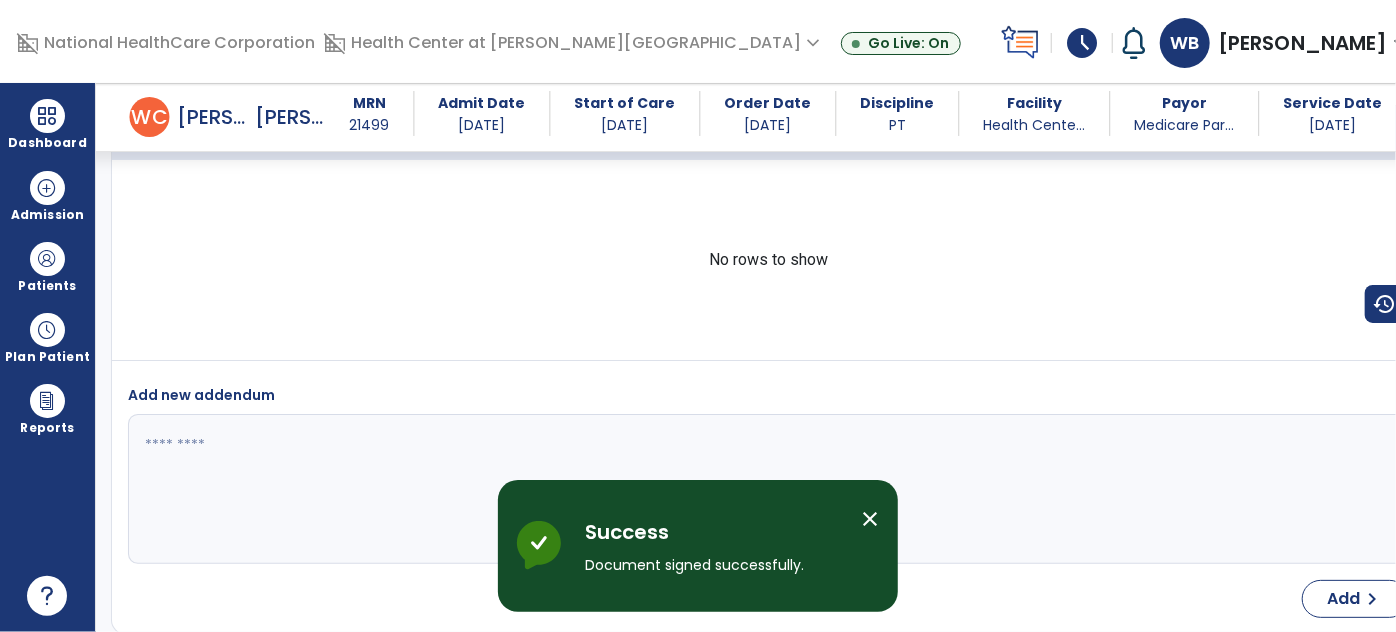 scroll, scrollTop: 4672, scrollLeft: 0, axis: vertical 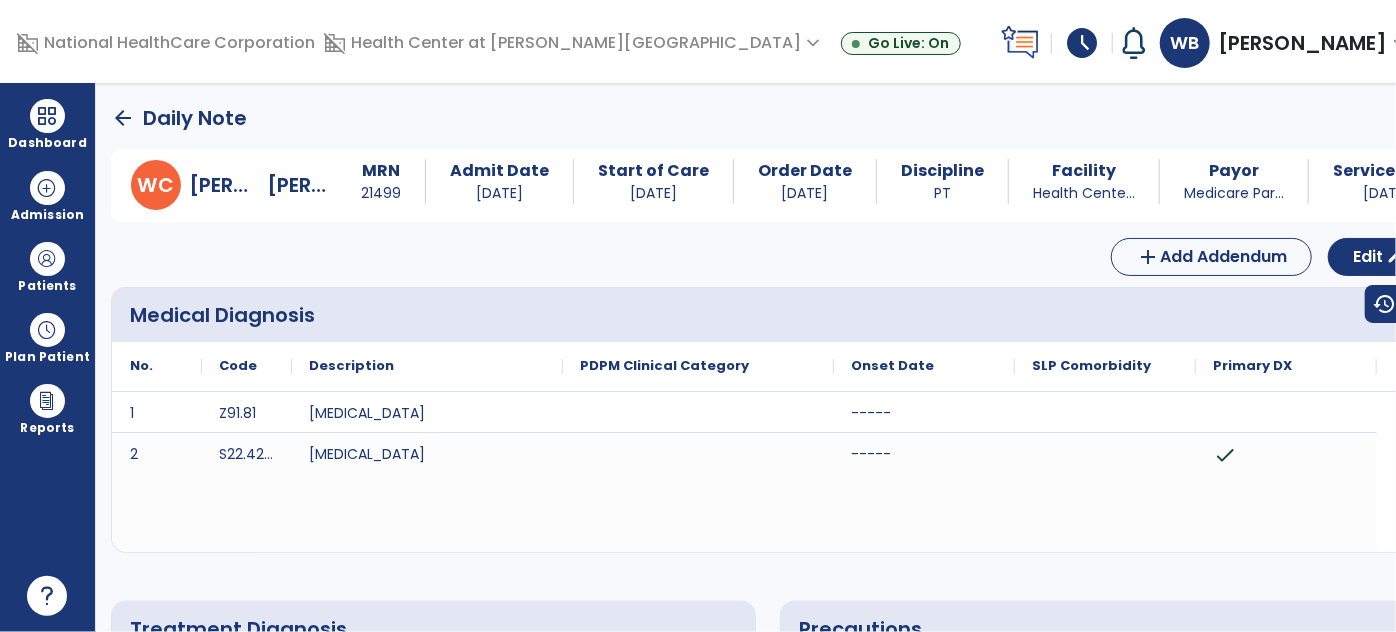 click on "arrow_back" 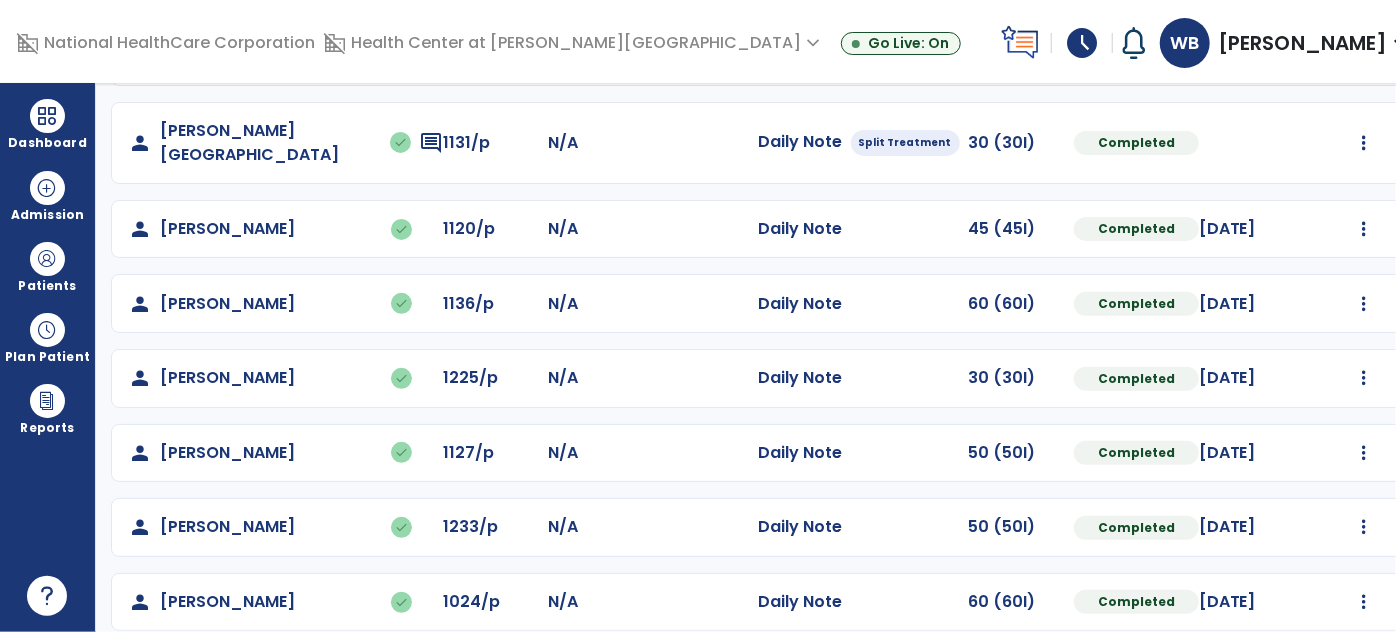 scroll, scrollTop: 0, scrollLeft: 0, axis: both 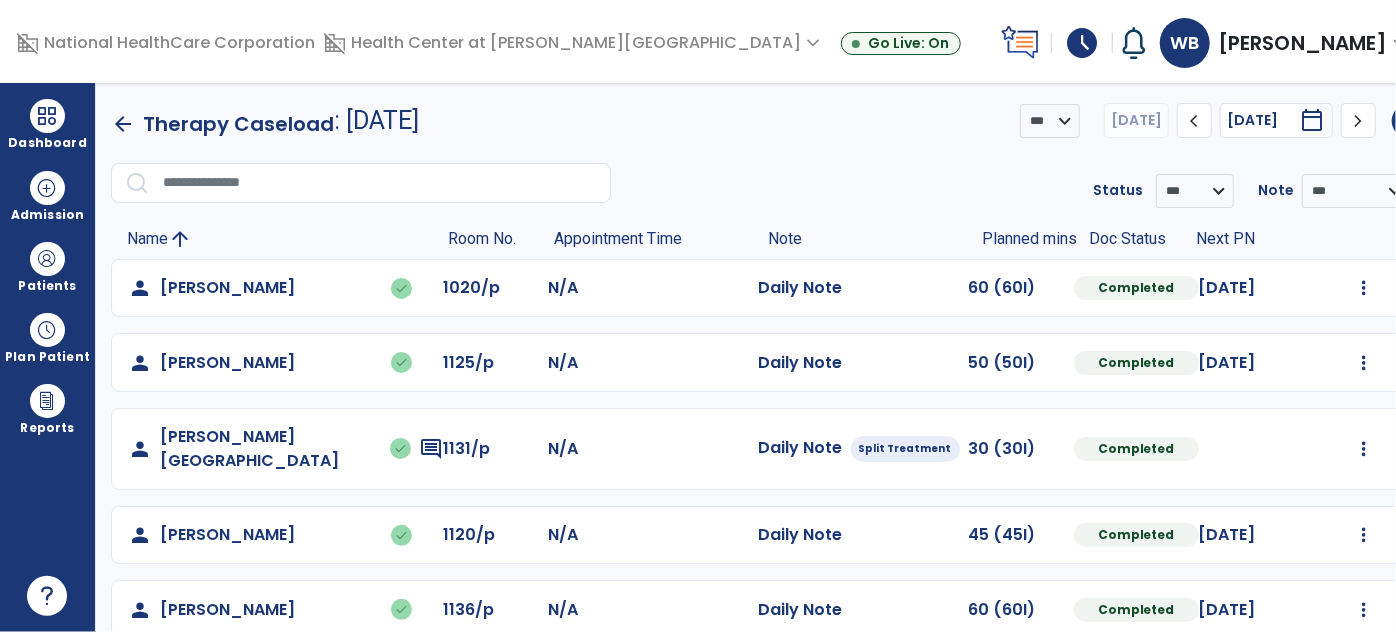 click on "schedule" at bounding box center [1082, 43] 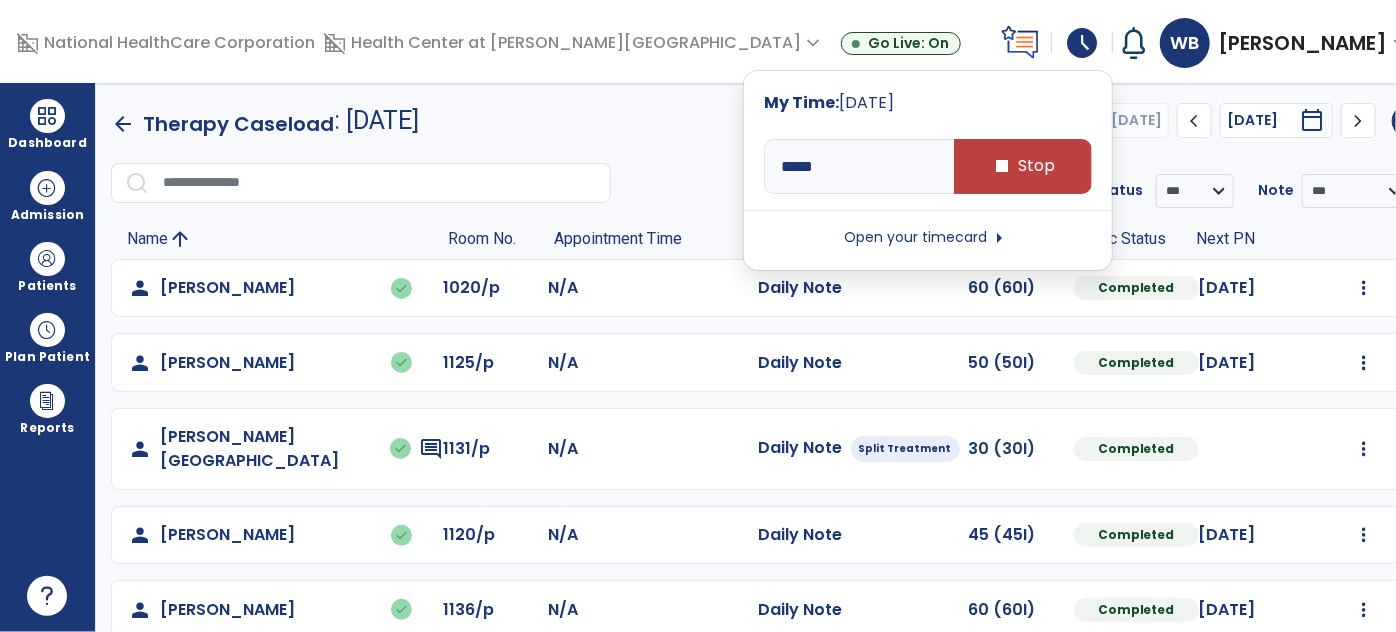 click on "arrow_right" at bounding box center (1000, 238) 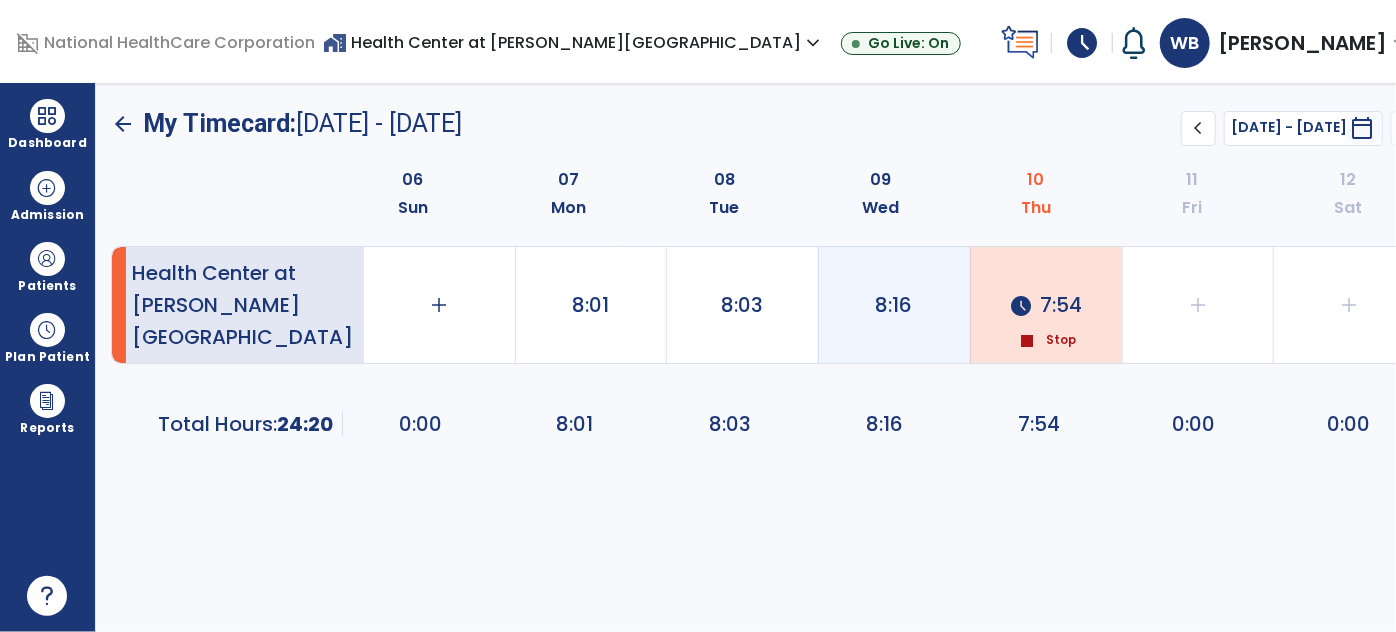 click on "8:16" 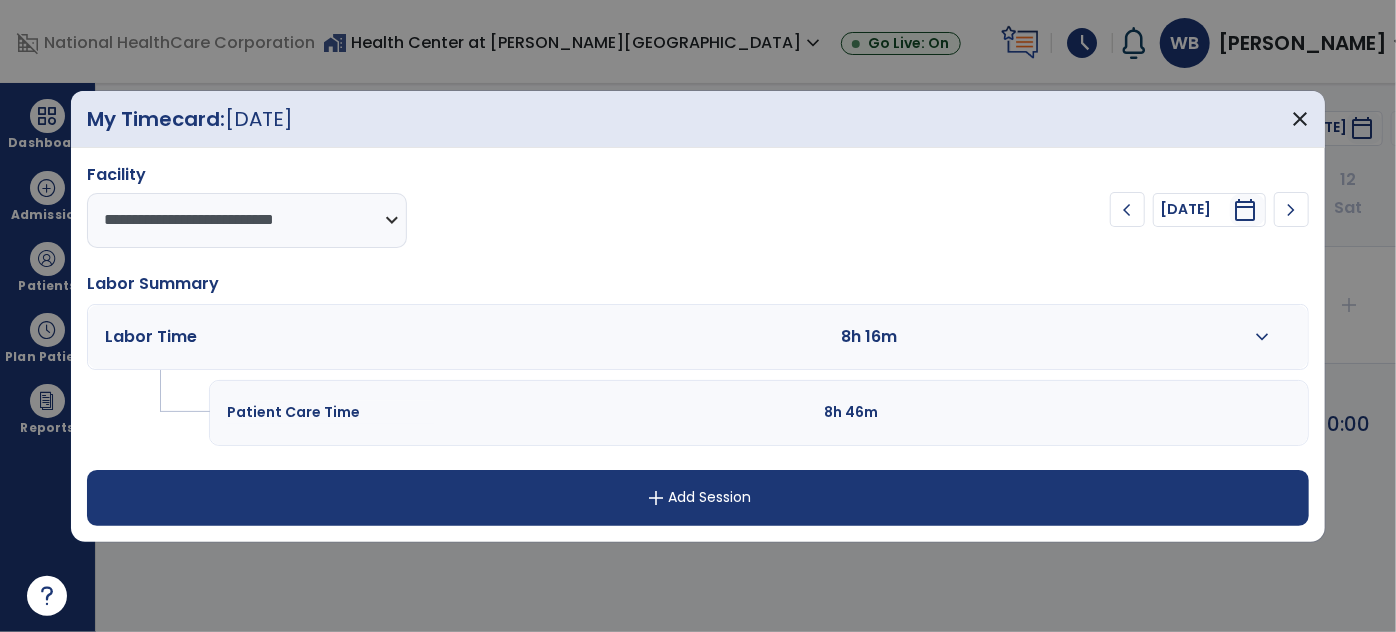click on "expand_more" at bounding box center [1262, 337] 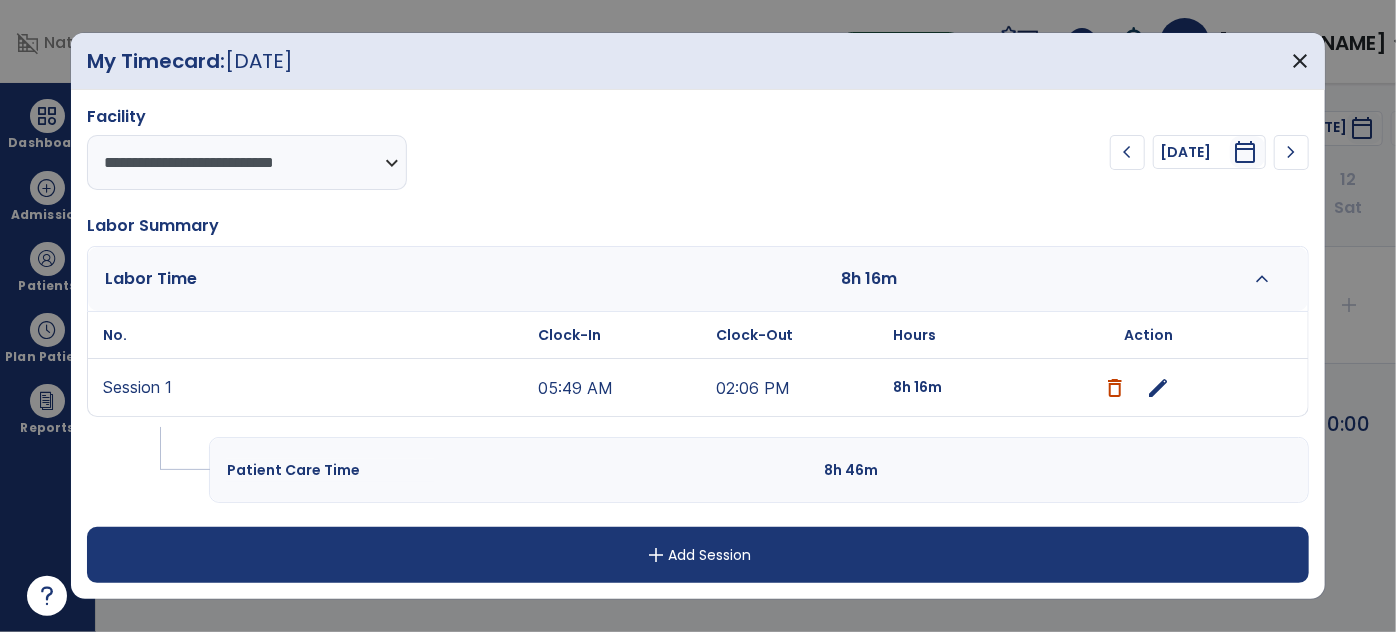 click on "edit" at bounding box center [1158, 388] 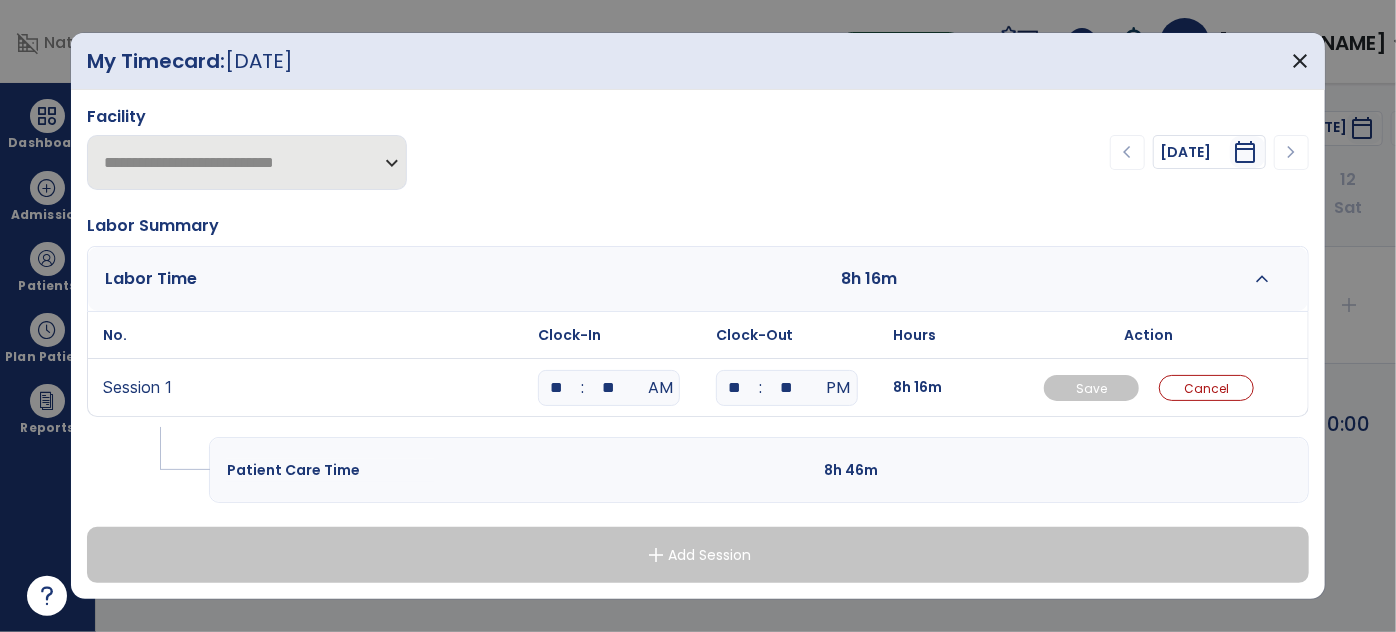 type on "*" 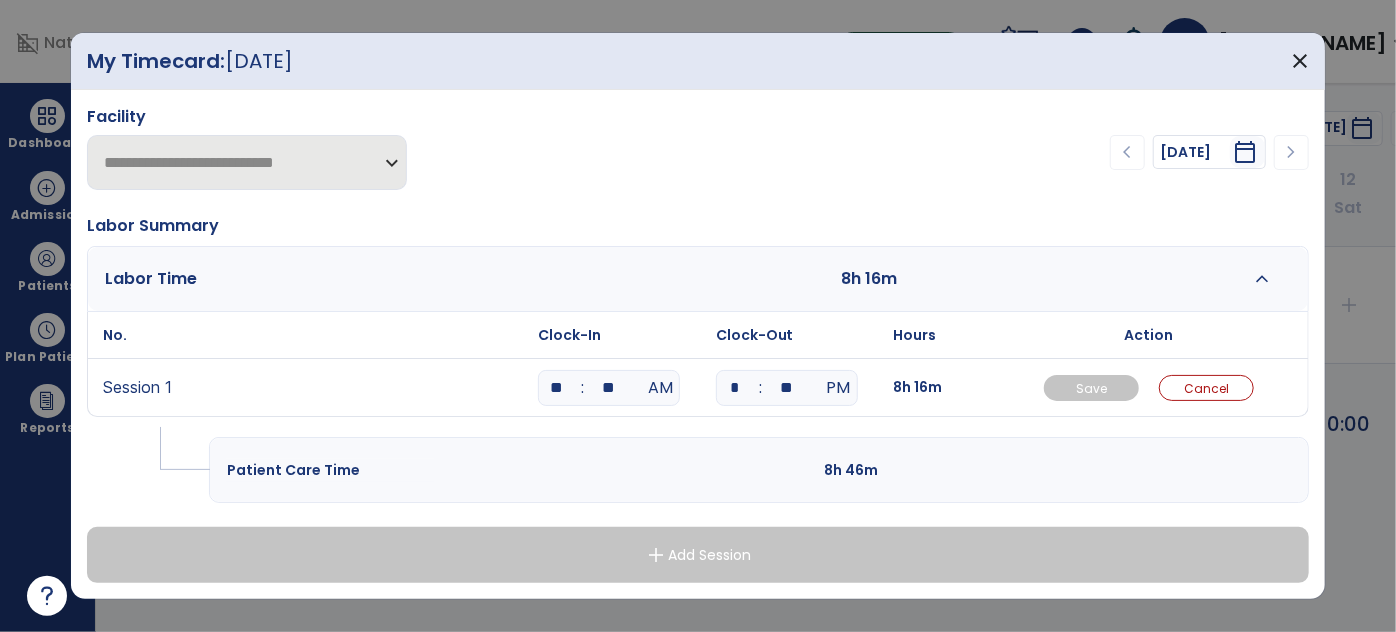 click on "*" at bounding box center [735, 388] 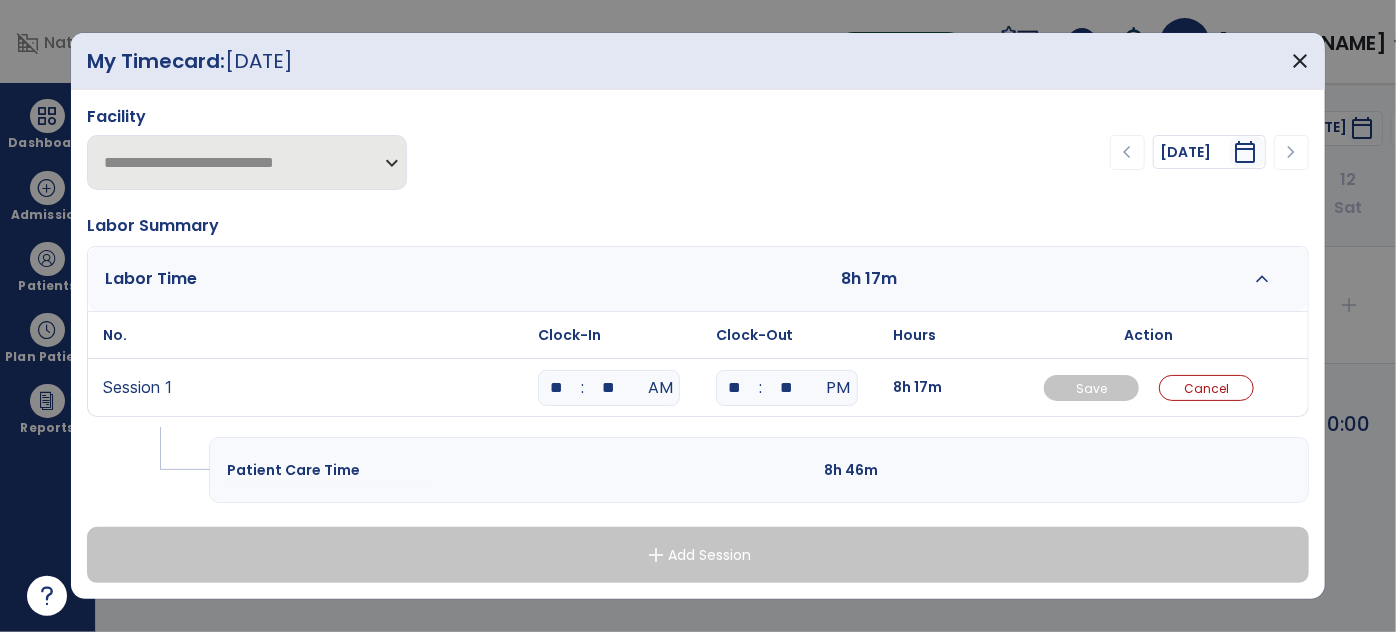 type on "**" 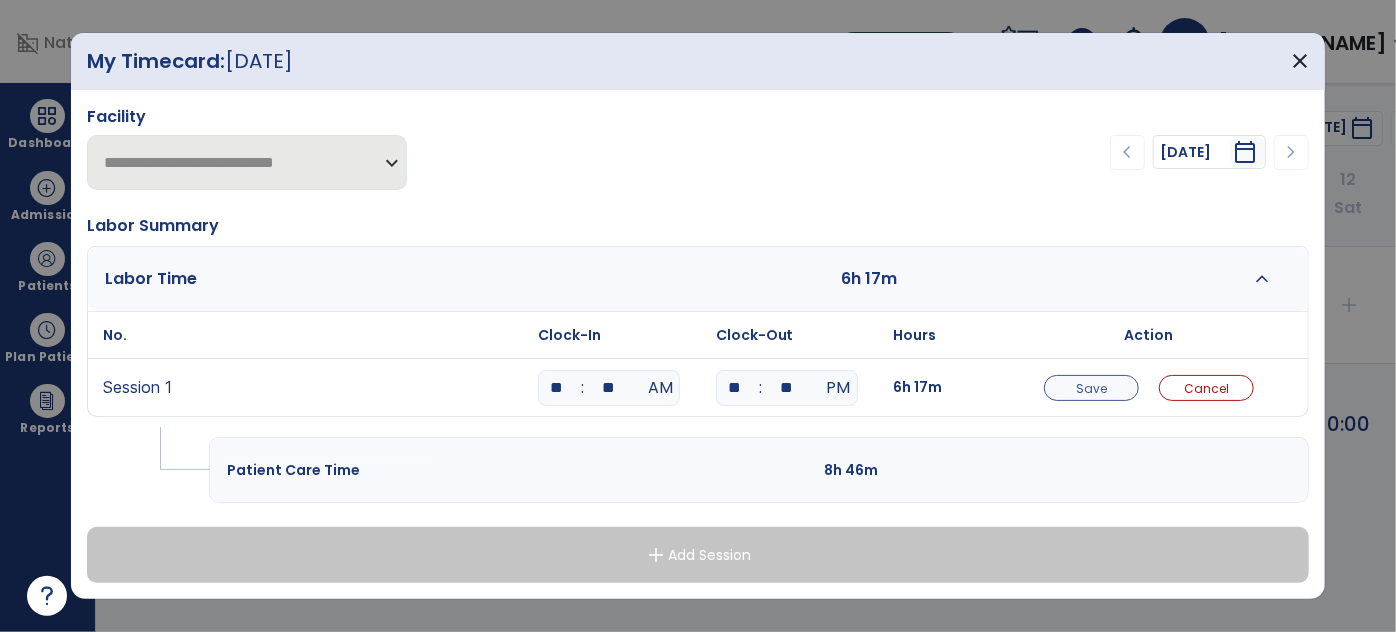 click on "Save" at bounding box center [1091, 388] 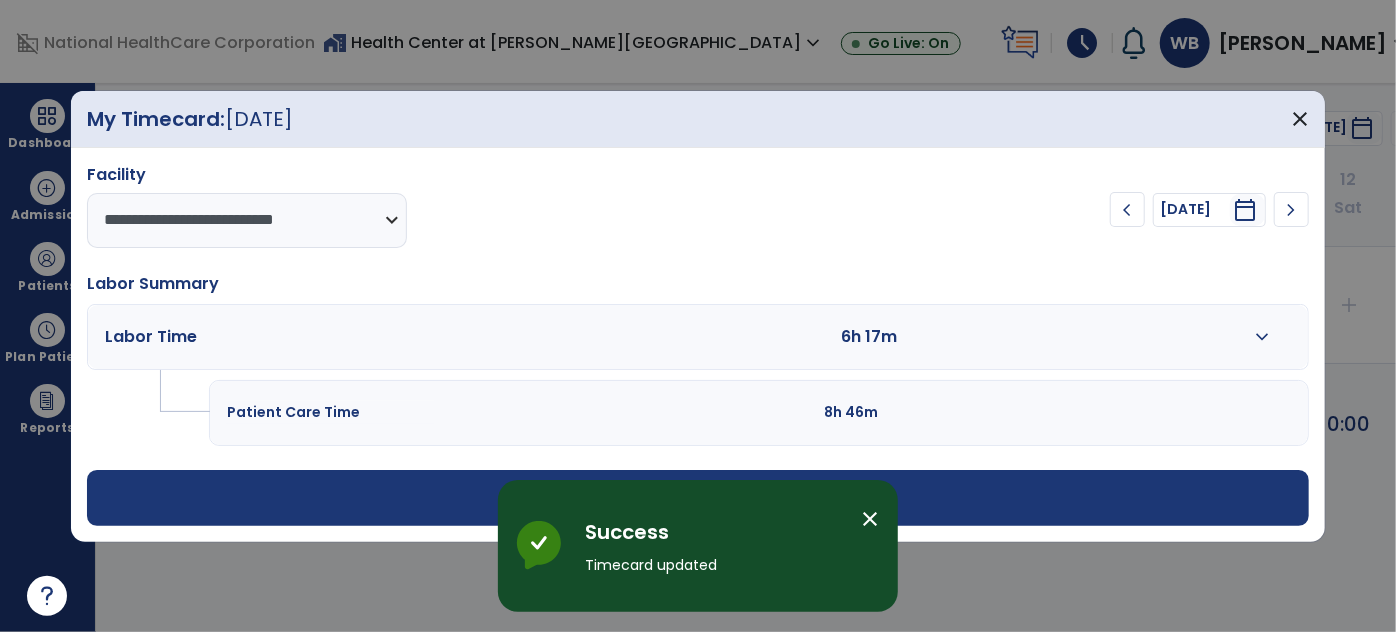 click on "add  Add Session" at bounding box center (698, 498) 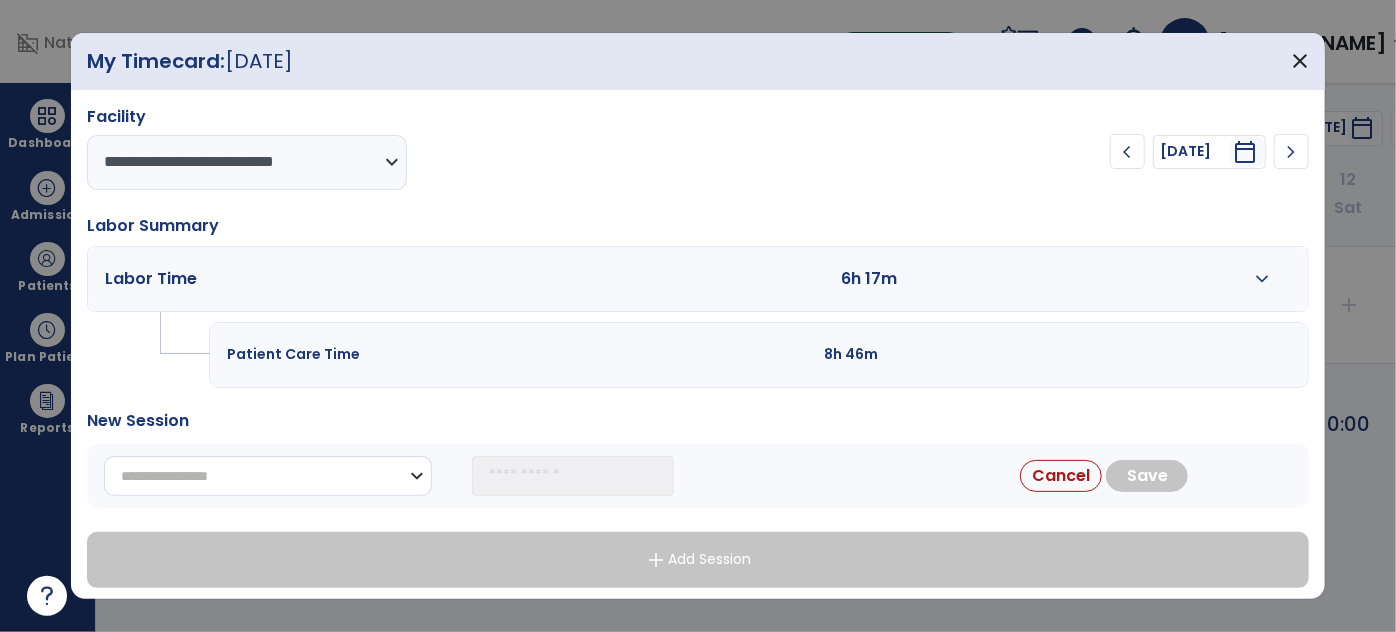 click on "**********" at bounding box center (268, 476) 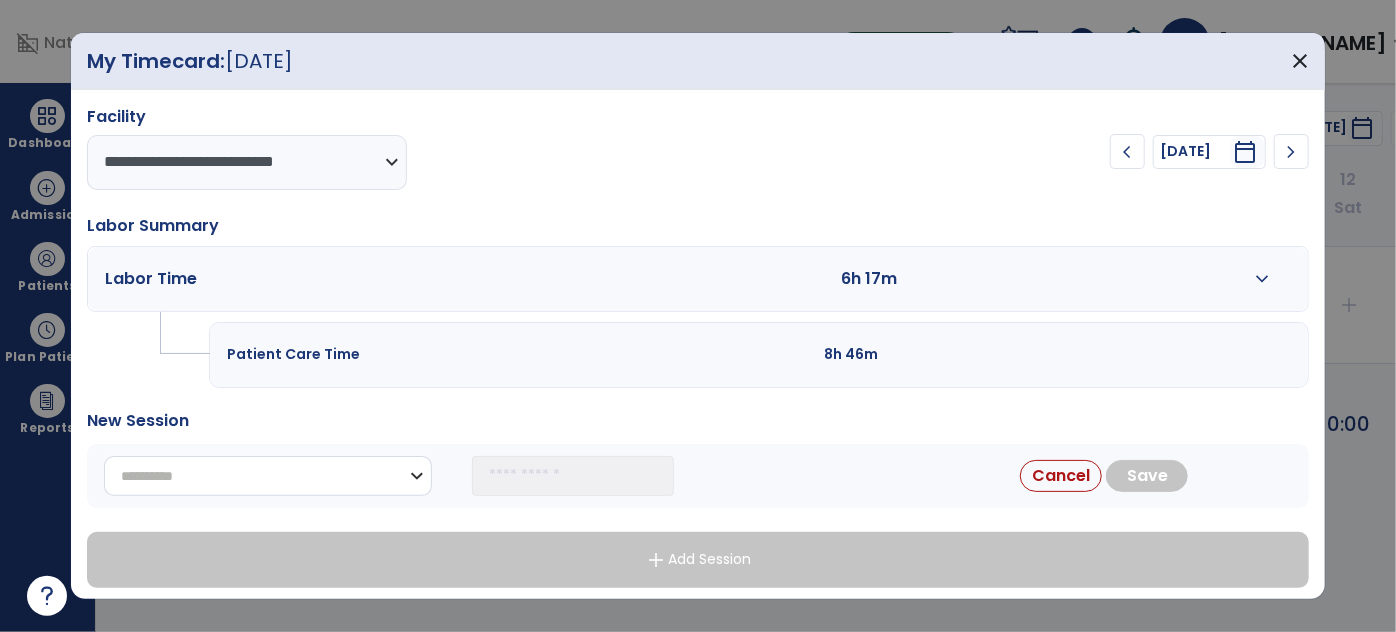 click on "**********" at bounding box center (268, 476) 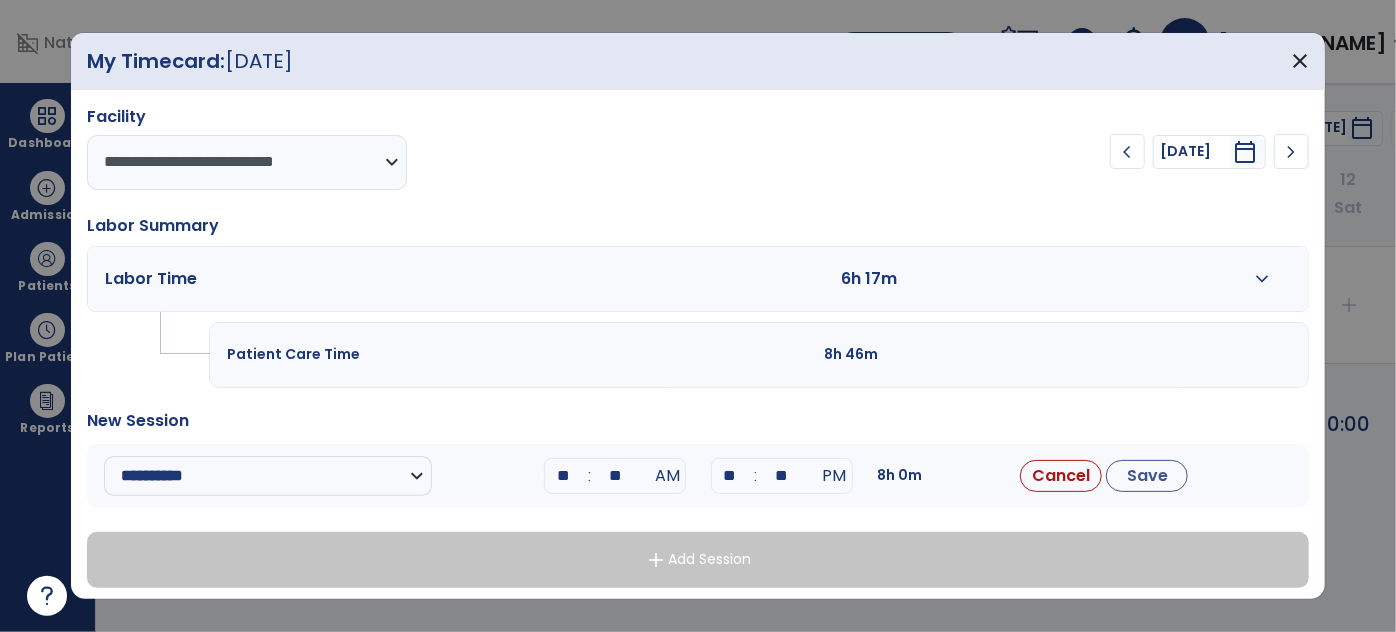 click on "**" at bounding box center [563, 476] 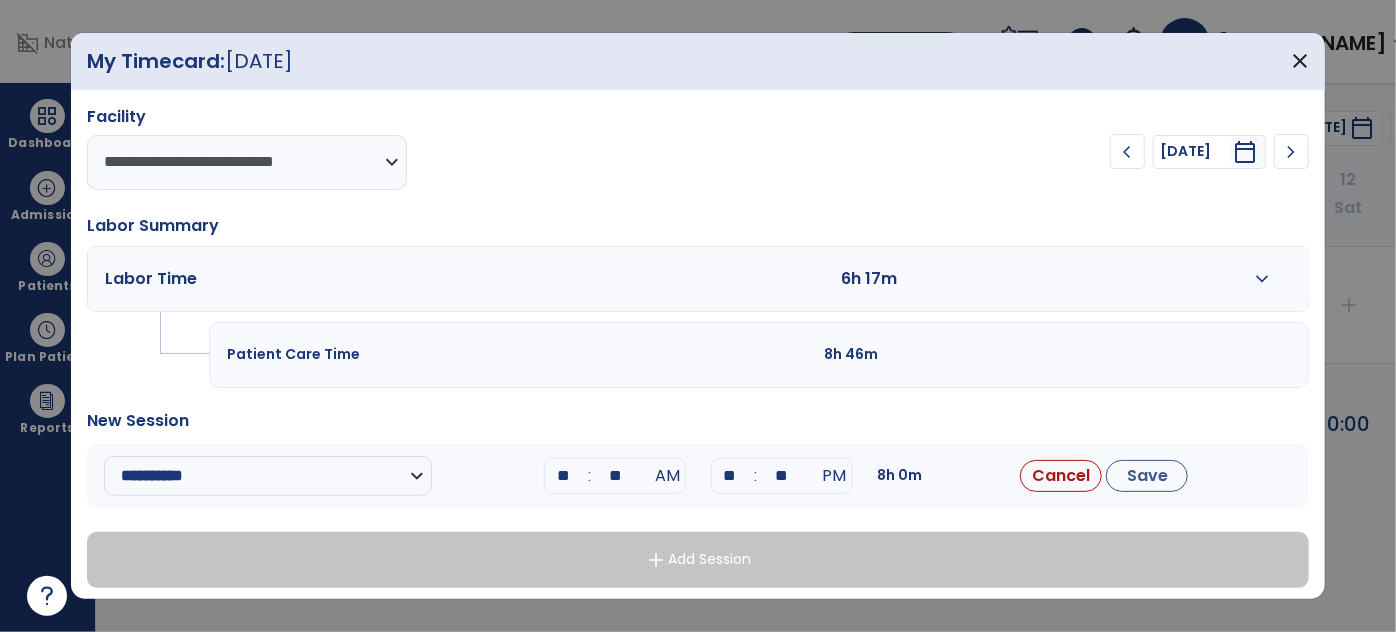 type on "**" 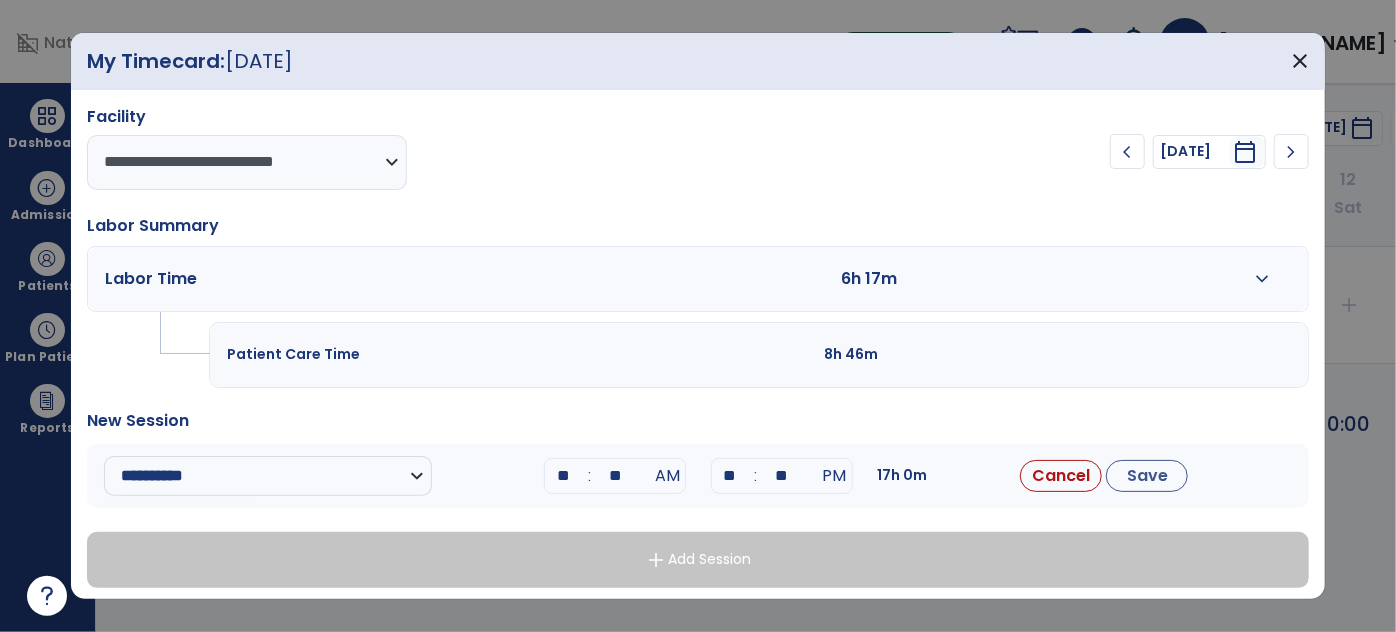 click on "**" at bounding box center (615, 476) 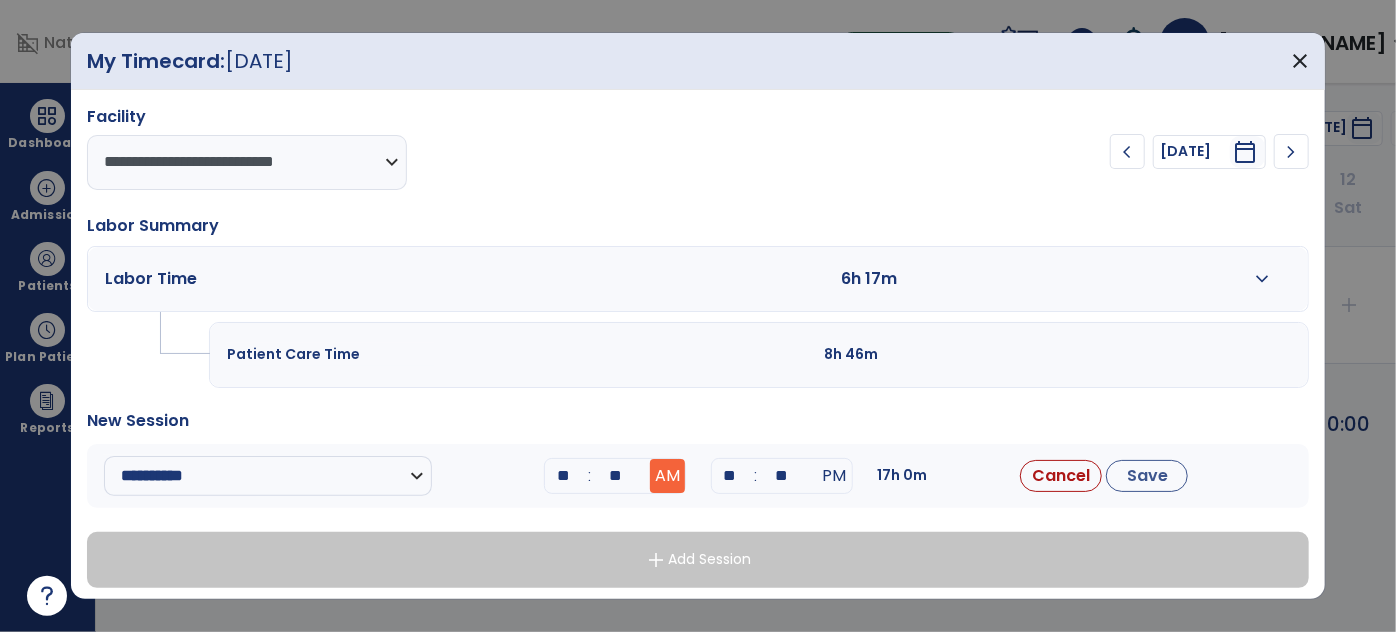 type on "**" 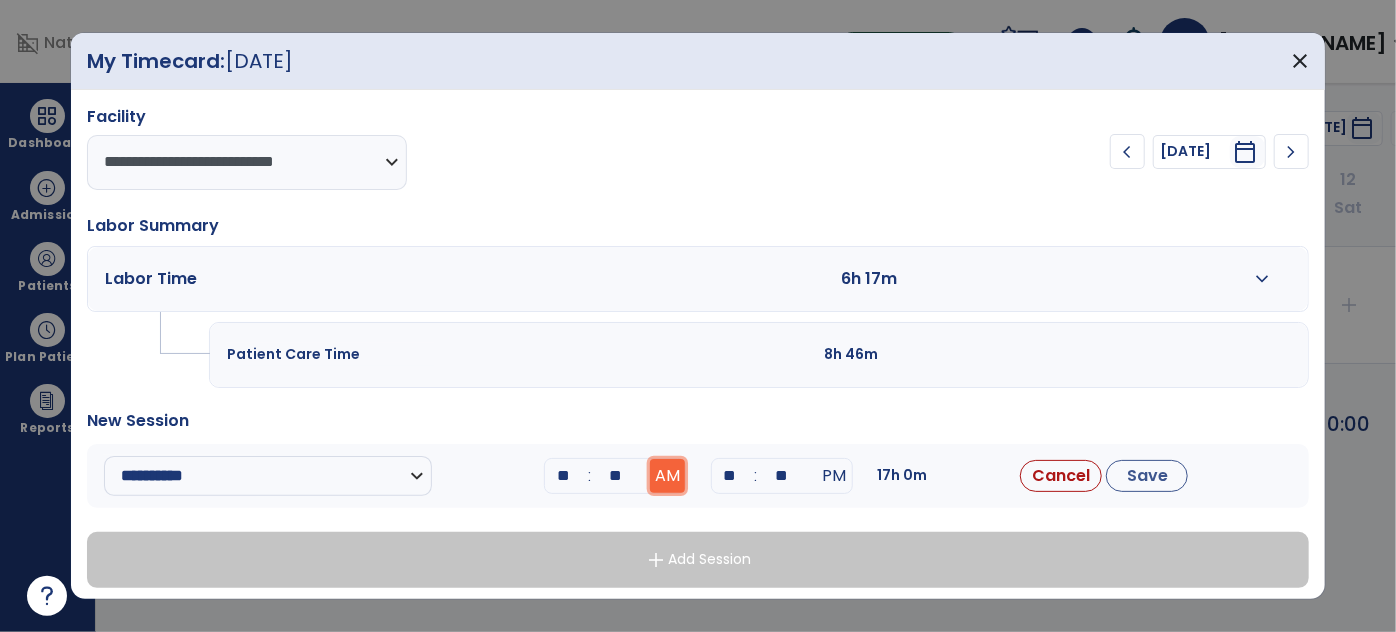 click on "AM" at bounding box center (667, 476) 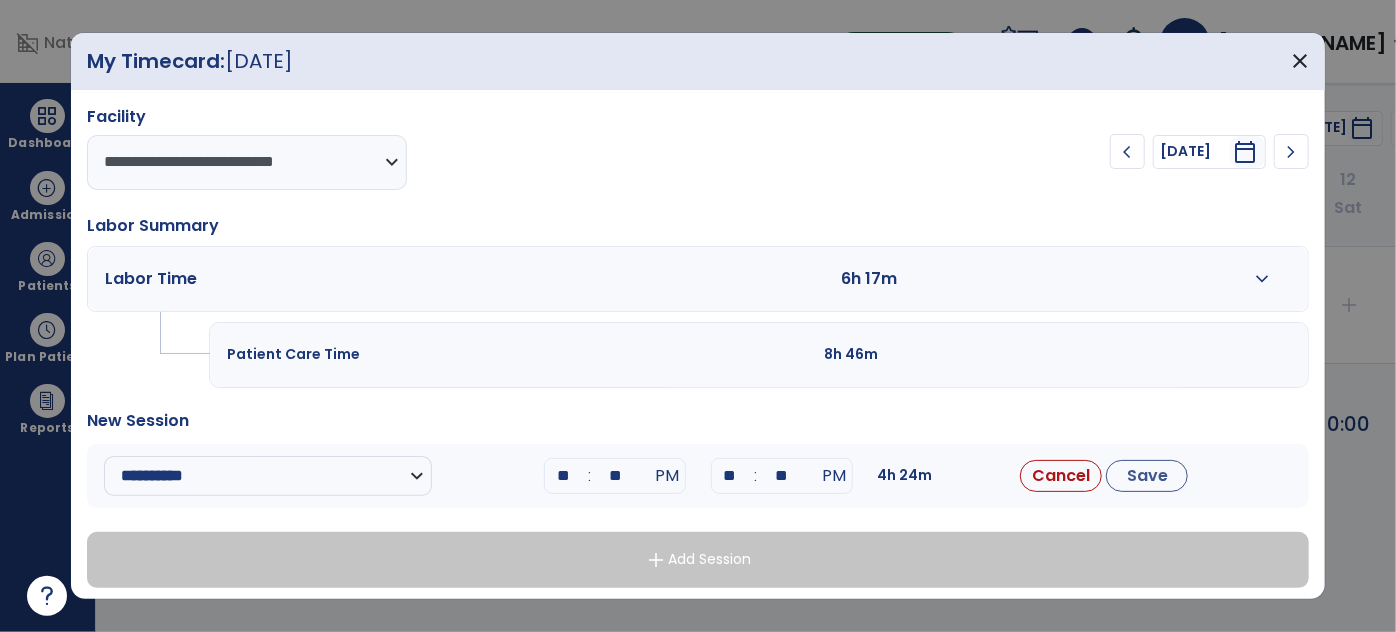 click on "**" at bounding box center [730, 476] 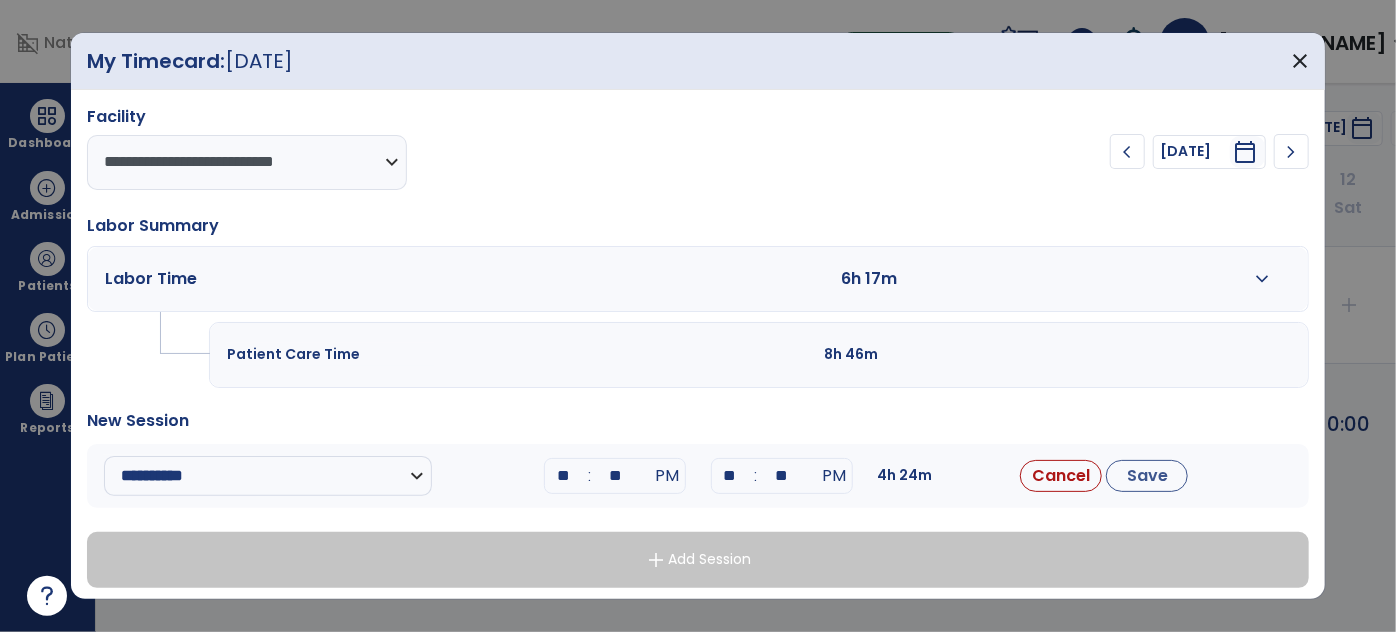 type on "**" 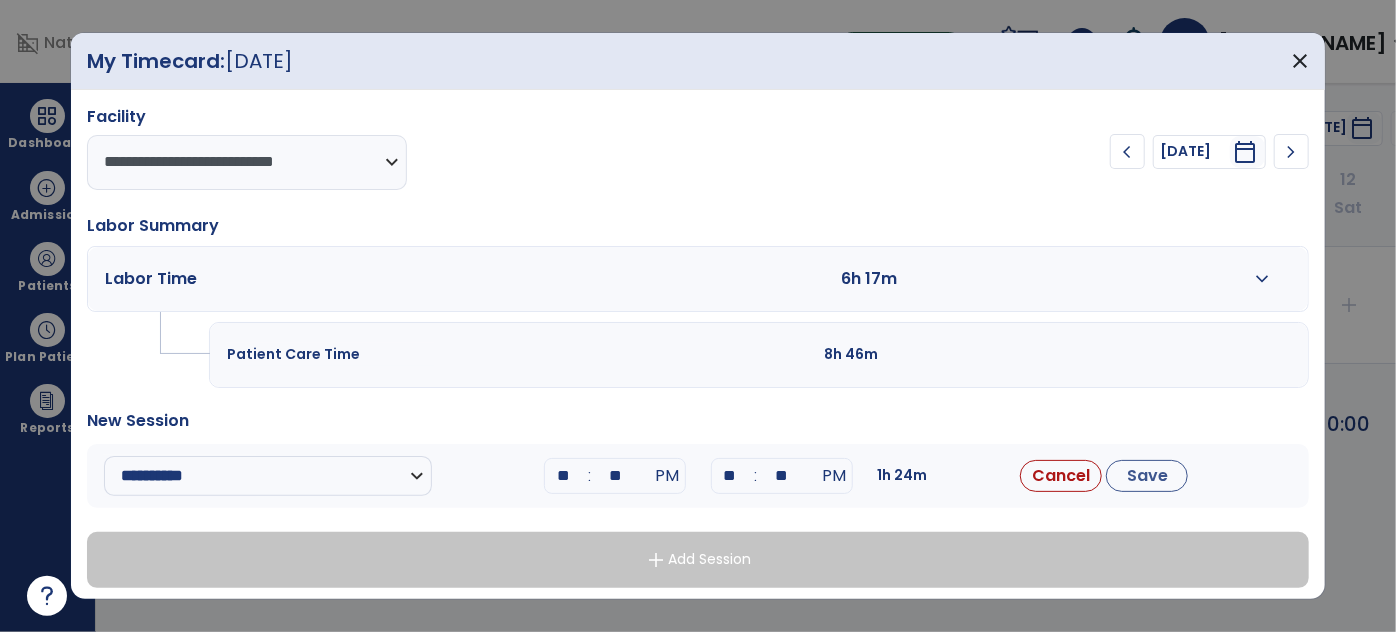 type on "**" 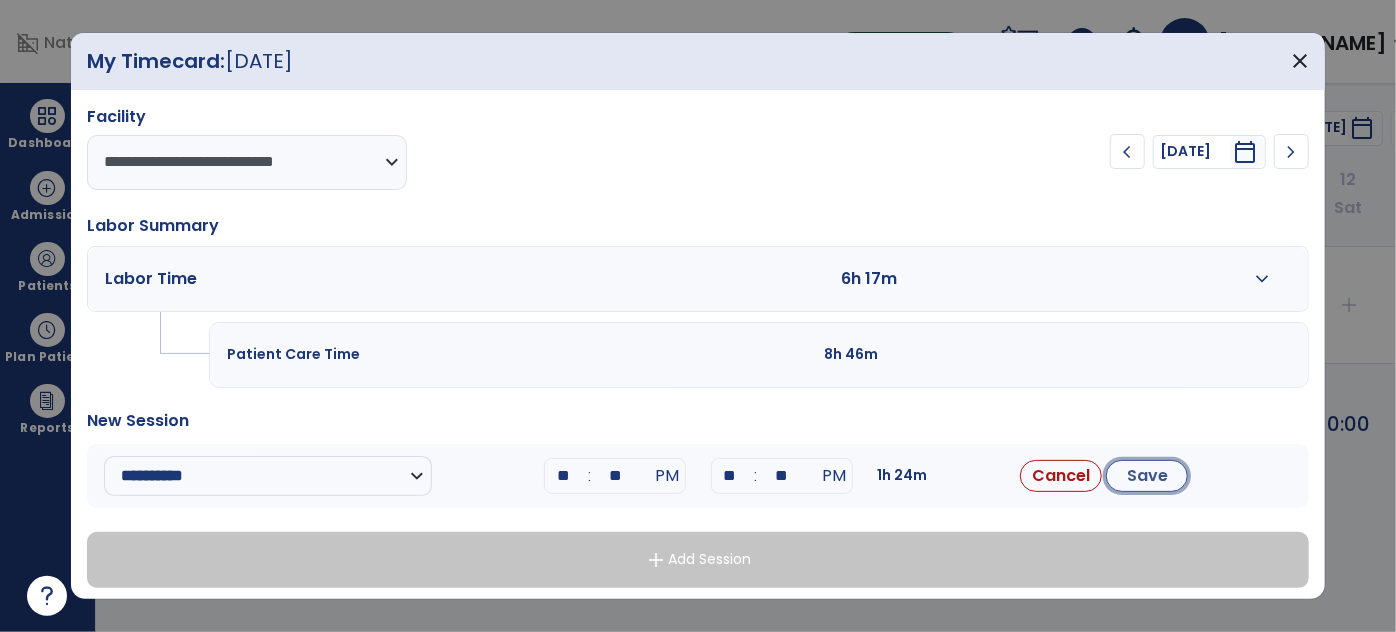 click on "Save" at bounding box center [1147, 476] 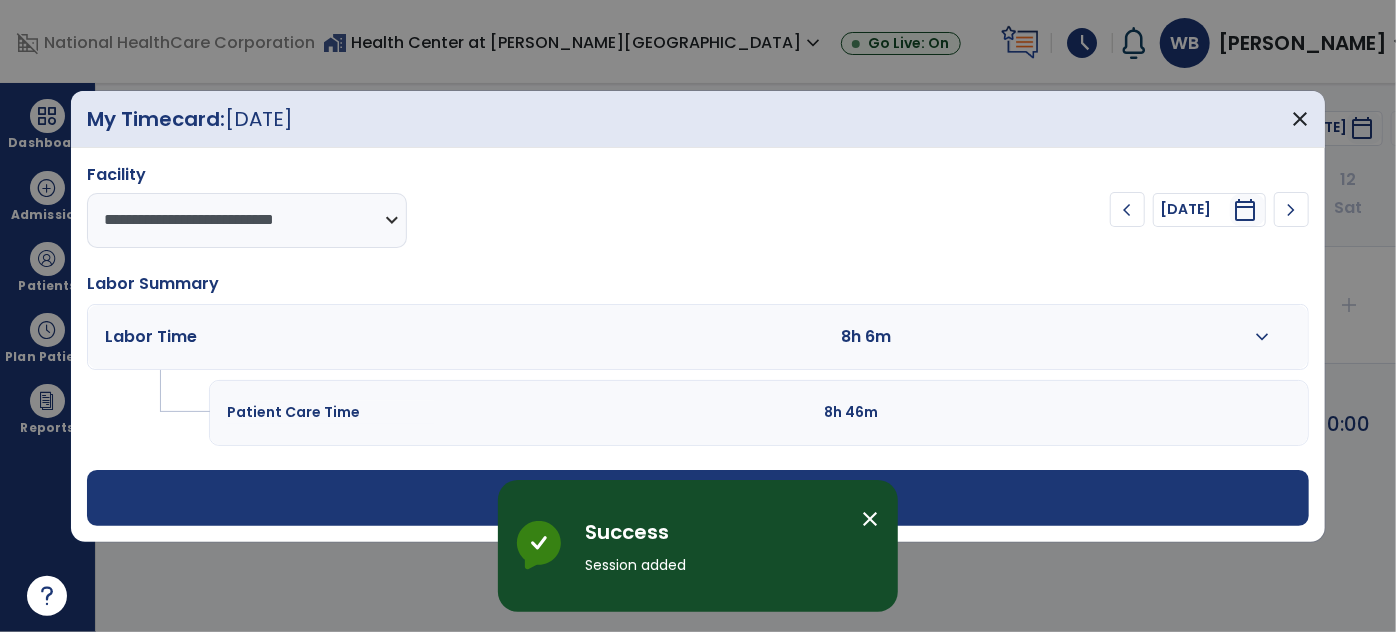 click on "close" at bounding box center [870, 519] 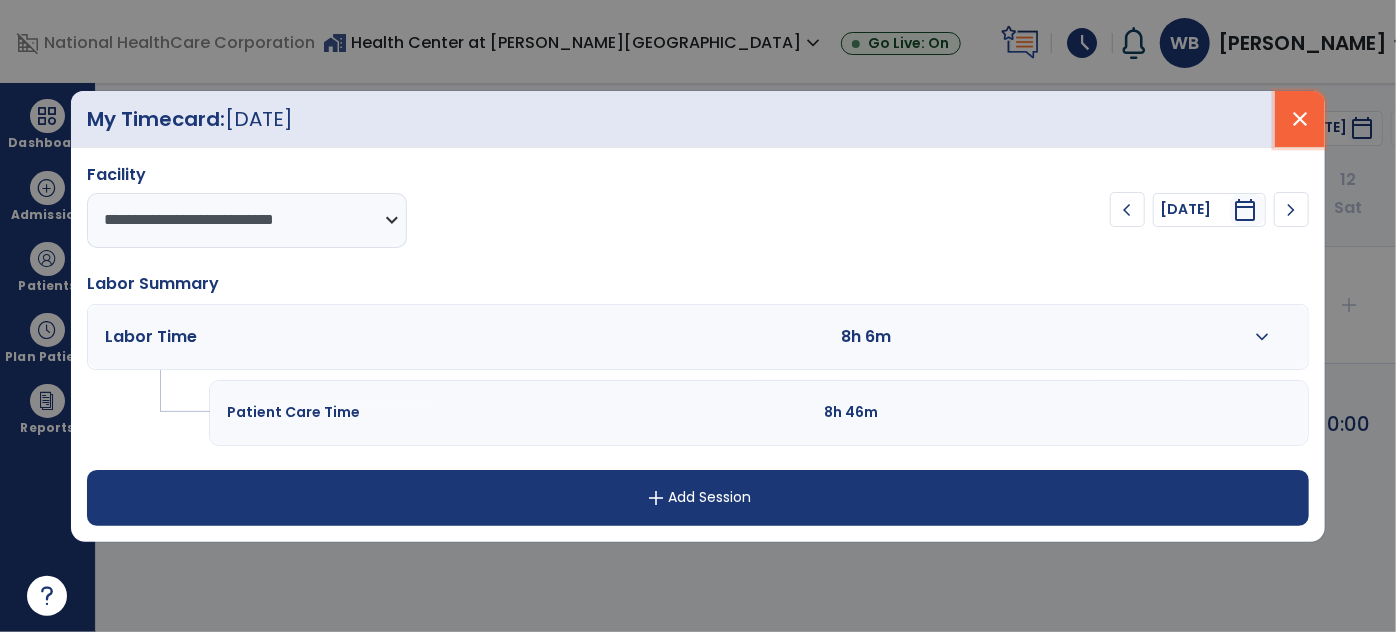 click on "close" at bounding box center [1300, 119] 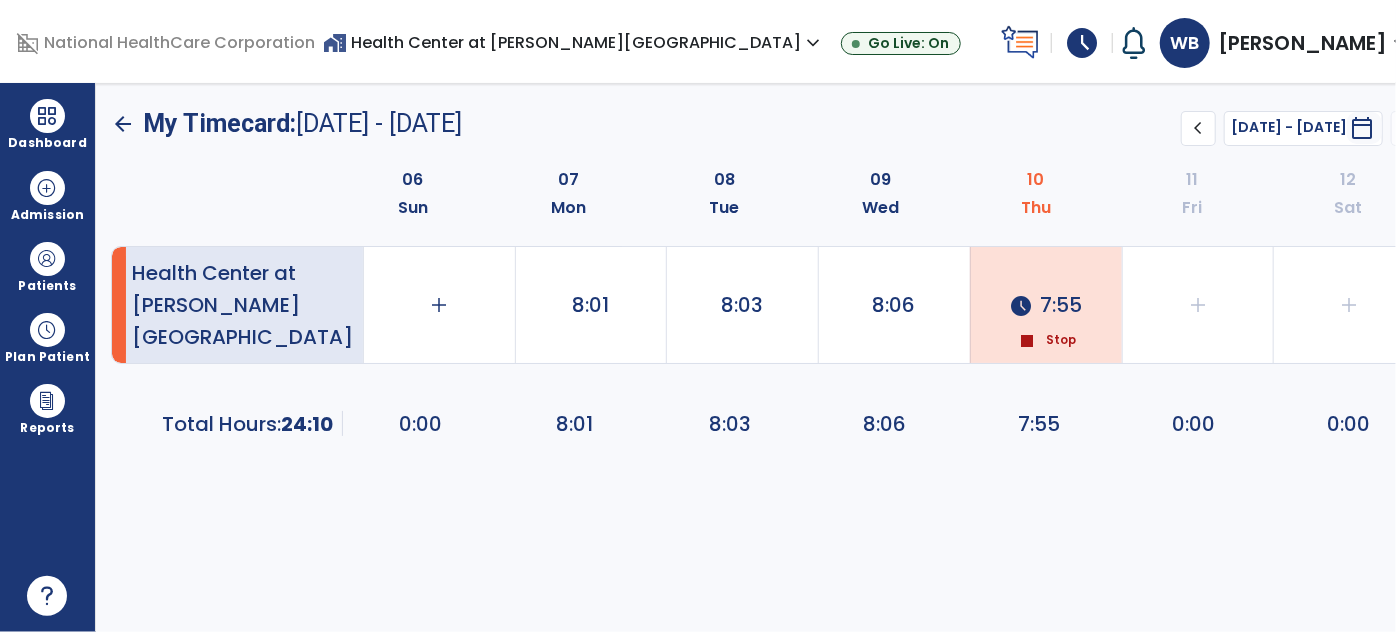 click on "Stop" 